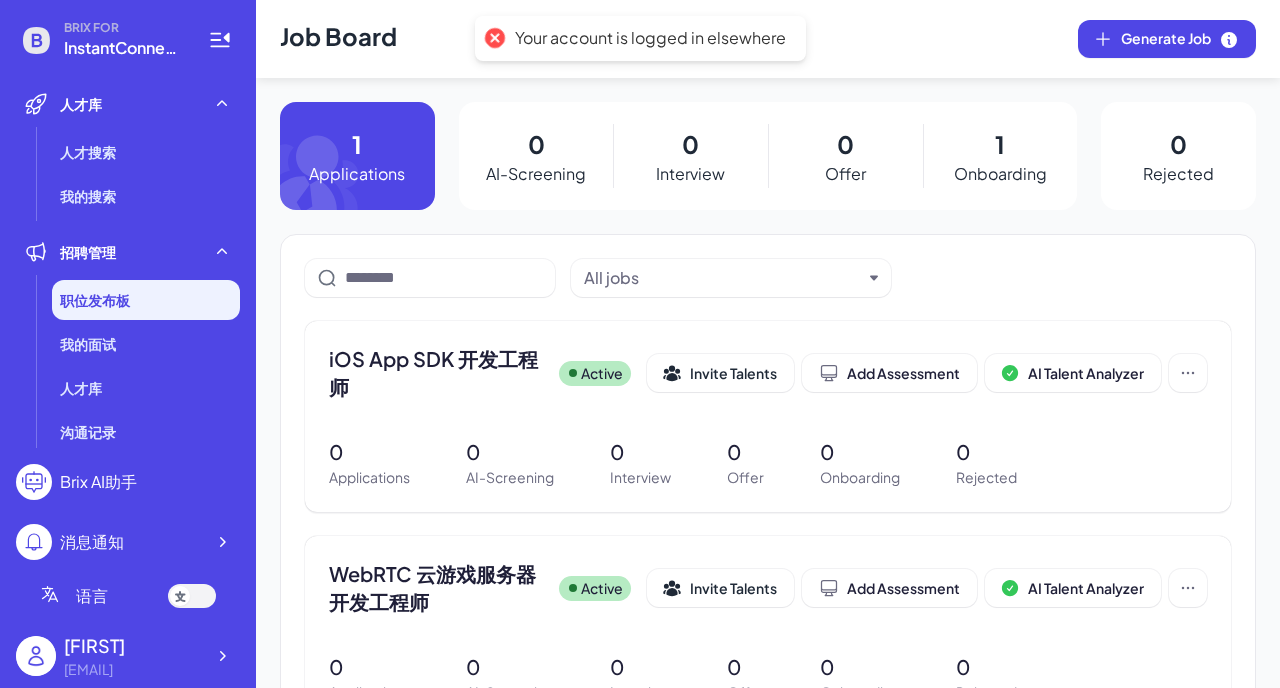scroll, scrollTop: 0, scrollLeft: 0, axis: both 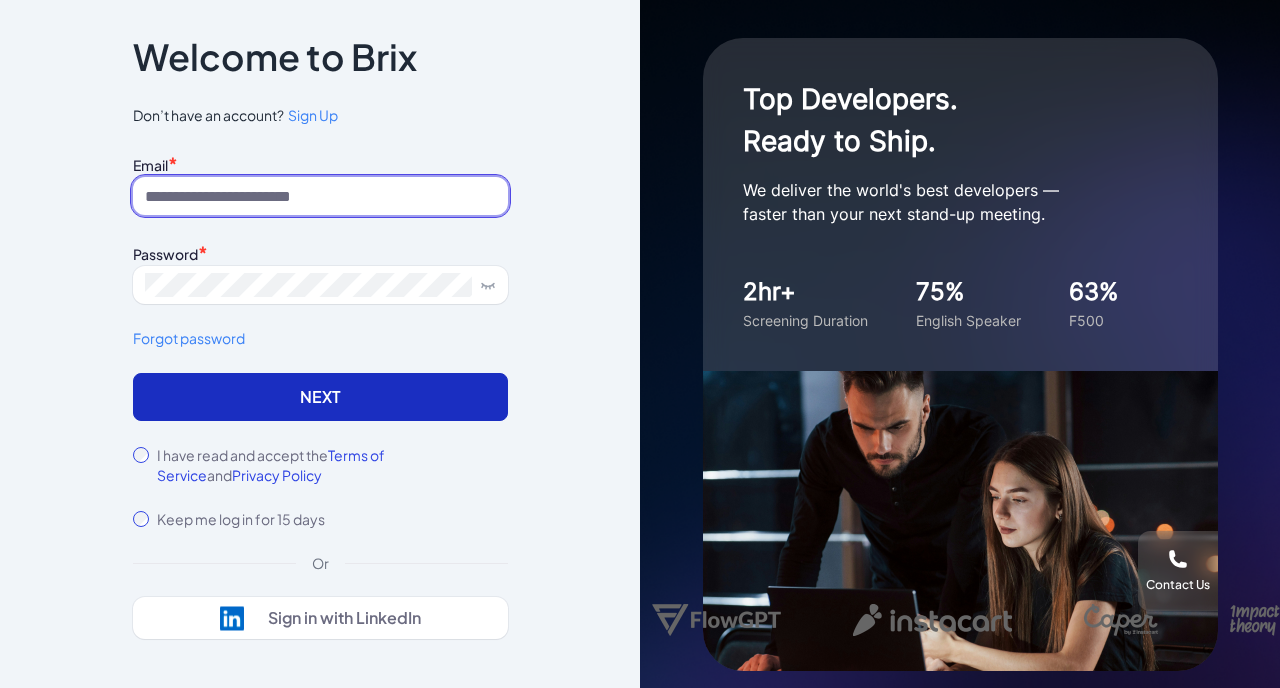 type on "**********" 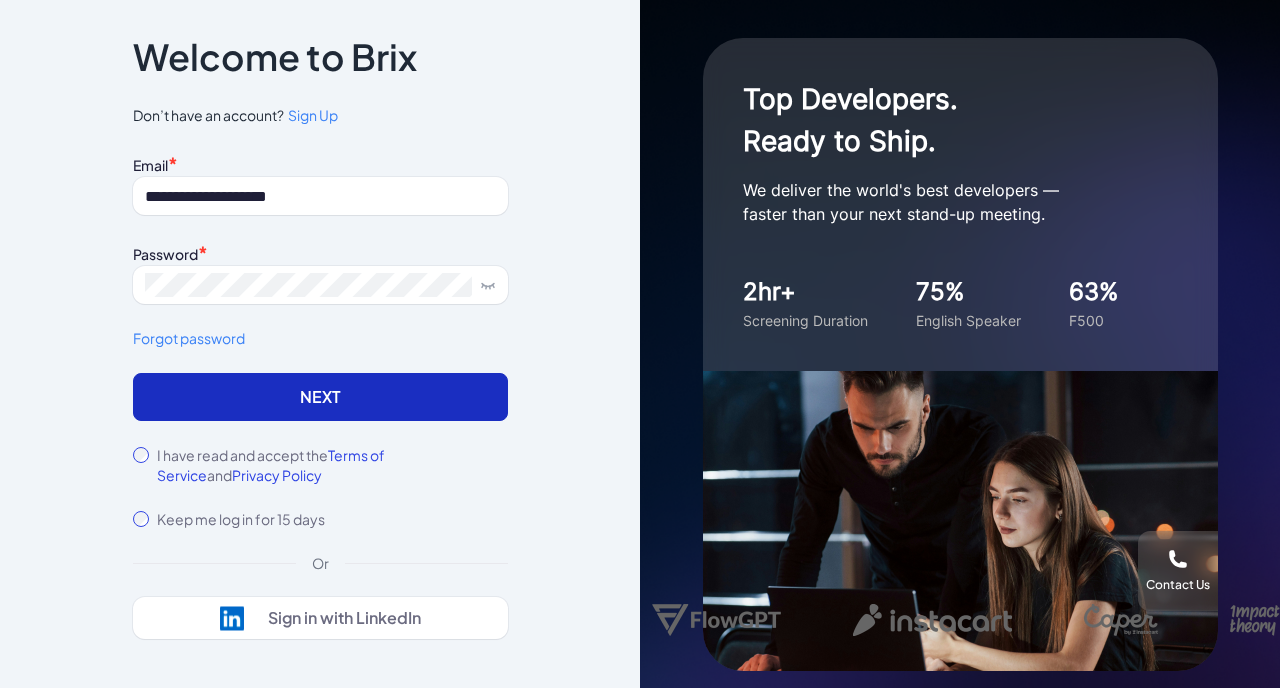 click on "Next" at bounding box center (320, 397) 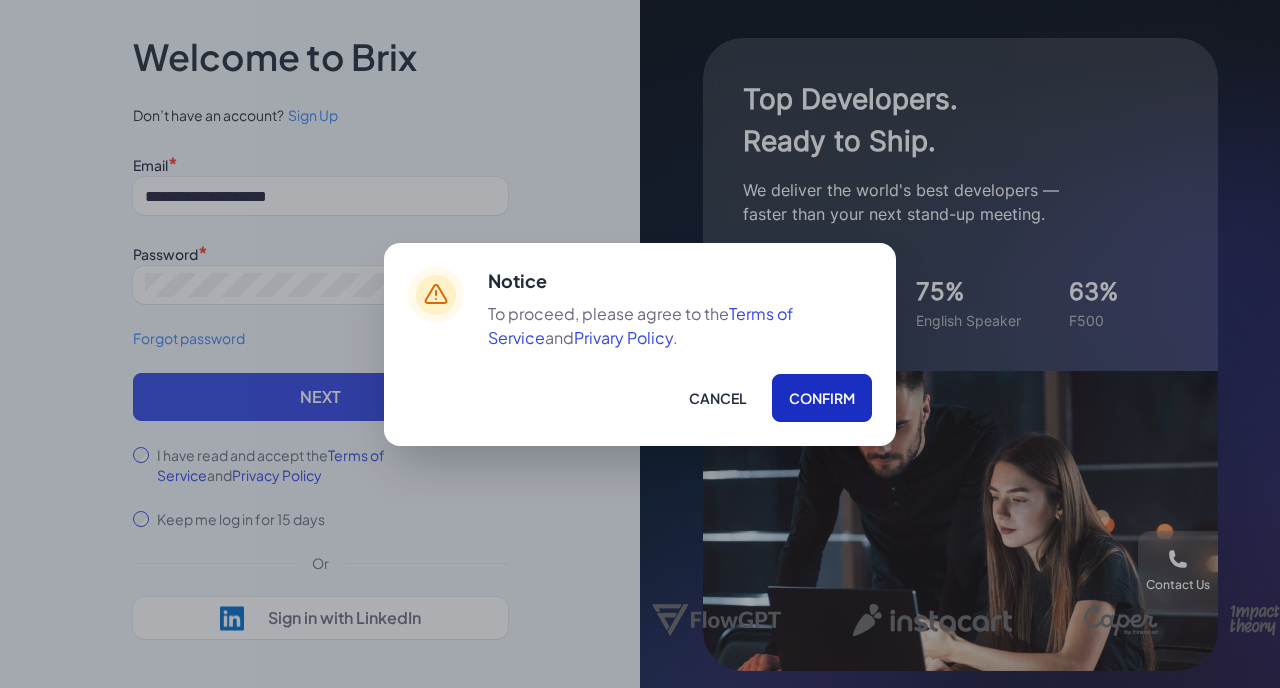 click on "Confirm" at bounding box center (822, 398) 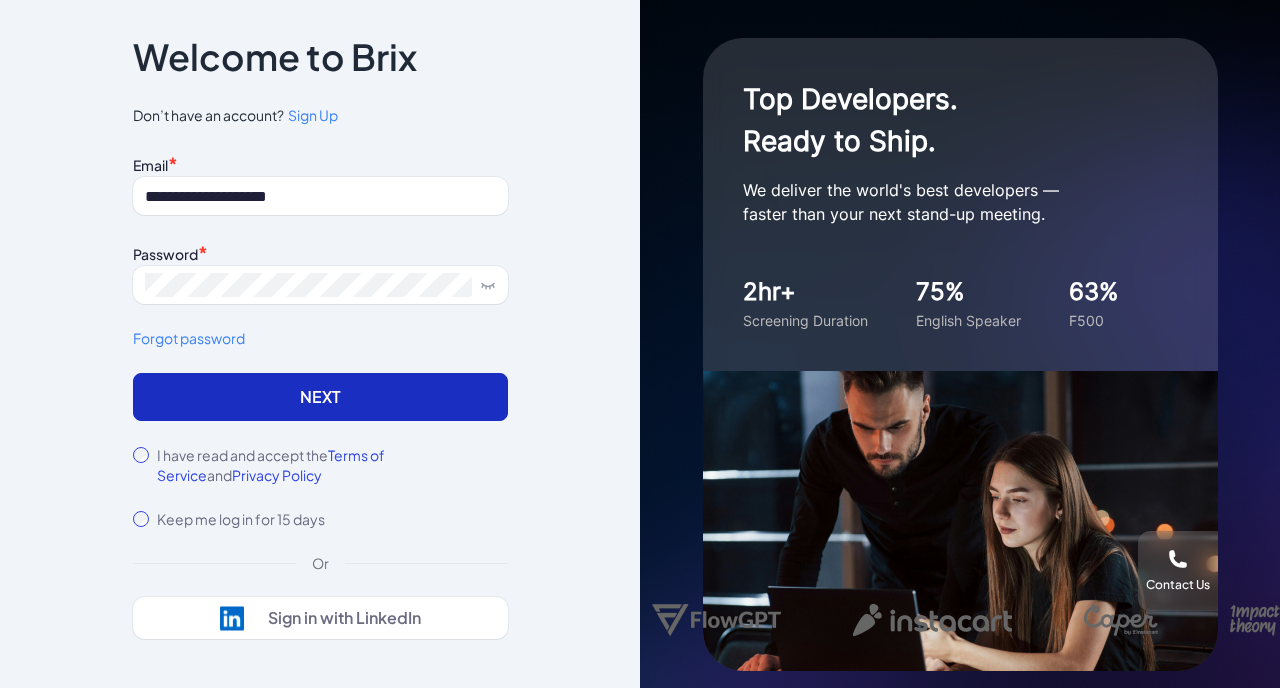 click on "Next" at bounding box center (320, 397) 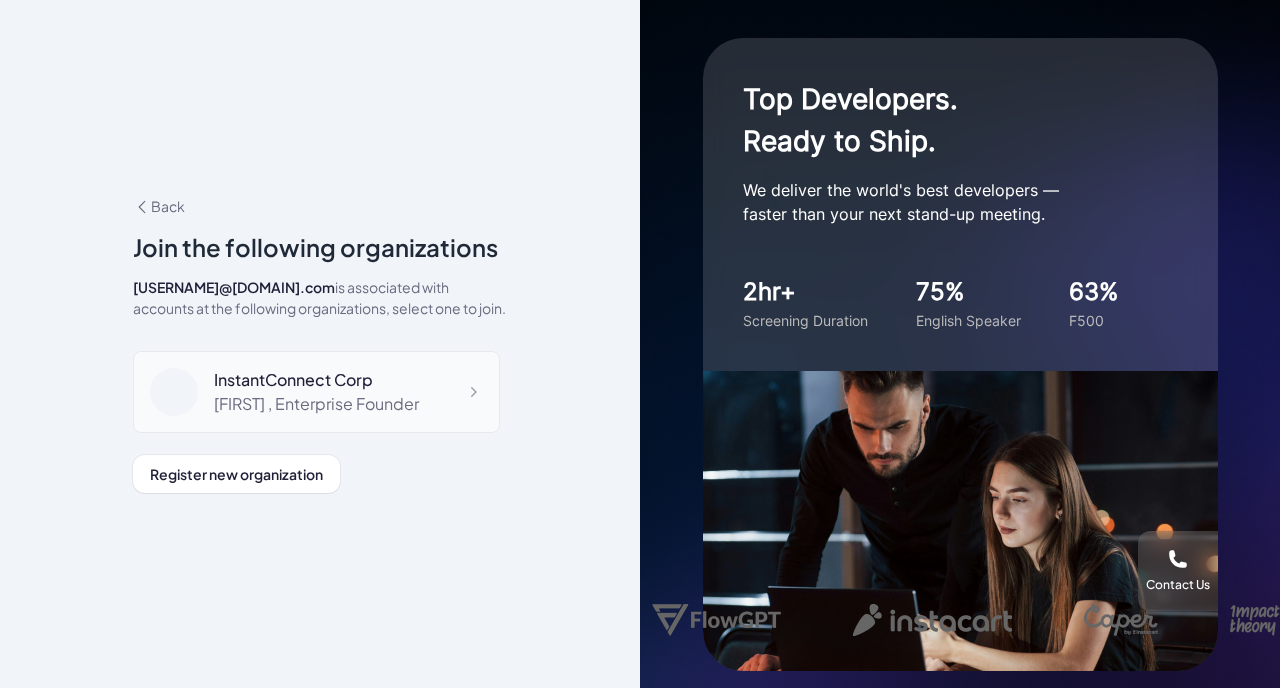 click on "patrick   , Enterprise Founder" at bounding box center [316, 404] 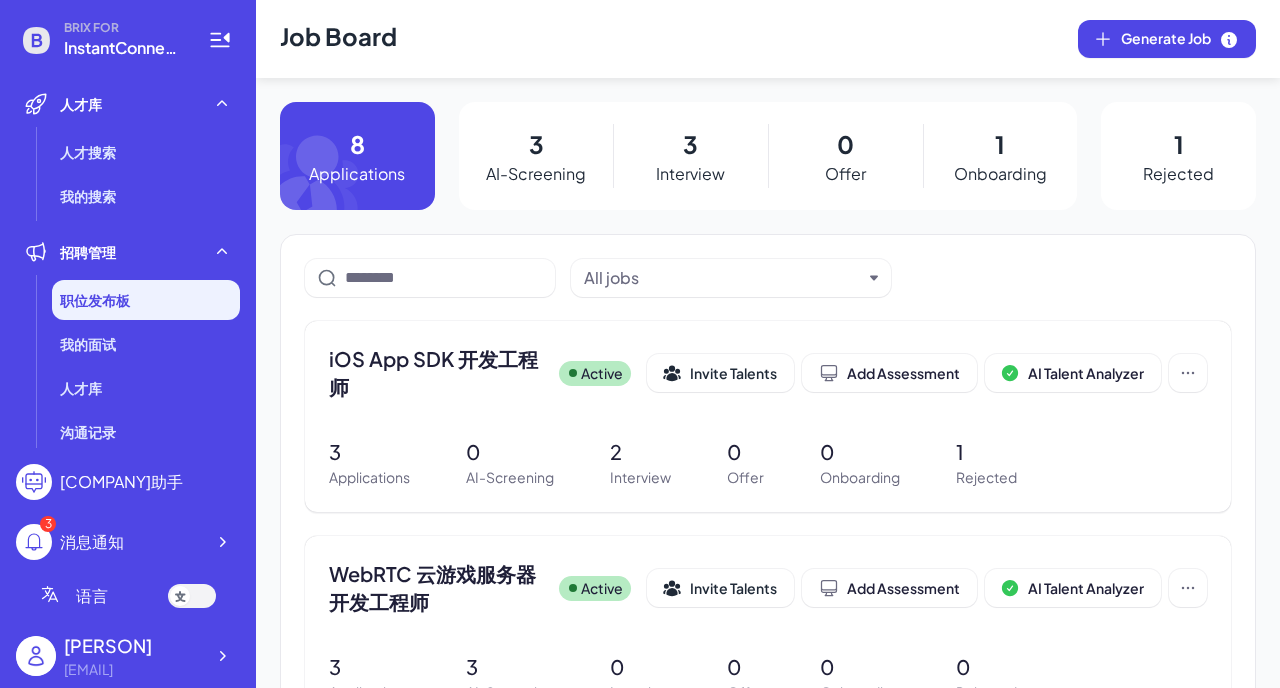 scroll, scrollTop: 0, scrollLeft: 0, axis: both 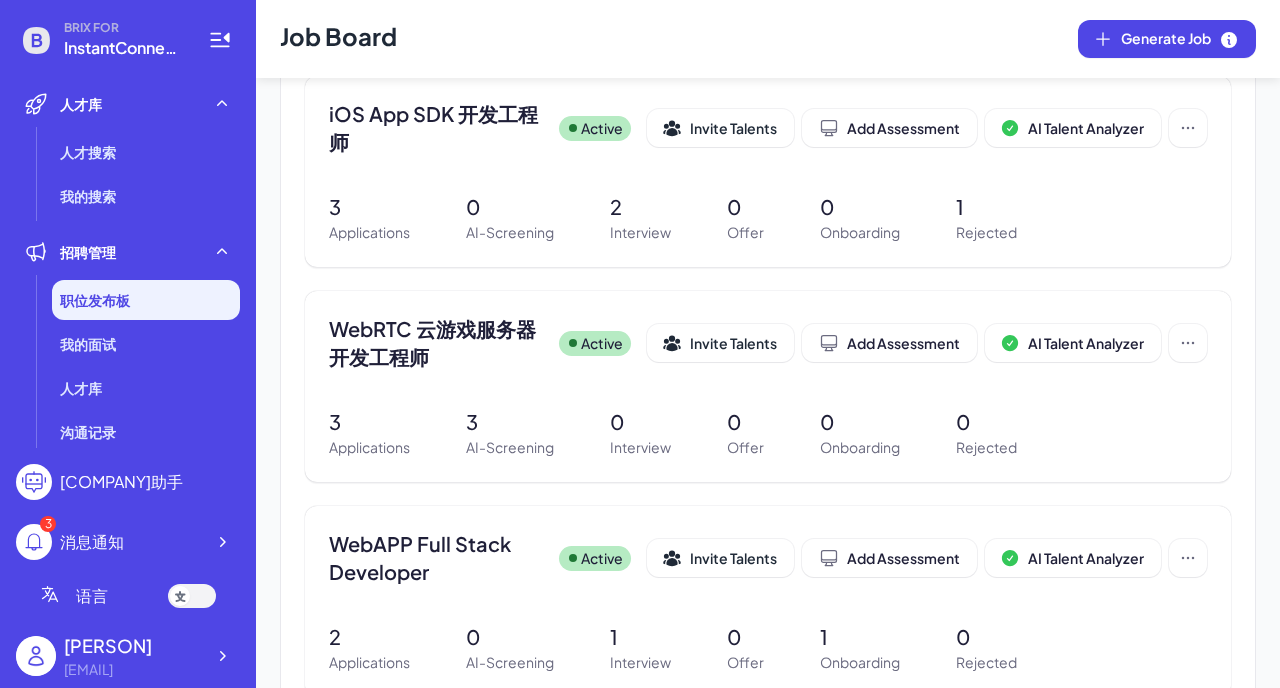 click on "消息通知" at bounding box center (92, 542) 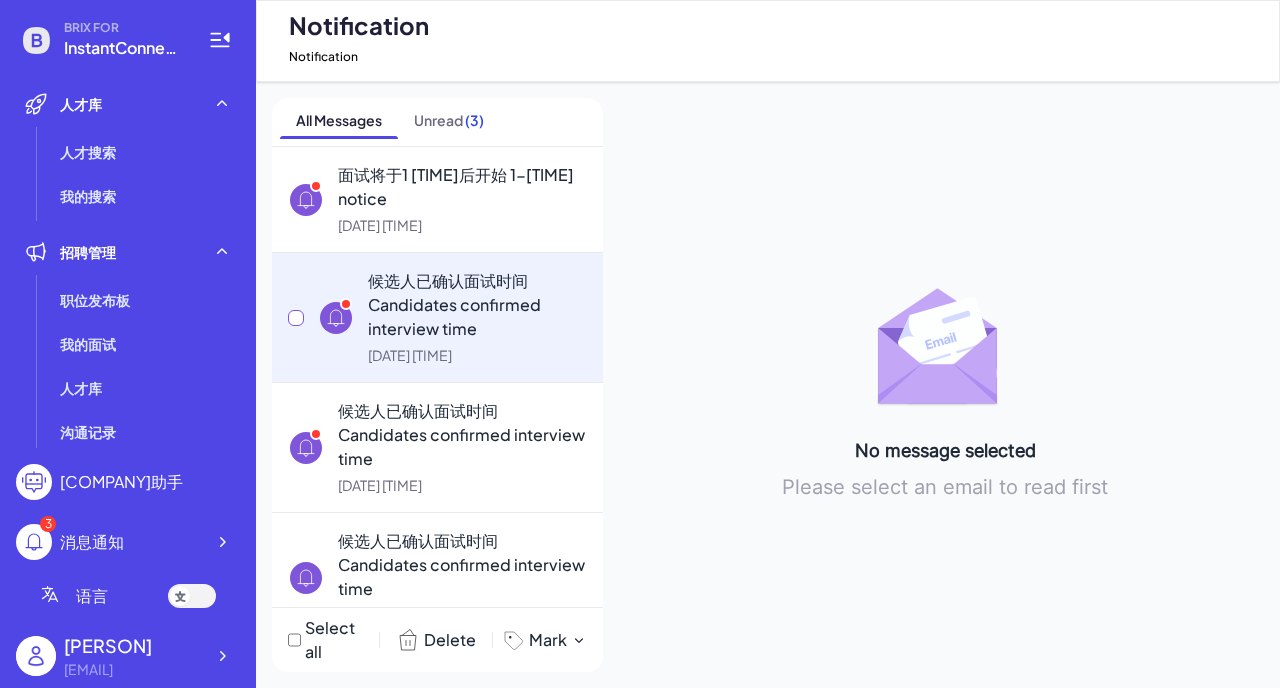click on "候选人已确认面试时间  Candidates confirmed interview time" at bounding box center (477, 305) 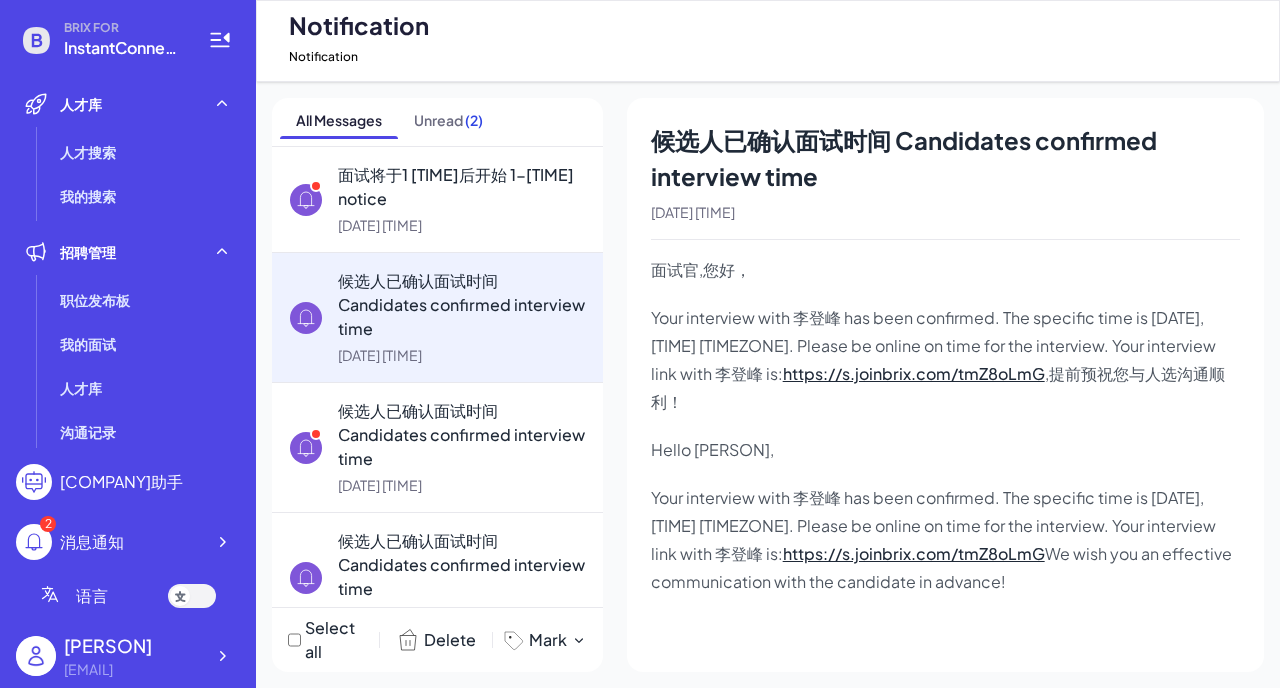 click on "您与[PERSON]的面试已确认，具体时间为[DATE], [TIME] [TIMEZONE]。请您准时上线进行面试，您与[PERSON]的面试链接为： https://s.joinbrix.com/tmZ8oLmG ,提前预祝您与人选沟通顺利！" at bounding box center [938, 359] 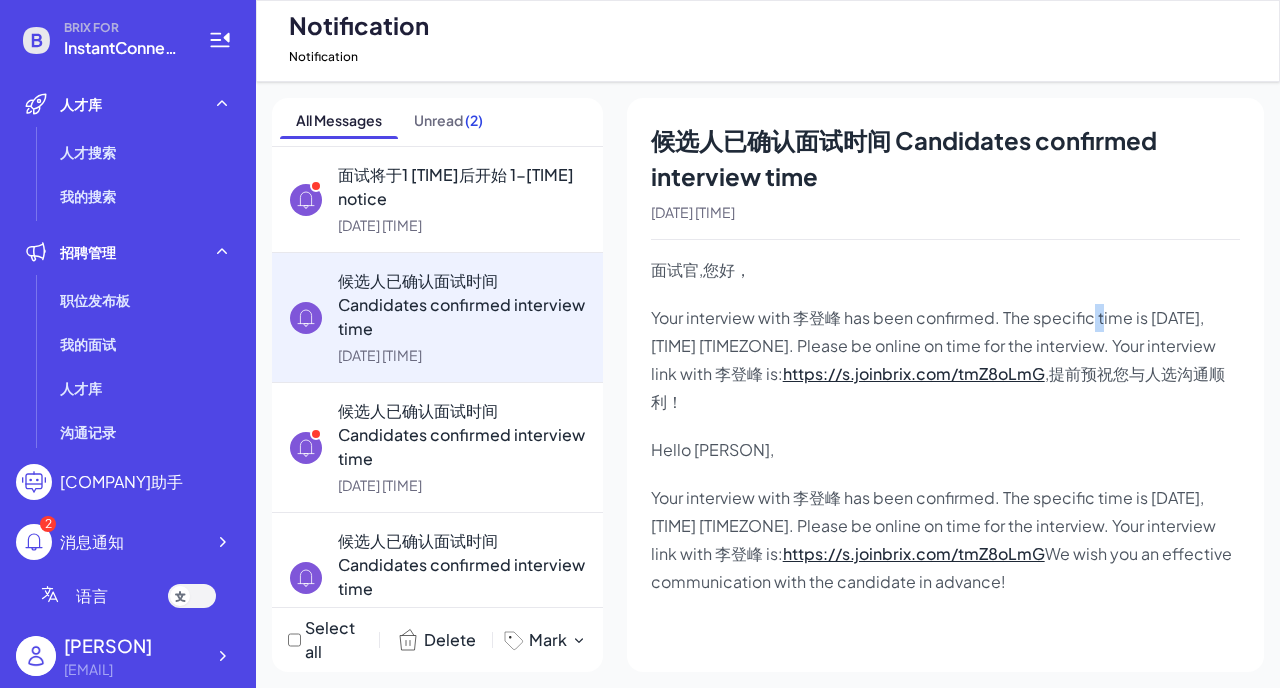 click on "您与[PERSON]的面试已确认，具体时间为[DATE], [TIME] [TIMEZONE]。请您准时上线进行面试，您与[PERSON]的面试链接为： https://s.joinbrix.com/tmZ8oLmG ,提前预祝您与人选沟通顺利！" at bounding box center (938, 359) 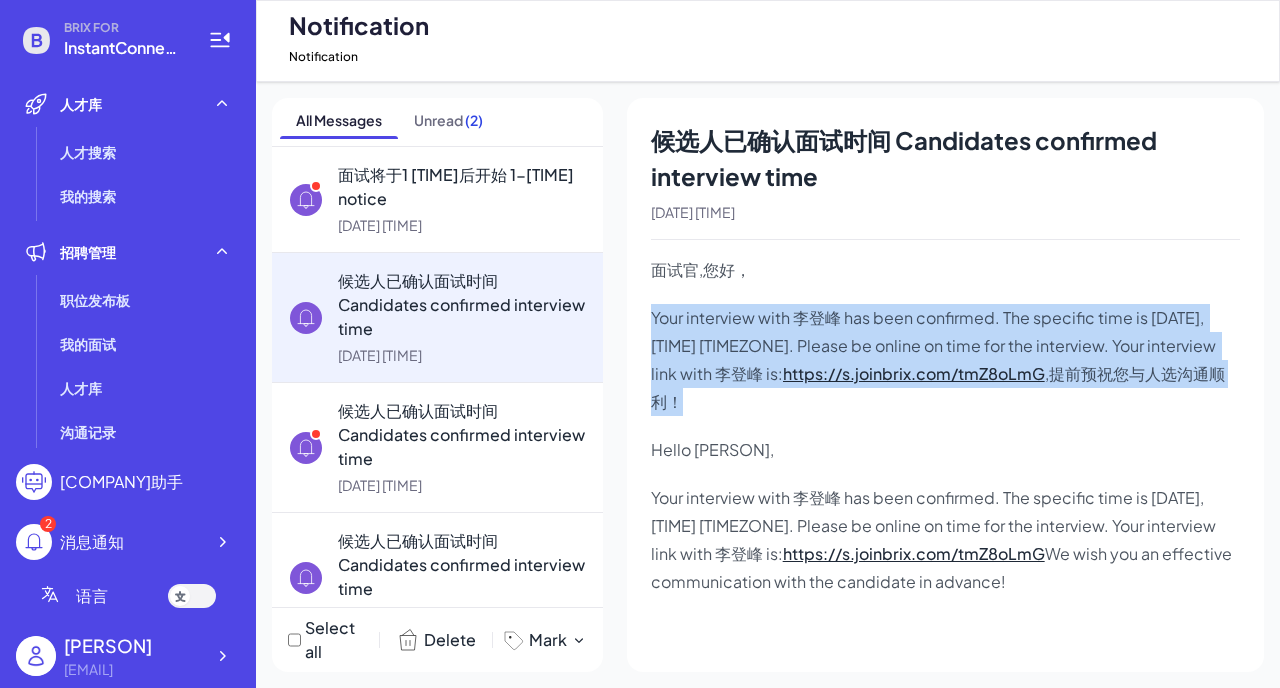 click on "您与[PERSON]的面试已确认，具体时间为[DATE], [TIME] [TIMEZONE]。请您准时上线进行面试，您与[PERSON]的面试链接为： https://s.joinbrix.com/tmZ8oLmG ,提前预祝您与人选沟通顺利！" at bounding box center [938, 359] 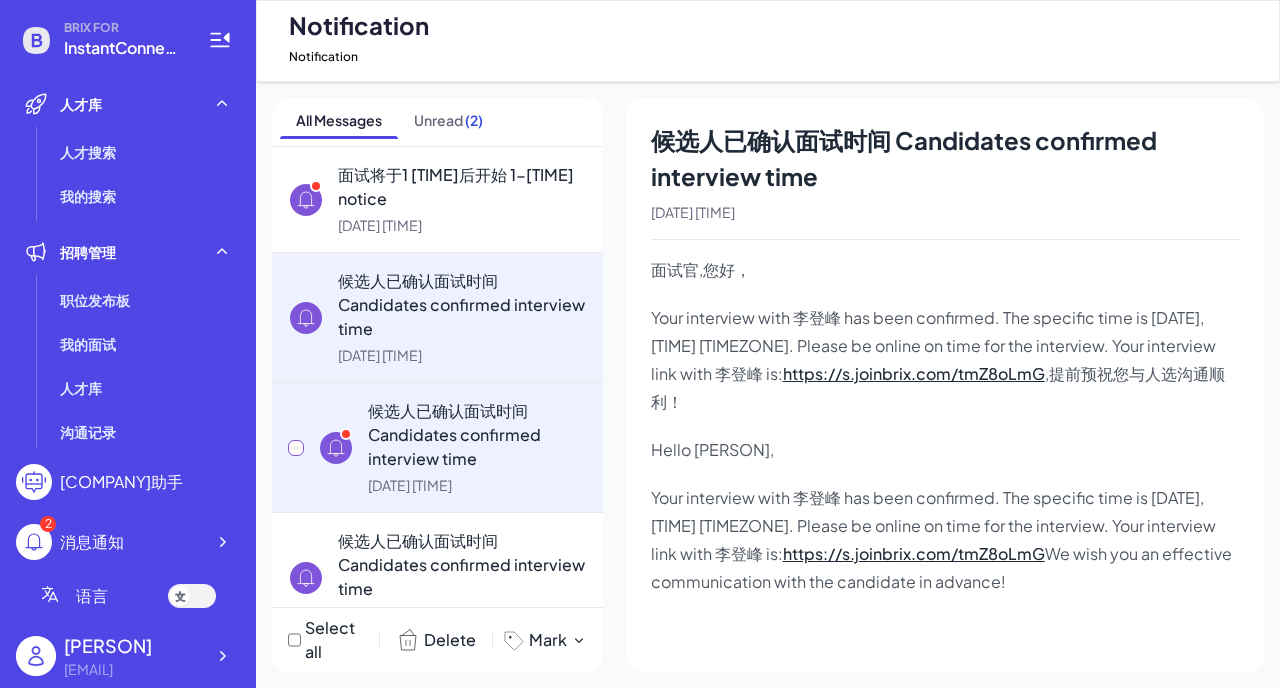 click on "候选人已确认面试时间  Candidates confirmed interview time" at bounding box center (477, 435) 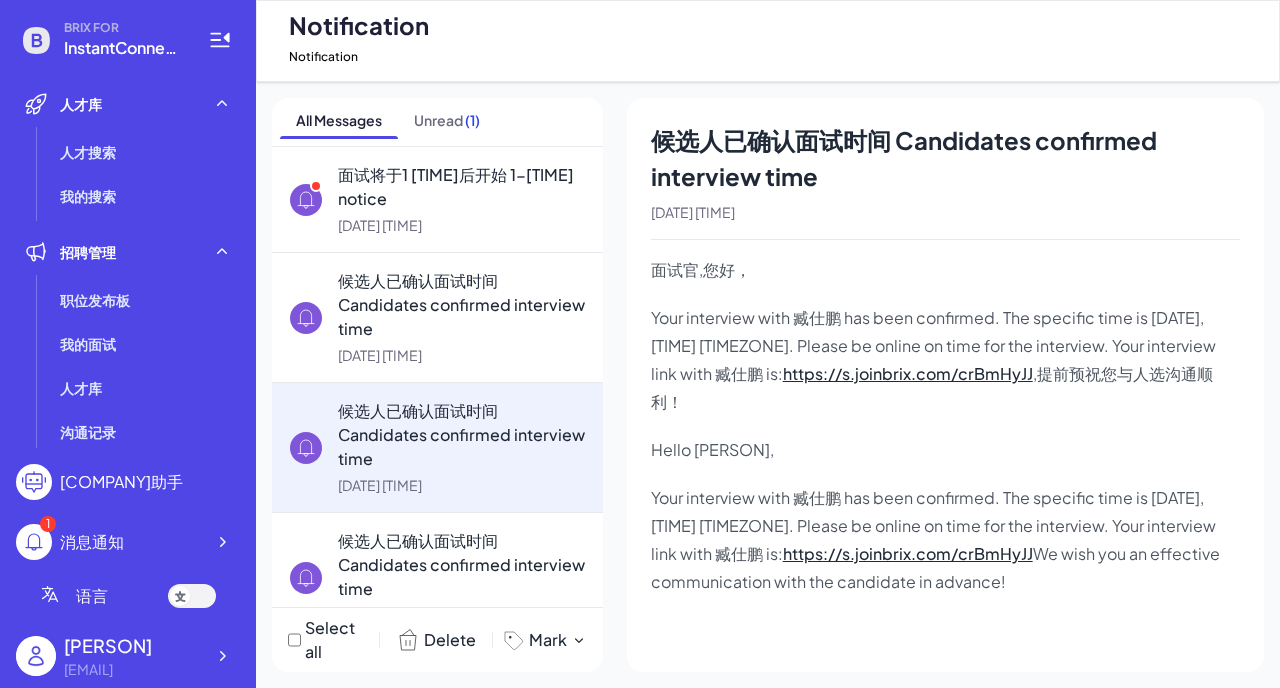 click on "Your interview with 臧仕鹏 has been confirmed. The specific time is [DATE], [TIME] [TIMEZONE]. Please be online on time for the interview. Your interview link with 臧仕鹏 is: https://s.joinbrix.com/crBmHyJJ ,提前预祝您与人选沟通顺利！" at bounding box center [935, 359] 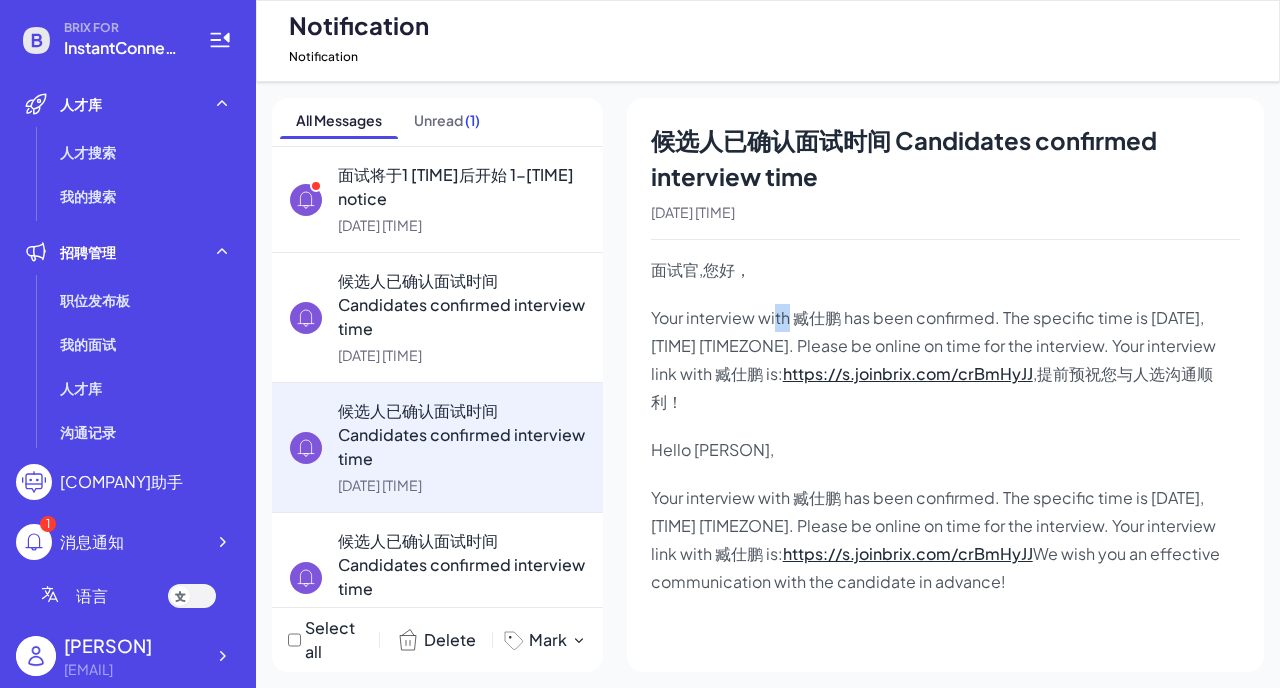 click on "Your interview with 臧仕鹏 has been confirmed. The specific time is [DATE], [TIME] [TIMEZONE]. Please be online on time for the interview. Your interview link with 臧仕鹏 is: https://s.joinbrix.com/crBmHyJJ ,提前预祝您与人选沟通顺利！" at bounding box center [935, 359] 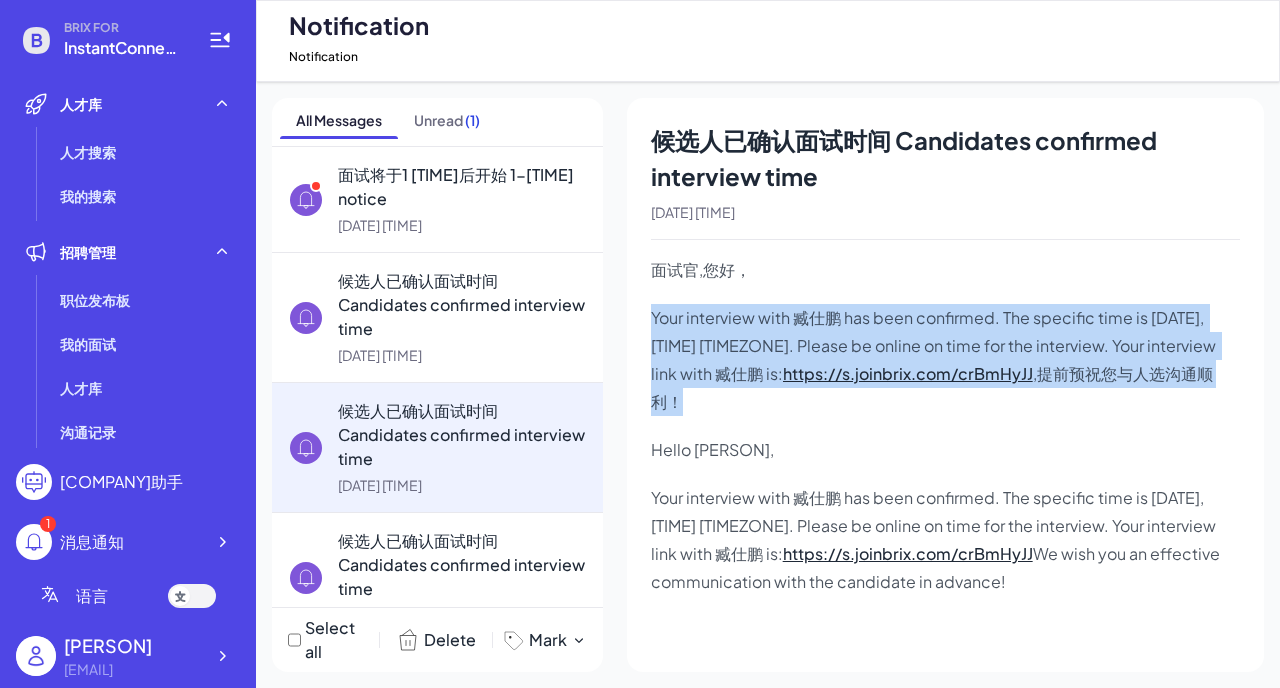 click on "Your interview with 臧仕鹏 has been confirmed. The specific time is [DATE], [TIME] [TIMEZONE]. Please be online on time for the interview. Your interview link with 臧仕鹏 is: https://s.joinbrix.com/crBmHyJJ ,提前预祝您与人选沟通顺利！" at bounding box center [935, 359] 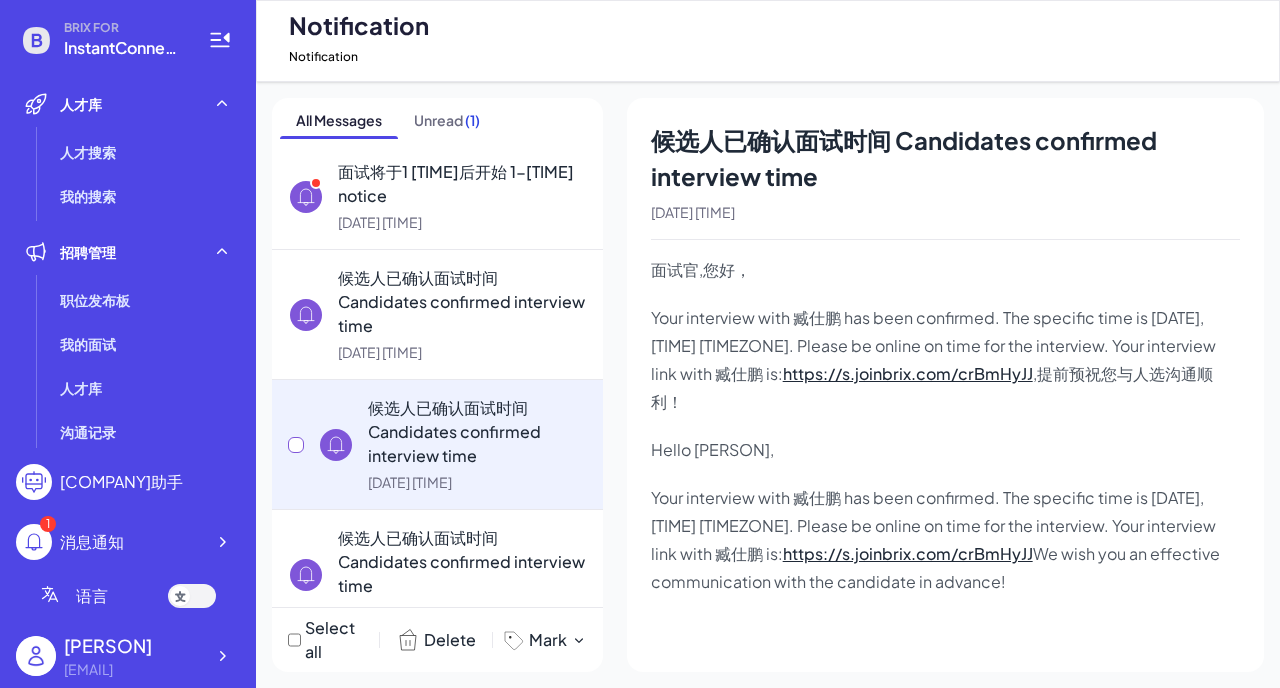 scroll, scrollTop: 0, scrollLeft: 0, axis: both 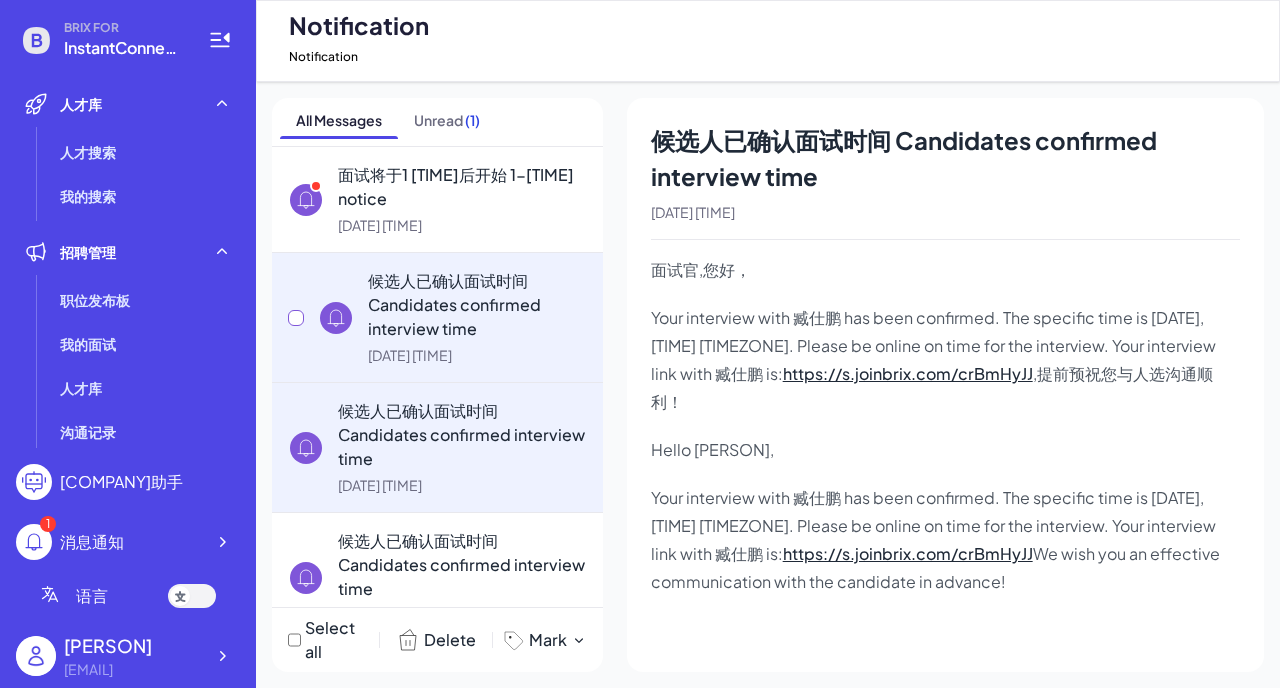 click on "Candidates confirmed interview time [DATE] [TIME]" at bounding box center (437, 317) 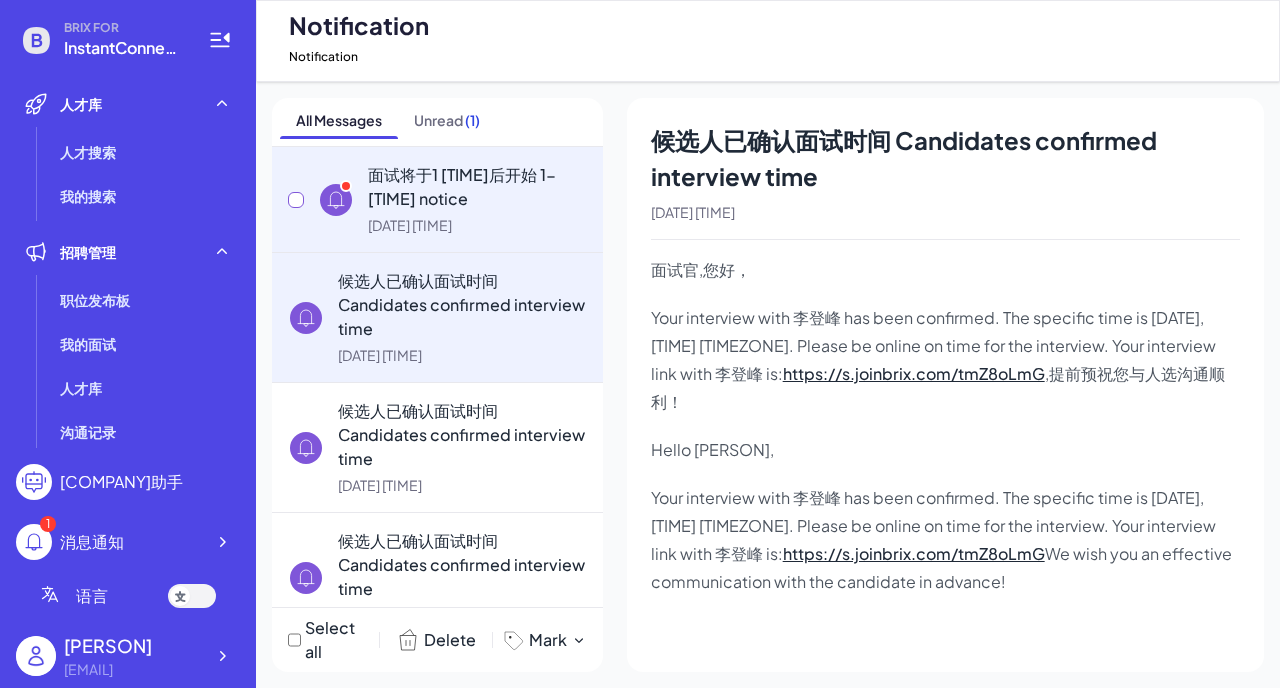 click on "面试将于1 [TIME]后开始  1-[TIME] notice" at bounding box center (477, 187) 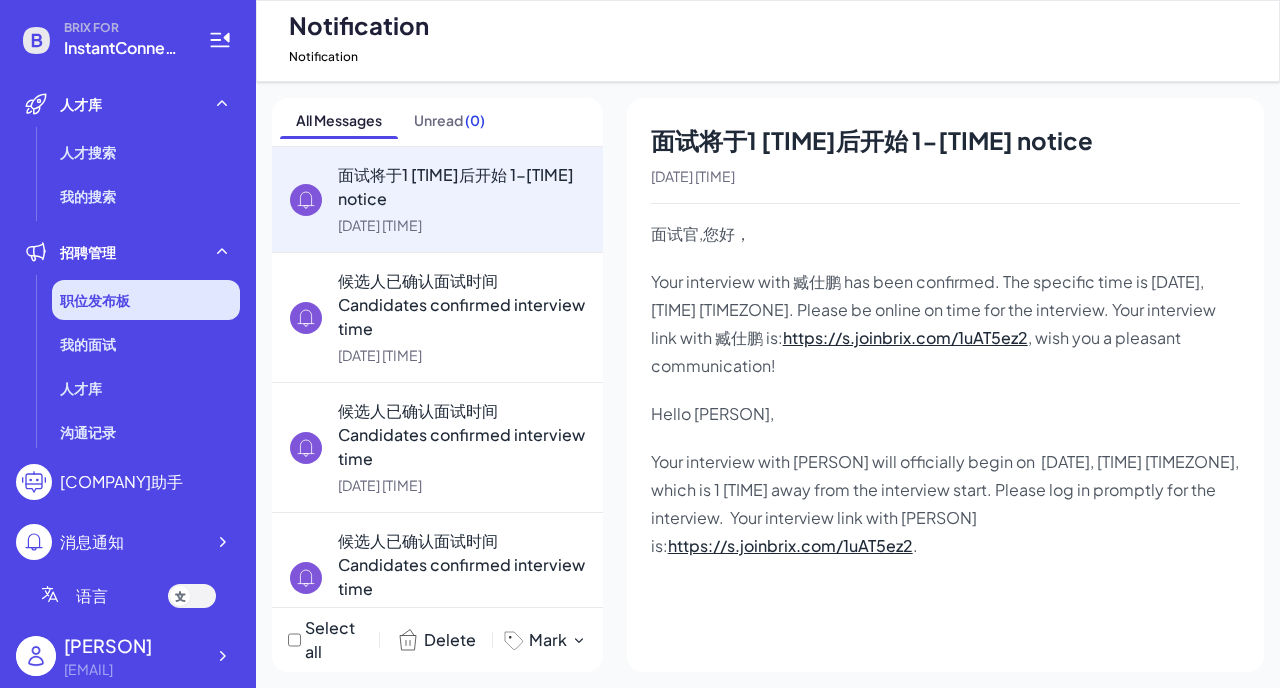 click on "职位发布板" at bounding box center (95, 300) 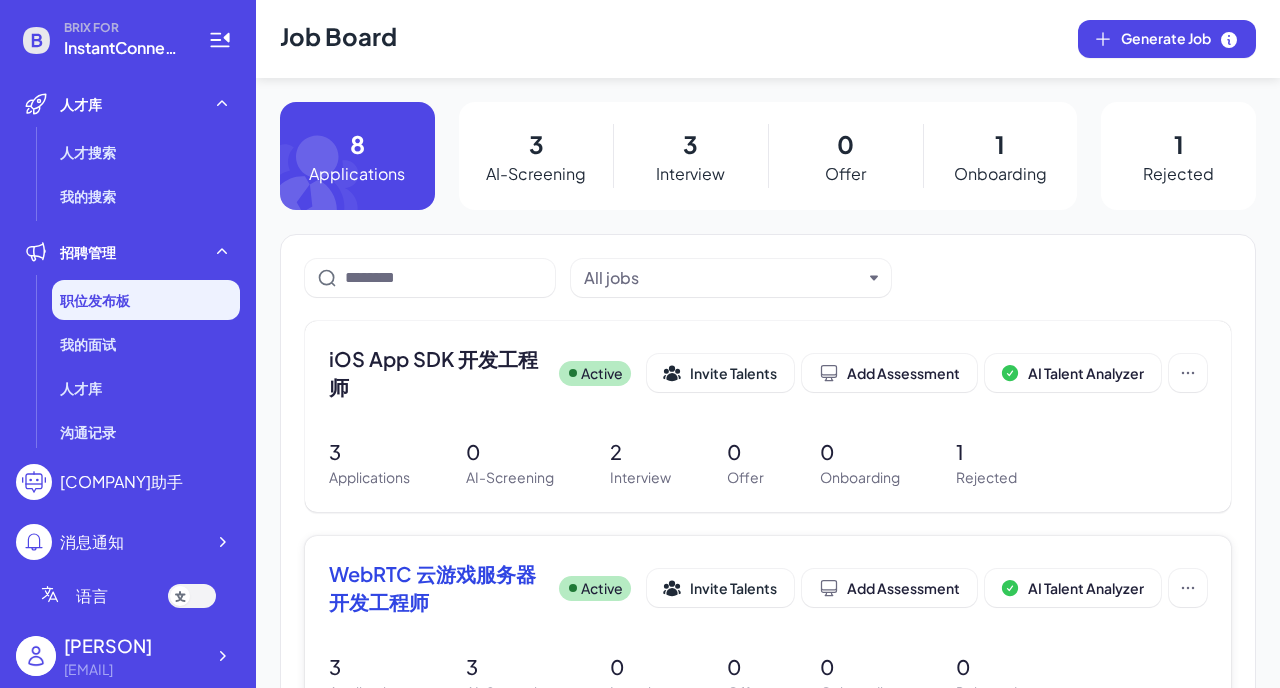 click on "WebRTC 云游戏服务器开发工程师" at bounding box center [436, 588] 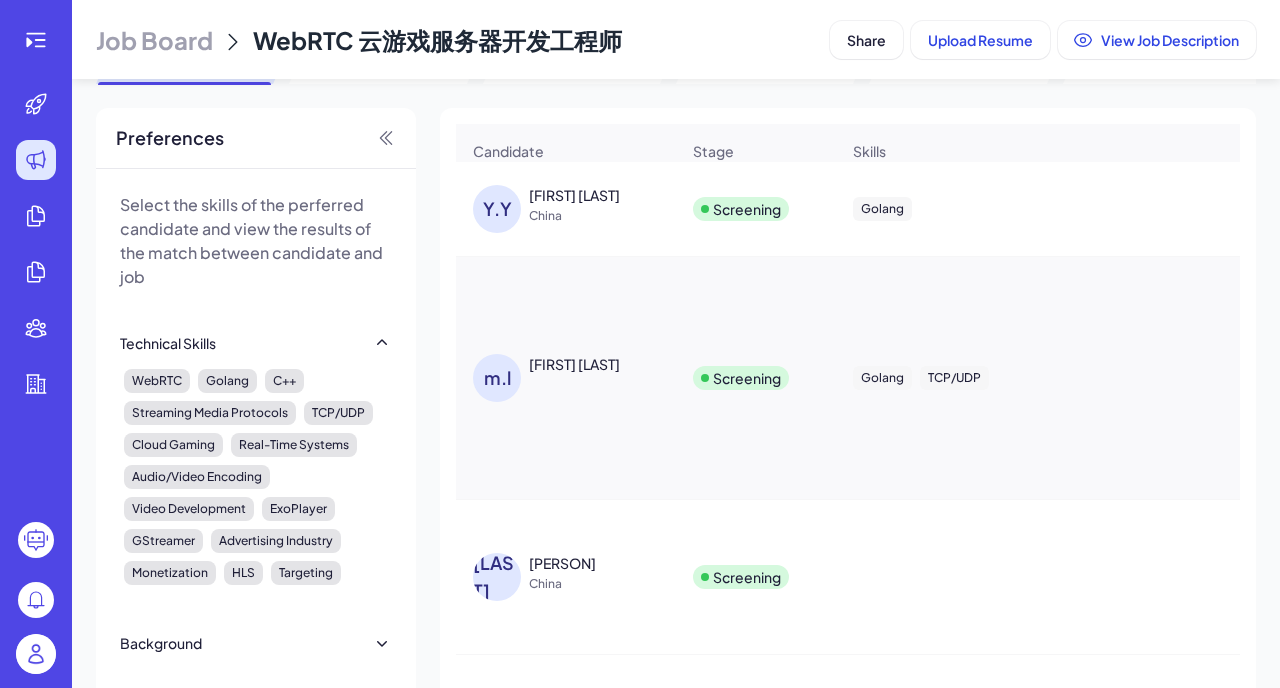 scroll, scrollTop: 0, scrollLeft: 0, axis: both 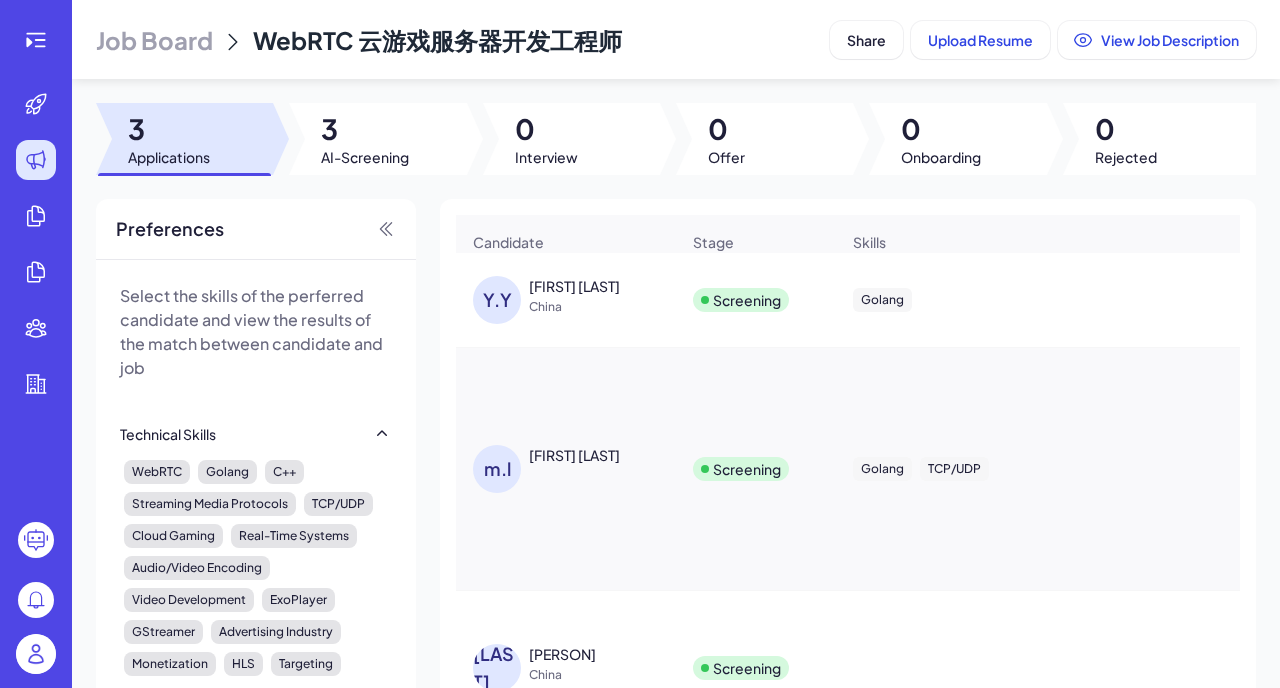 click on "China" at bounding box center (604, 307) 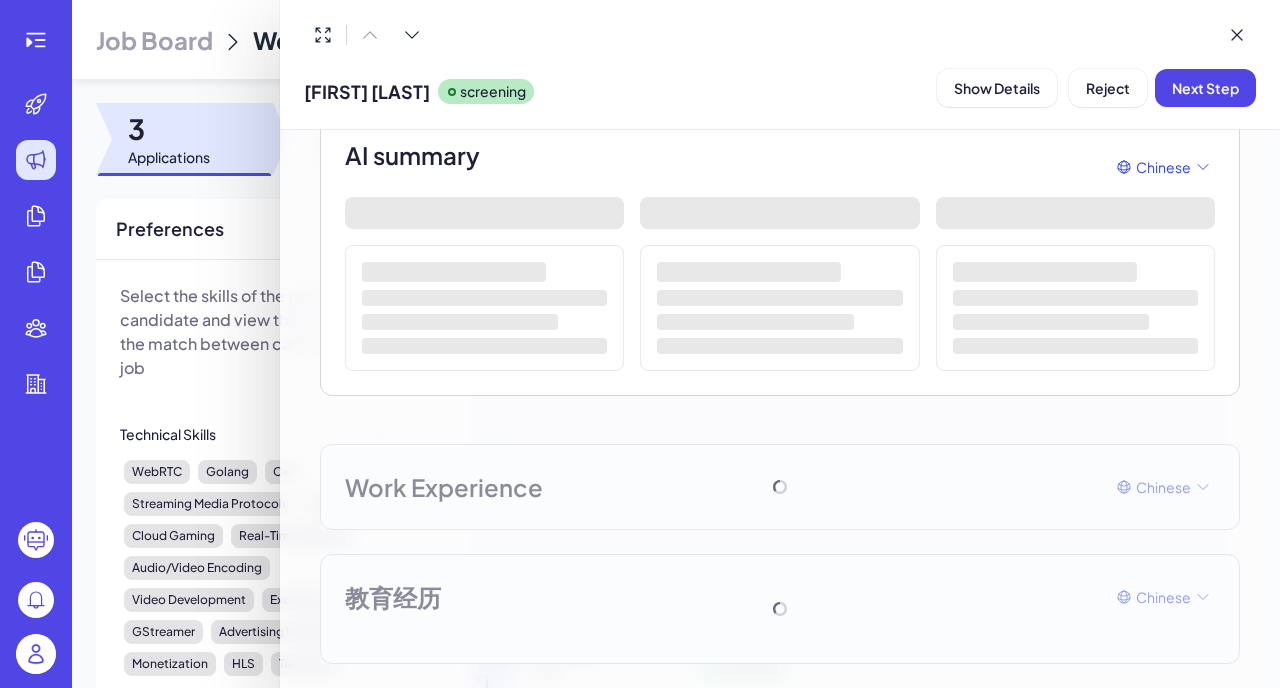 scroll, scrollTop: 0, scrollLeft: 0, axis: both 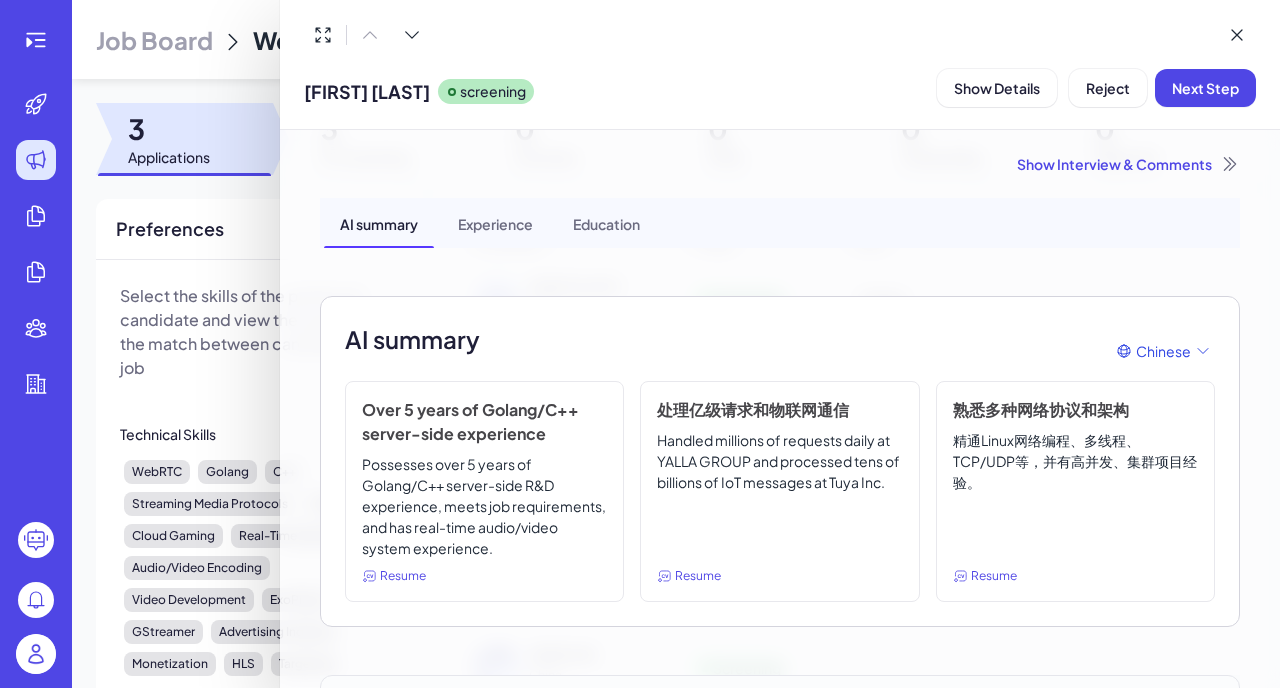 click on "Education" at bounding box center (606, 223) 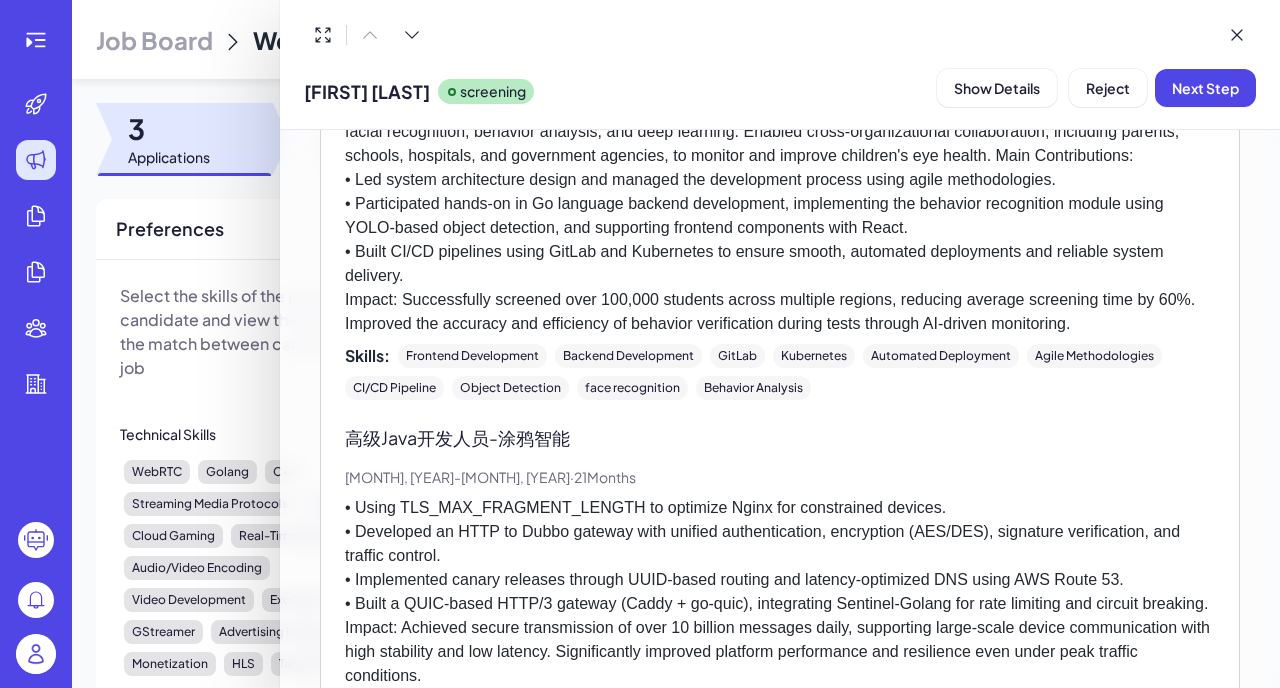 scroll, scrollTop: 1361, scrollLeft: 0, axis: vertical 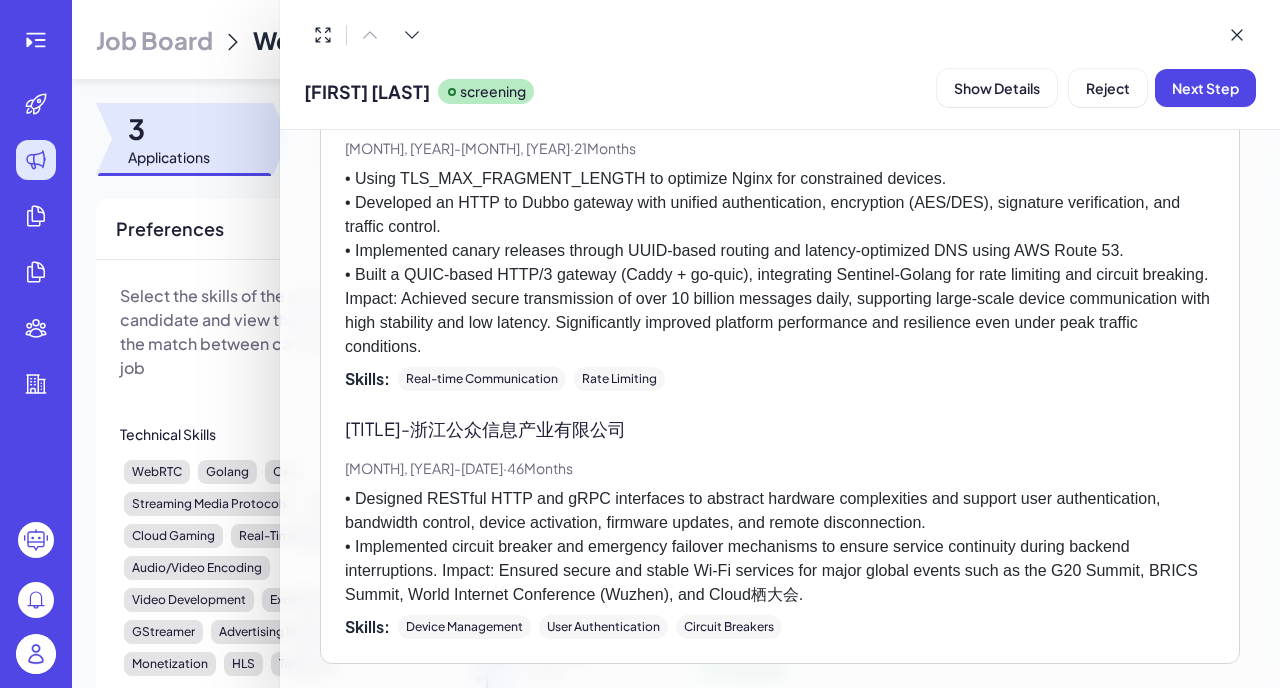 click on "[UNIVERSITY]" at bounding box center [780, 814] 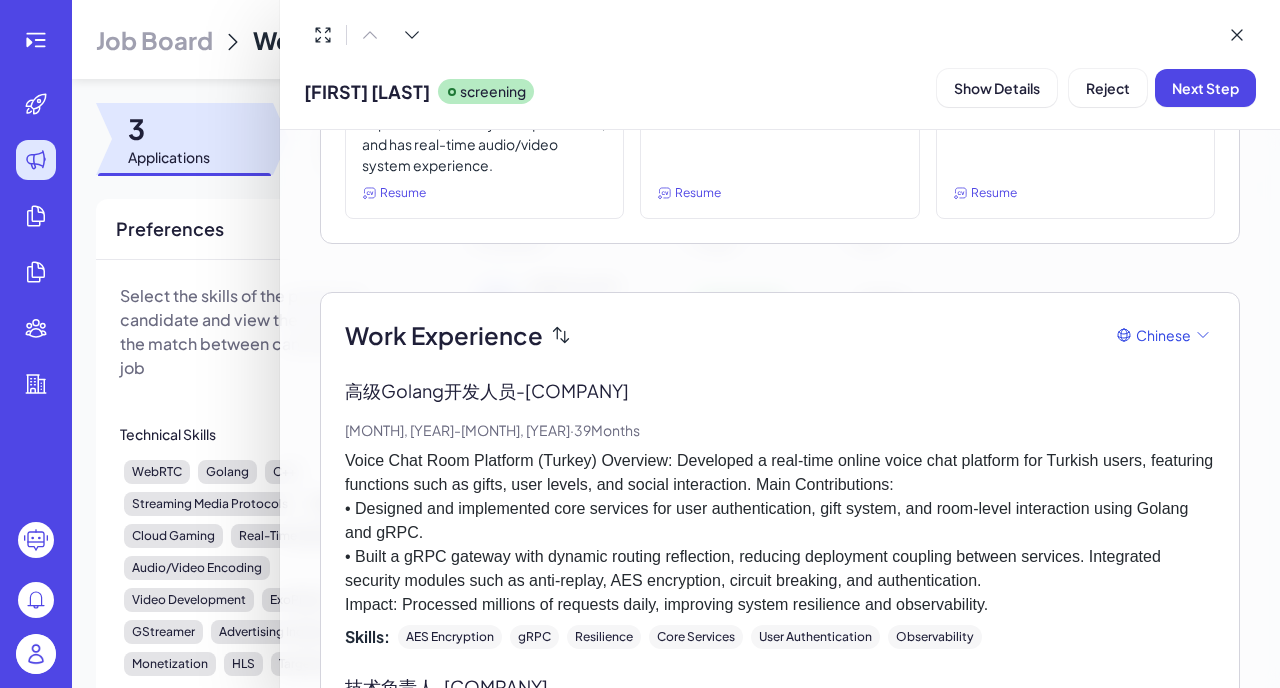scroll, scrollTop: 442, scrollLeft: 0, axis: vertical 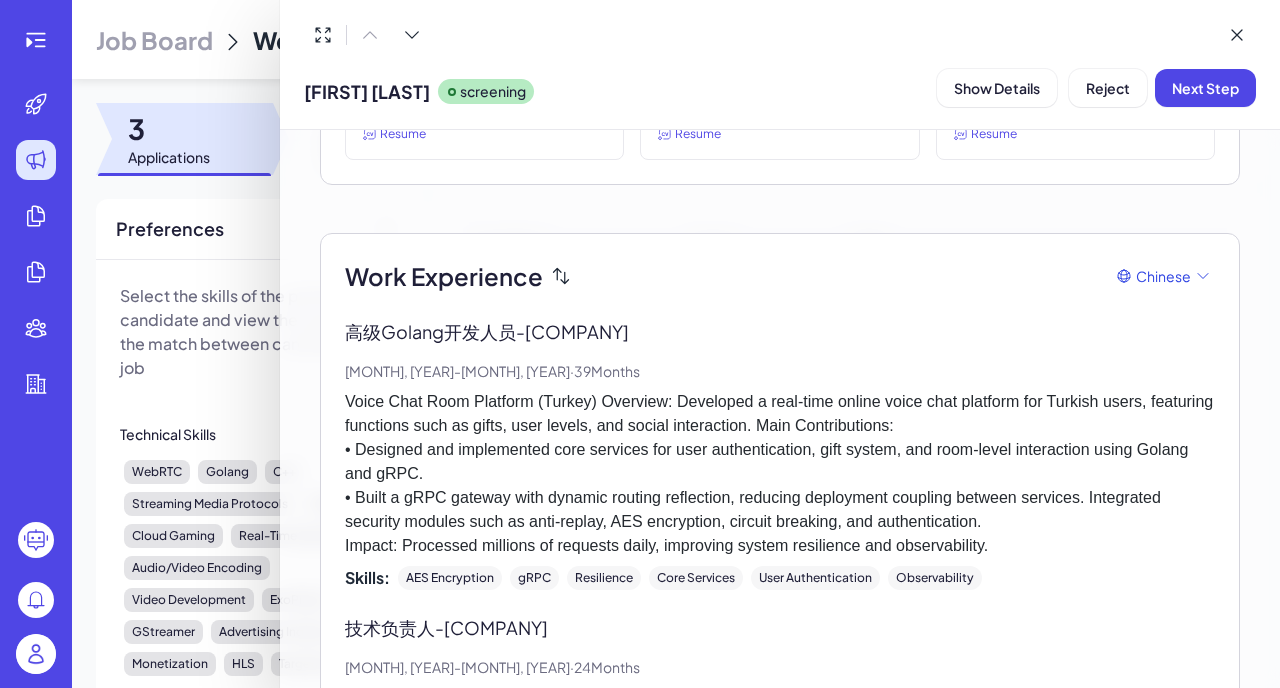 click on "Voice Chat Room Platform (Turkey) Overview: Developed a real-time online voice chat platform for Turkish users, featuring functions such as gifts, user levels, and social interaction. Main Contributions:
• Designed and implemented core services for user authentication, gift system, and room-level interaction using Golang and gRPC.
• Built a gRPC gateway with dynamic routing reflection, reducing deployment coupling between services. Integrated security modules such as anti-replay, AES encryption, circuit breaking, and authentication.
Impact: Processed millions of requests daily, improving system resilience and observability." at bounding box center (780, 474) 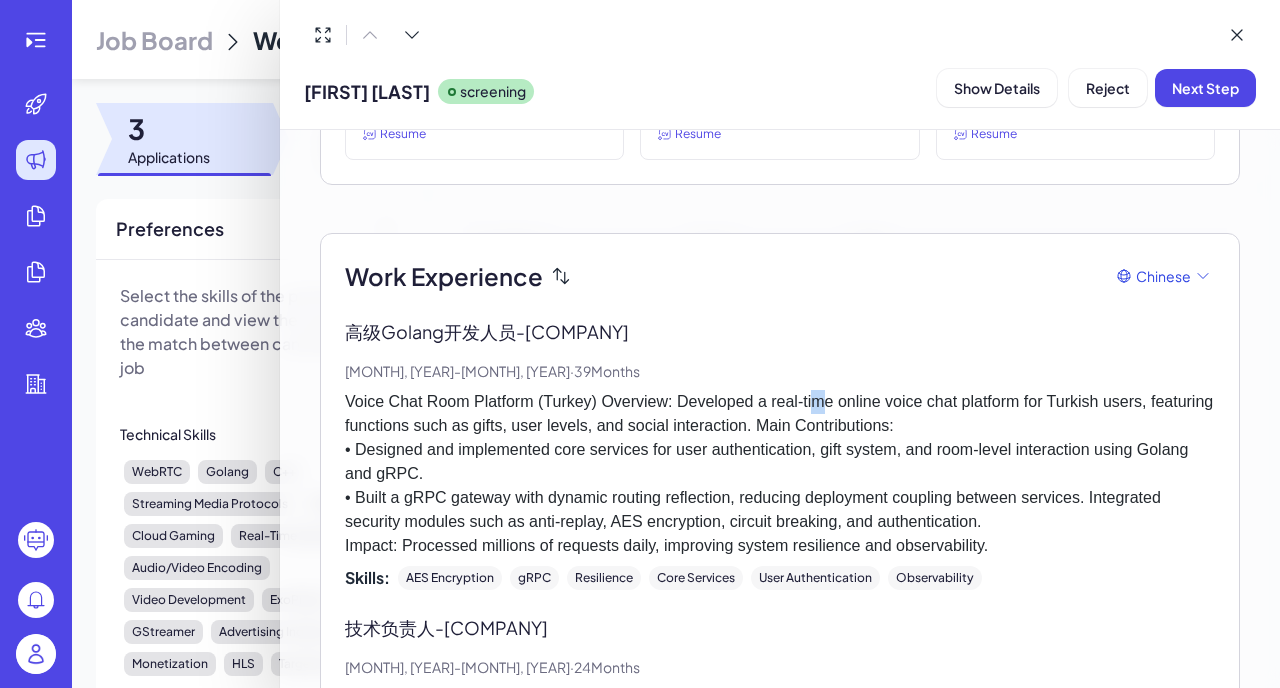 click on "Voice Chat Room Platform (Turkey) Overview: Developed a real-time online voice chat platform for Turkish users, featuring functions such as gifts, user levels, and social interaction. Main Contributions:
• Designed and implemented core services for user authentication, gift system, and room-level interaction using Golang and gRPC.
• Built a gRPC gateway with dynamic routing reflection, reducing deployment coupling between services. Integrated security modules such as anti-replay, AES encryption, circuit breaking, and authentication.
Impact: Processed millions of requests daily, improving system resilience and observability." at bounding box center (780, 474) 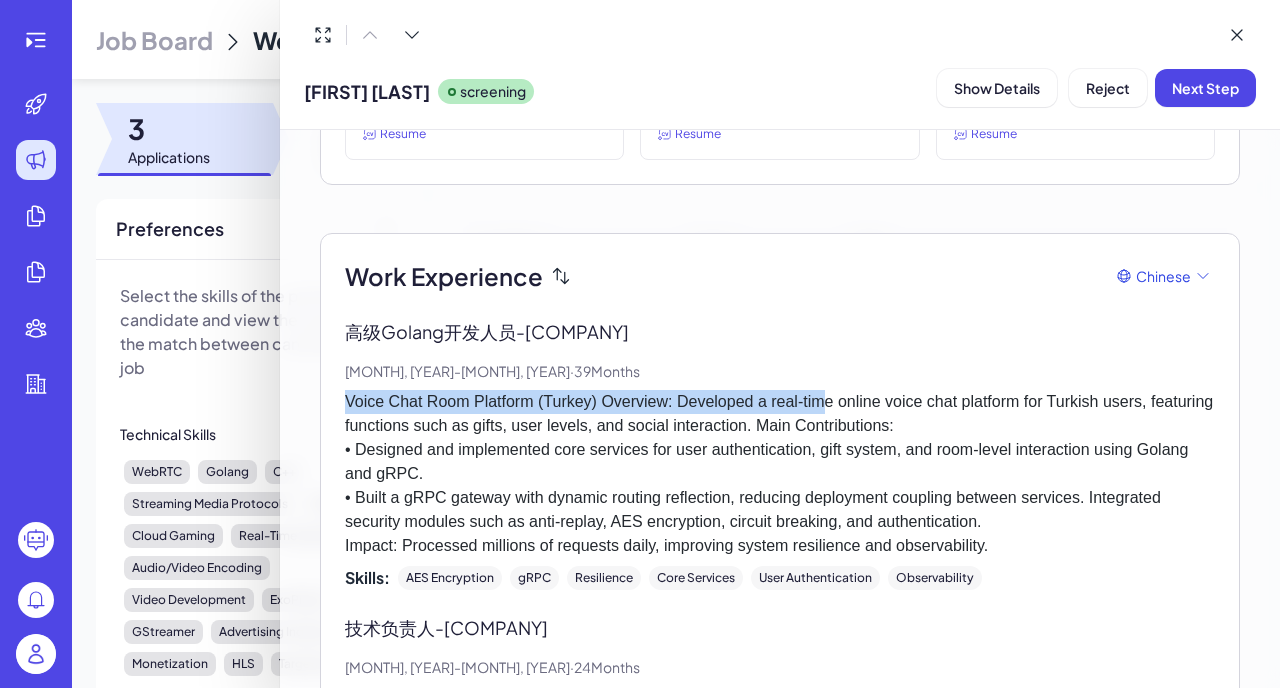 click on "Voice Chat Room Platform (Turkey) Overview: Developed a real-time online voice chat platform for Turkish users, featuring functions such as gifts, user levels, and social interaction. Main Contributions:
• Designed and implemented core services for user authentication, gift system, and room-level interaction using Golang and gRPC.
• Built a gRPC gateway with dynamic routing reflection, reducing deployment coupling between services. Integrated security modules such as anti-replay, AES encryption, circuit breaking, and authentication.
Impact: Processed millions of requests daily, improving system resilience and observability." at bounding box center [780, 474] 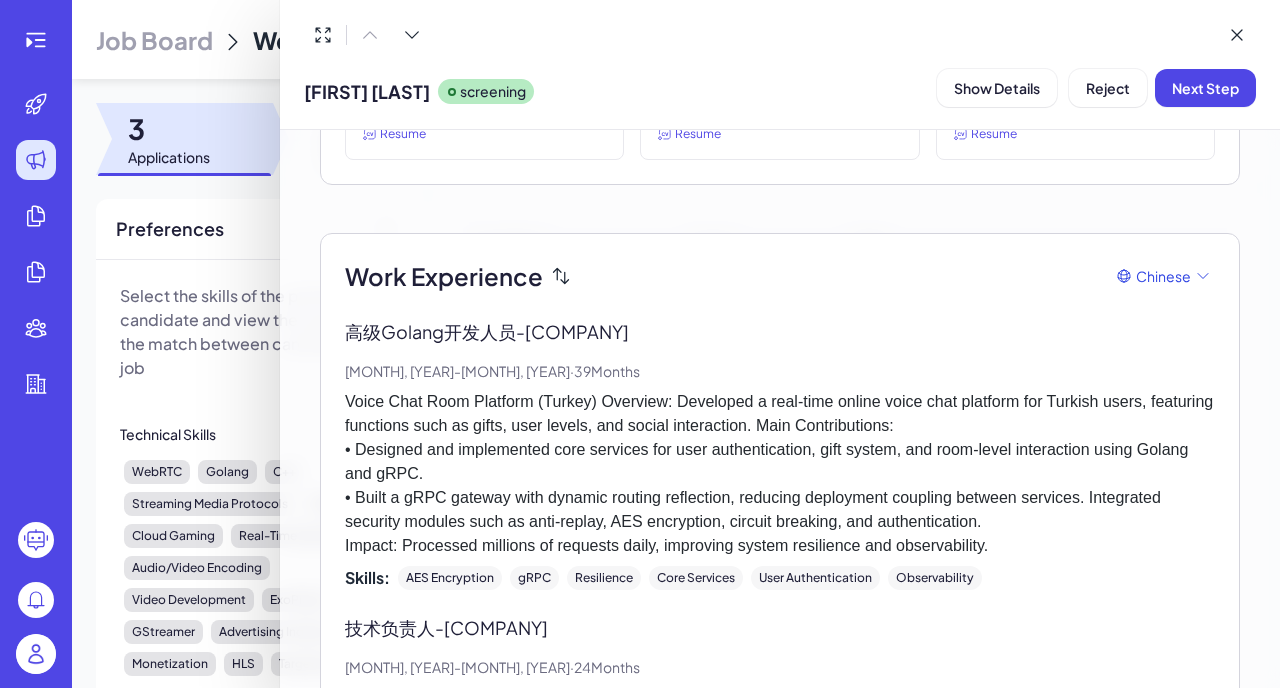 click on "Voice Chat Room Platform (Turkey) Overview: Developed a real-time online voice chat platform for Turkish users, featuring functions such as gifts, user levels, and social interaction. Main Contributions:
• Designed and implemented core services for user authentication, gift system, and room-level interaction using Golang and gRPC.
• Built a gRPC gateway with dynamic routing reflection, reducing deployment coupling between services. Integrated security modules such as anti-replay, AES encryption, circuit breaking, and authentication.
Impact: Processed millions of requests daily, improving system resilience and observability." at bounding box center [780, 474] 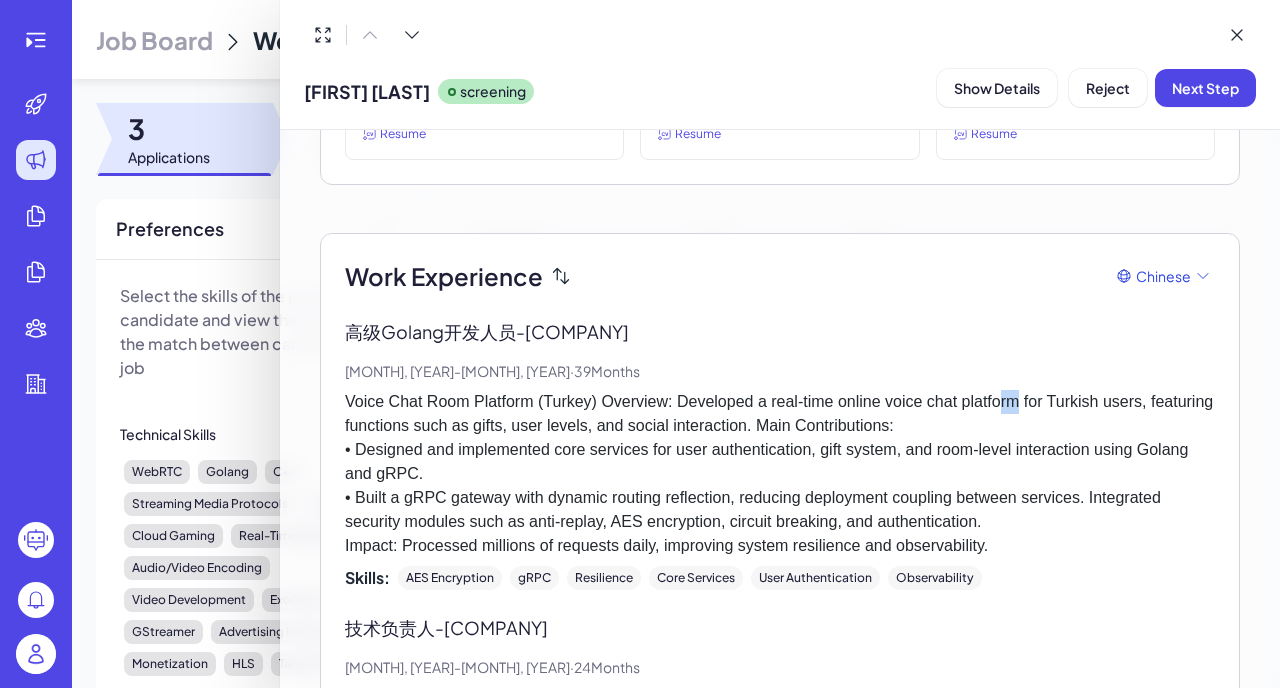 click on "Voice Chat Room Platform (Turkey) Overview: Developed a real-time online voice chat platform for Turkish users, featuring functions such as gifts, user levels, and social interaction. Main Contributions:
• Designed and implemented core services for user authentication, gift system, and room-level interaction using Golang and gRPC.
• Built a gRPC gateway with dynamic routing reflection, reducing deployment coupling between services. Integrated security modules such as anti-replay, AES encryption, circuit breaking, and authentication.
Impact: Processed millions of requests daily, improving system resilience and observability." at bounding box center (780, 474) 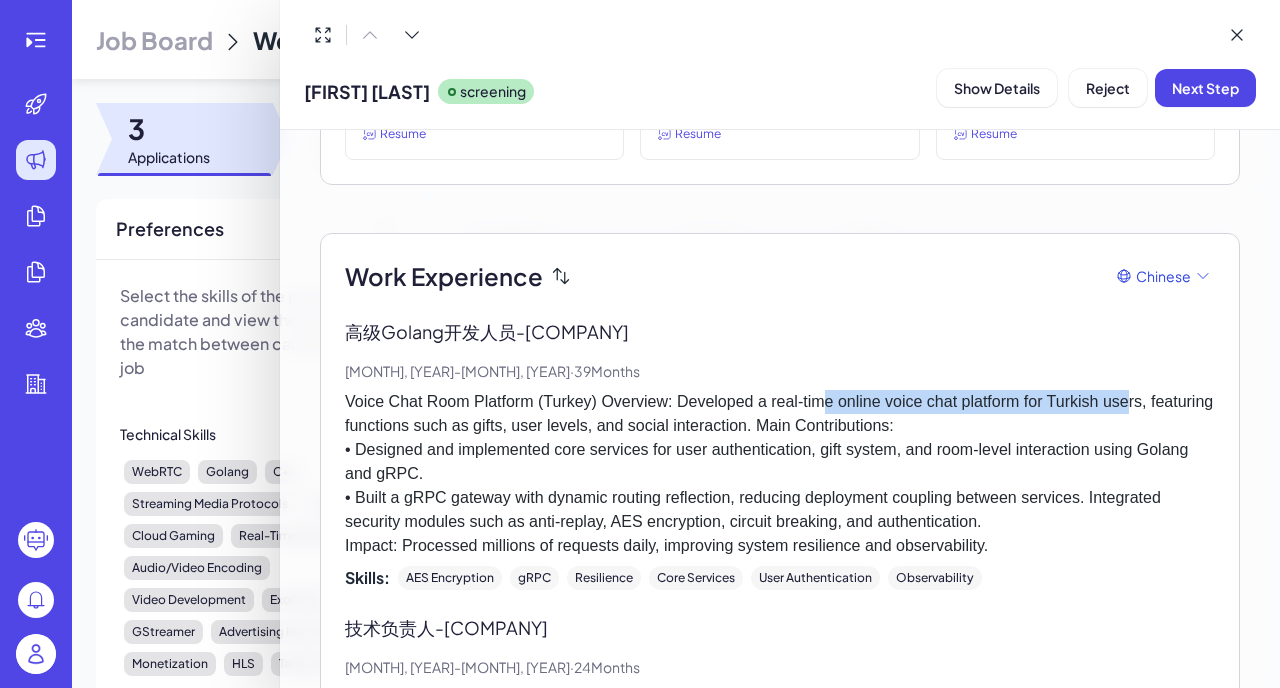 click on "Voice Chat Room Platform (Turkey) Overview: Developed a real-time online voice chat platform for Turkish users, featuring functions such as gifts, user levels, and social interaction. Main Contributions:
• Designed and implemented core services for user authentication, gift system, and room-level interaction using Golang and gRPC.
• Built a gRPC gateway with dynamic routing reflection, reducing deployment coupling between services. Integrated security modules such as anti-replay, AES encryption, circuit breaking, and authentication.
Impact: Processed millions of requests daily, improving system resilience and observability." at bounding box center (780, 474) 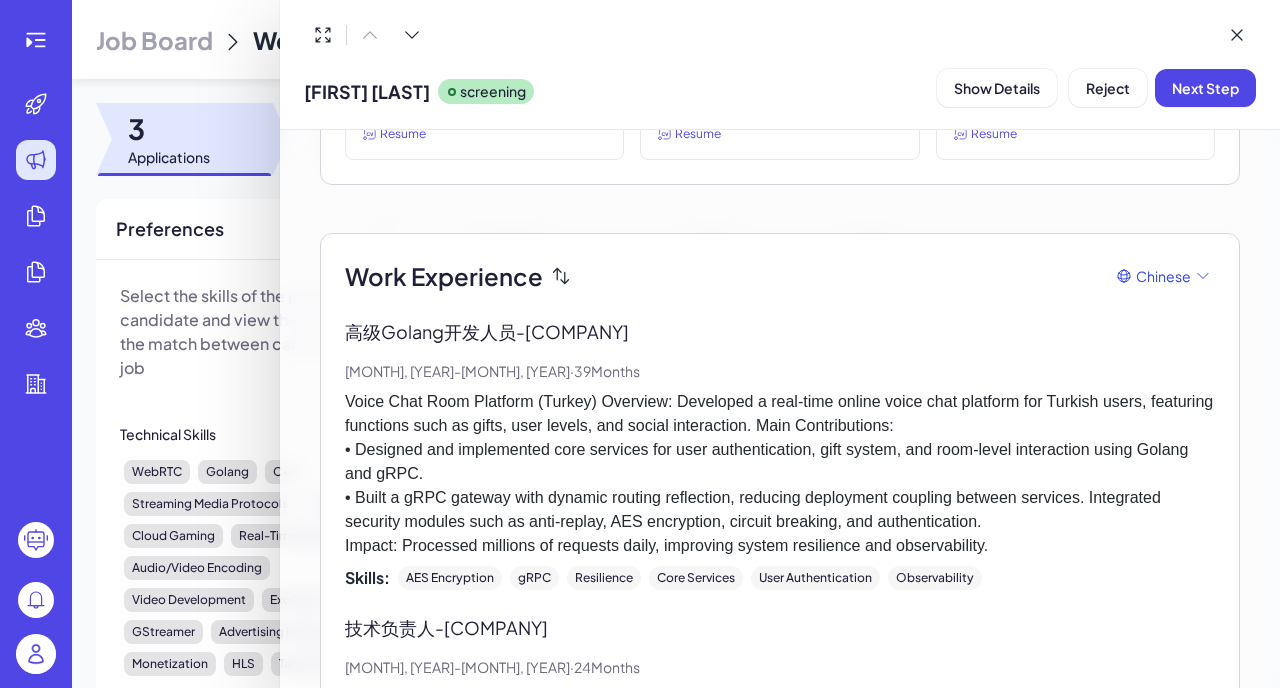 click on "Voice Chat Room Platform (Turkey) Overview: Developed a real-time online voice chat platform for Turkish users, featuring functions such as gifts, user levels, and social interaction. Main Contributions:
• Designed and implemented core services for user authentication, gift system, and room-level interaction using Golang and gRPC.
• Built a gRPC gateway with dynamic routing reflection, reducing deployment coupling between services. Integrated security modules such as anti-replay, AES encryption, circuit breaking, and authentication.
Impact: Processed millions of requests daily, improving system resilience and observability." at bounding box center [780, 474] 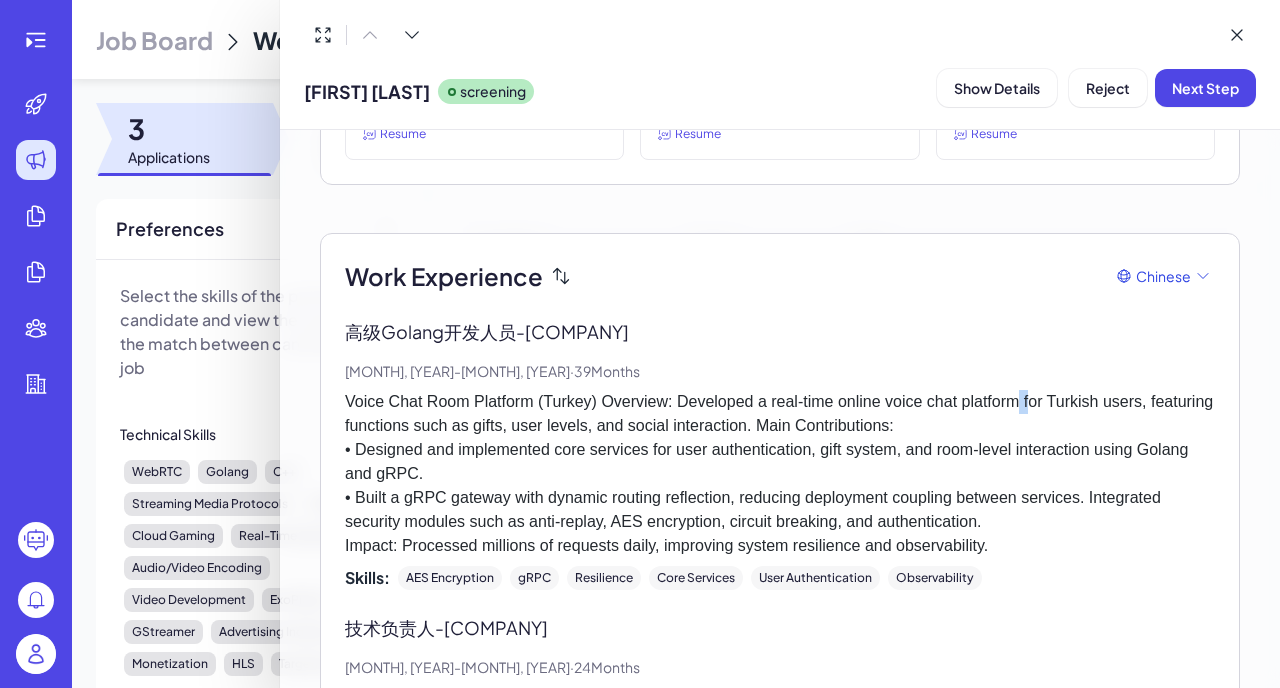 click on "Voice Chat Room Platform (Turkey) Overview: Developed a real-time online voice chat platform for Turkish users, featuring functions such as gifts, user levels, and social interaction. Main Contributions:
• Designed and implemented core services for user authentication, gift system, and room-level interaction using Golang and gRPC.
• Built a gRPC gateway with dynamic routing reflection, reducing deployment coupling between services. Integrated security modules such as anti-replay, AES encryption, circuit breaking, and authentication.
Impact: Processed millions of requests daily, improving system resilience and observability." at bounding box center (780, 474) 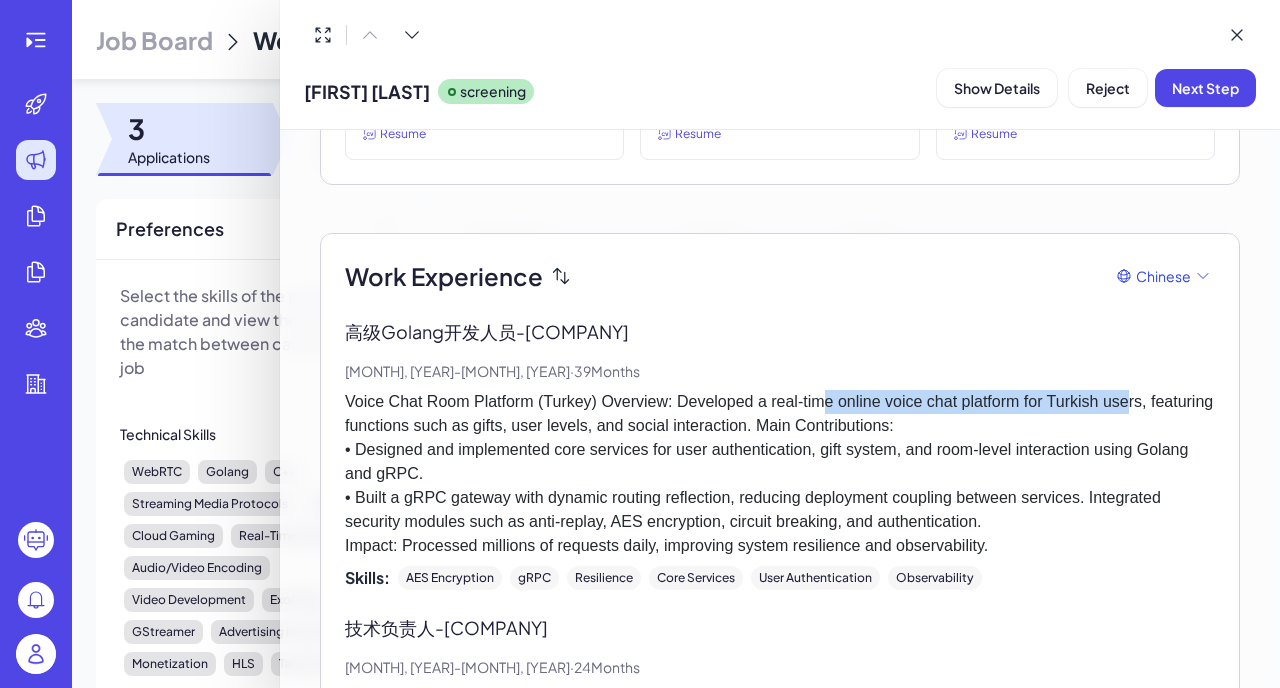 click on "Voice Chat Room Platform (Turkey) Overview: Developed a real-time online voice chat platform for Turkish users, featuring functions such as gifts, user levels, and social interaction. Main Contributions:
• Designed and implemented core services for user authentication, gift system, and room-level interaction using Golang and gRPC.
• Built a gRPC gateway with dynamic routing reflection, reducing deployment coupling between services. Integrated security modules such as anti-replay, AES encryption, circuit breaking, and authentication.
Impact: Processed millions of requests daily, improving system resilience and observability." at bounding box center (780, 474) 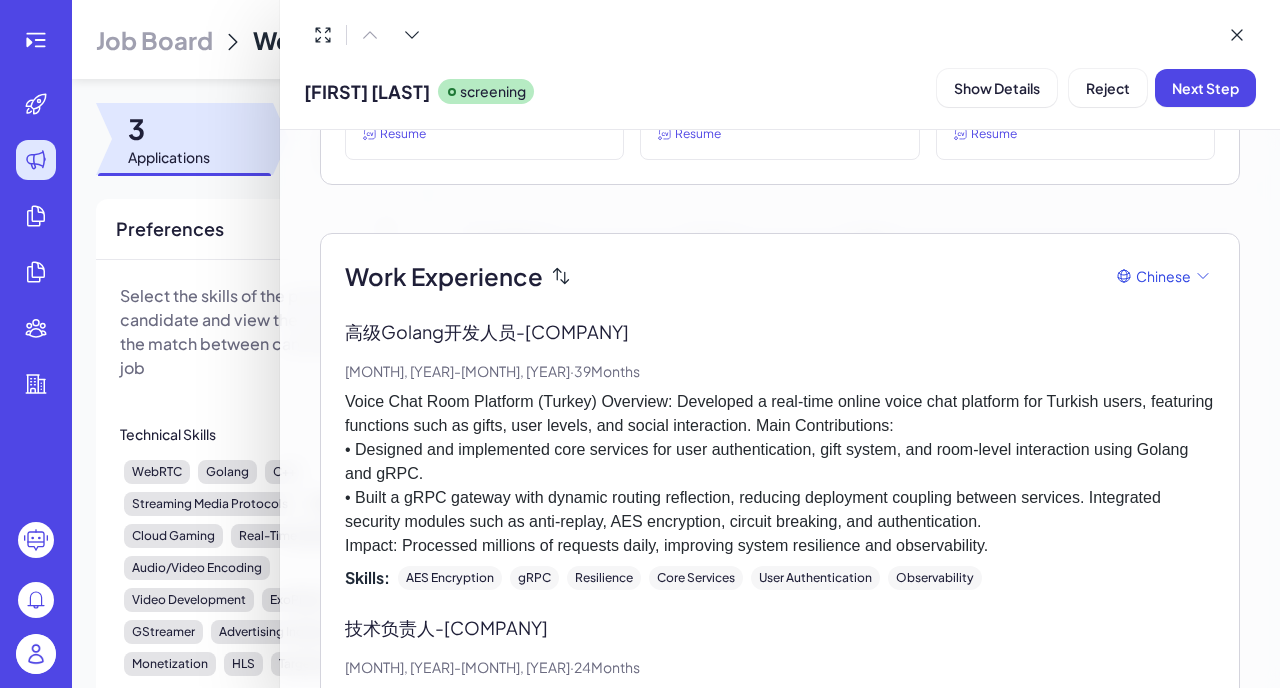 click on "Voice Chat Room Platform (Turkey) Overview: Developed a real-time online voice chat platform for Turkish users, featuring functions such as gifts, user levels, and social interaction. Main Contributions:
• Designed and implemented core services for user authentication, gift system, and room-level interaction using Golang and gRPC.
• Built a gRPC gateway with dynamic routing reflection, reducing deployment coupling between services. Integrated security modules such as anti-replay, AES encryption, circuit breaking, and authentication.
Impact: Processed millions of requests daily, improving system resilience and observability." at bounding box center (780, 474) 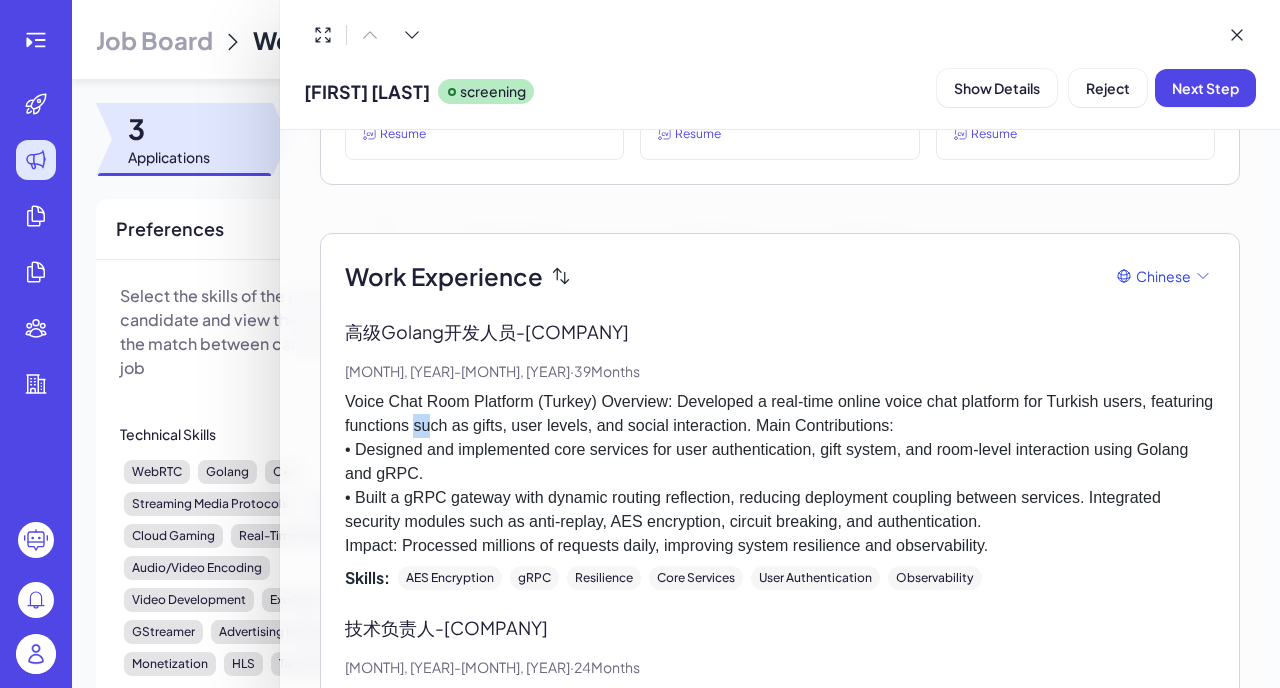 click on "Voice Chat Room Platform (Turkey) Overview: Developed a real-time online voice chat platform for Turkish users, featuring functions such as gifts, user levels, and social interaction. Main Contributions:
• Designed and implemented core services for user authentication, gift system, and room-level interaction using Golang and gRPC.
• Built a gRPC gateway with dynamic routing reflection, reducing deployment coupling between services. Integrated security modules such as anti-replay, AES encryption, circuit breaking, and authentication.
Impact: Processed millions of requests daily, improving system resilience and observability." at bounding box center [780, 474] 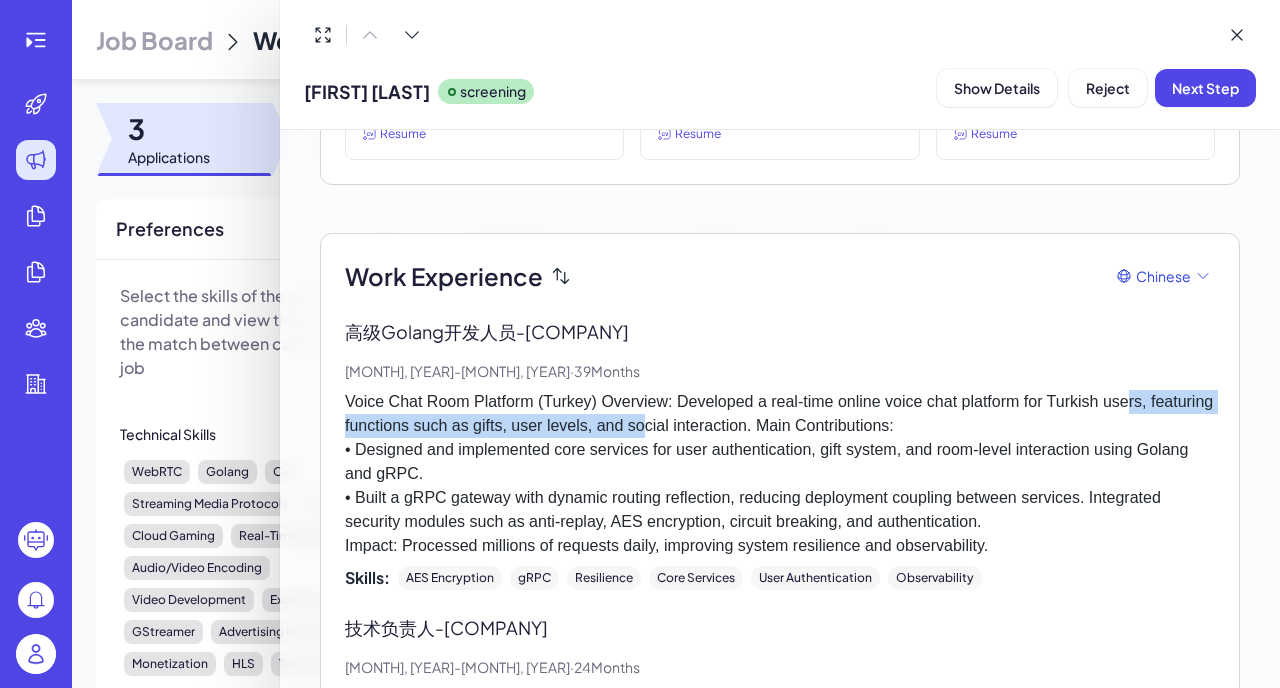 click on "Voice Chat Room Platform (Turkey) Overview: Developed a real-time online voice chat platform for Turkish users, featuring functions such as gifts, user levels, and social interaction. Main Contributions:
• Designed and implemented core services for user authentication, gift system, and room-level interaction using Golang and gRPC.
• Built a gRPC gateway with dynamic routing reflection, reducing deployment coupling between services. Integrated security modules such as anti-replay, AES encryption, circuit breaking, and authentication.
Impact: Processed millions of requests daily, improving system resilience and observability." at bounding box center (780, 474) 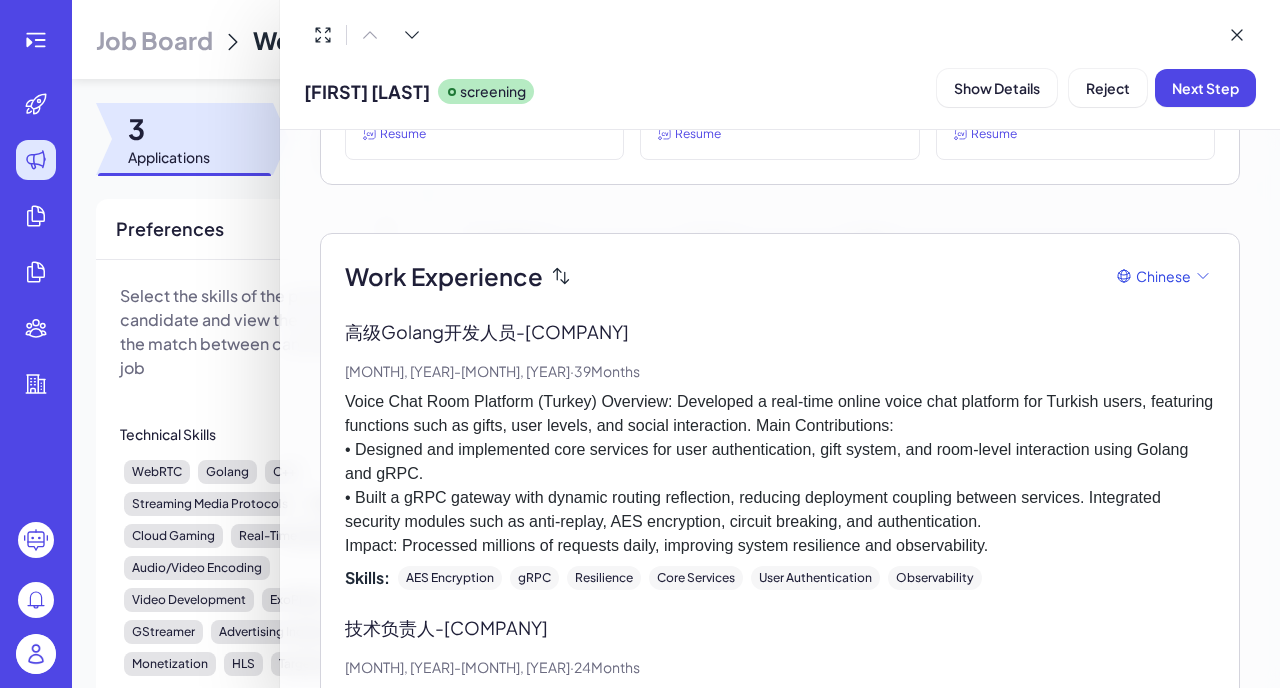 click on "Voice Chat Room Platform (Turkey) Overview: Developed a real-time online voice chat platform for Turkish users, featuring functions such as gifts, user levels, and social interaction. Main Contributions:
• Designed and implemented core services for user authentication, gift system, and room-level interaction using Golang and gRPC.
• Built a gRPC gateway with dynamic routing reflection, reducing deployment coupling between services. Integrated security modules such as anti-replay, AES encryption, circuit breaking, and authentication.
Impact: Processed millions of requests daily, improving system resilience and observability." at bounding box center [780, 474] 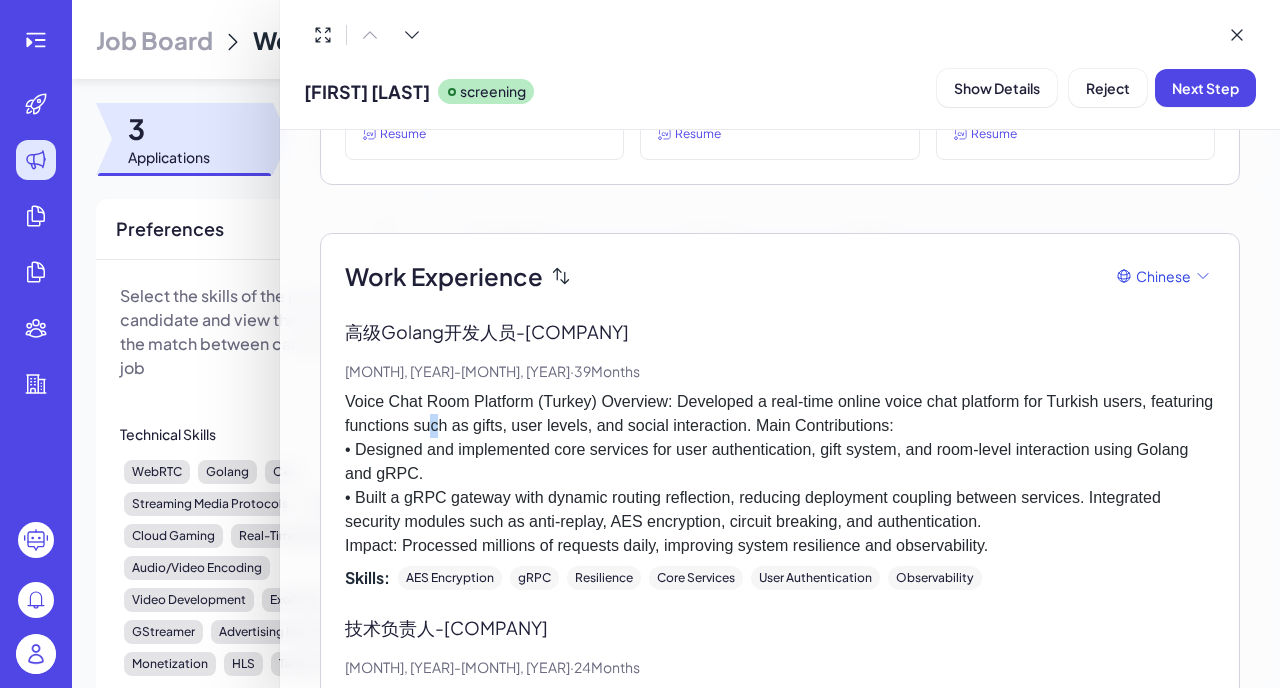click on "Voice Chat Room Platform (Turkey) Overview: Developed a real-time online voice chat platform for Turkish users, featuring functions such as gifts, user levels, and social interaction. Main Contributions:
• Designed and implemented core services for user authentication, gift system, and room-level interaction using Golang and gRPC.
• Built a gRPC gateway with dynamic routing reflection, reducing deployment coupling between services. Integrated security modules such as anti-replay, AES encryption, circuit breaking, and authentication.
Impact: Processed millions of requests daily, improving system resilience and observability." at bounding box center [780, 474] 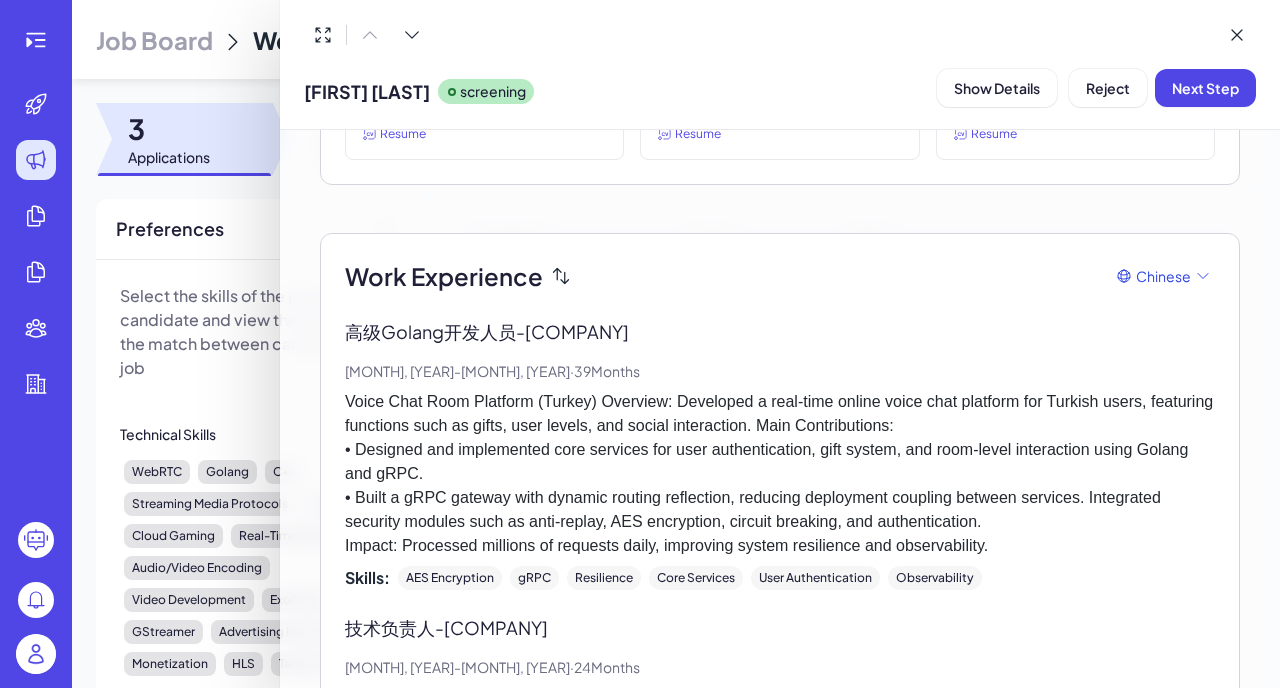click on "Voice Chat Room Platform (Turkey) Overview: Developed a real-time online voice chat platform for Turkish users, featuring functions such as gifts, user levels, and social interaction. Main Contributions:
• Designed and implemented core services for user authentication, gift system, and room-level interaction using Golang and gRPC.
• Built a gRPC gateway with dynamic routing reflection, reducing deployment coupling between services. Integrated security modules such as anti-replay, AES encryption, circuit breaking, and authentication.
Impact: Processed millions of requests daily, improving system resilience and observability." at bounding box center [780, 474] 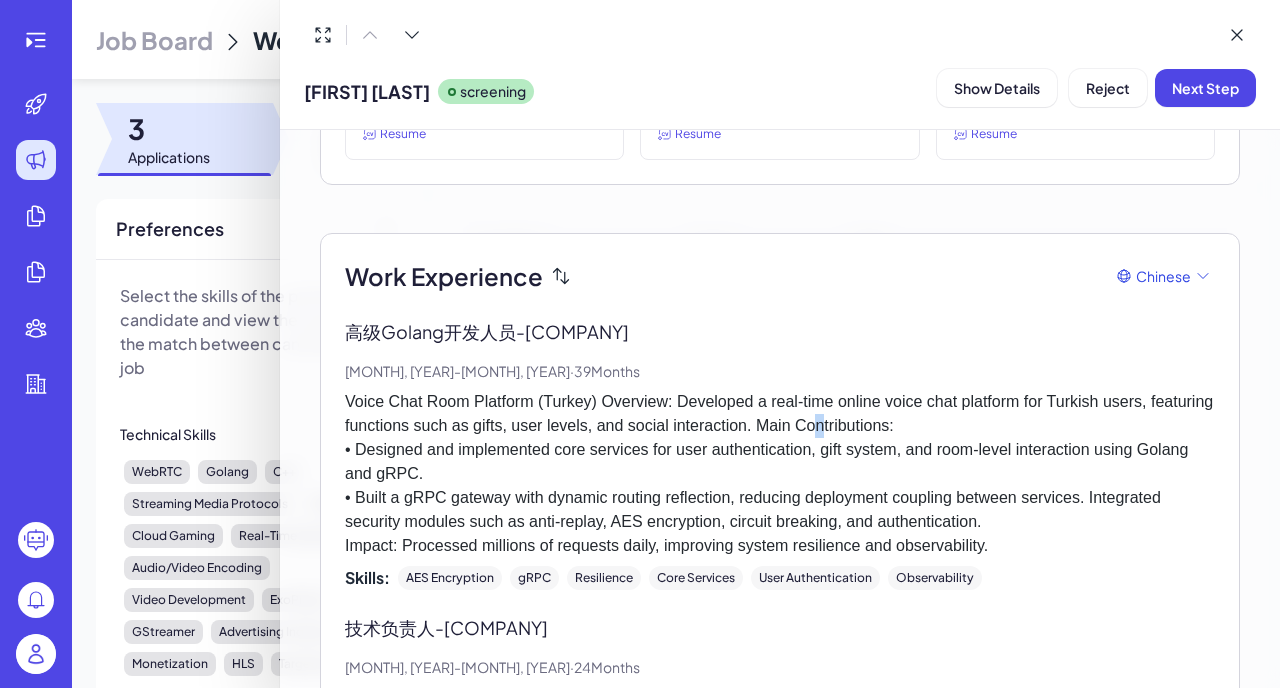 click on "Voice Chat Room Platform (Turkey) Overview: Developed a real-time online voice chat platform for Turkish users, featuring functions such as gifts, user levels, and social interaction. Main Contributions:
• Designed and implemented core services for user authentication, gift system, and room-level interaction using Golang and gRPC.
• Built a gRPC gateway with dynamic routing reflection, reducing deployment coupling between services. Integrated security modules such as anti-replay, AES encryption, circuit breaking, and authentication.
Impact: Processed millions of requests daily, improving system resilience and observability." at bounding box center [780, 474] 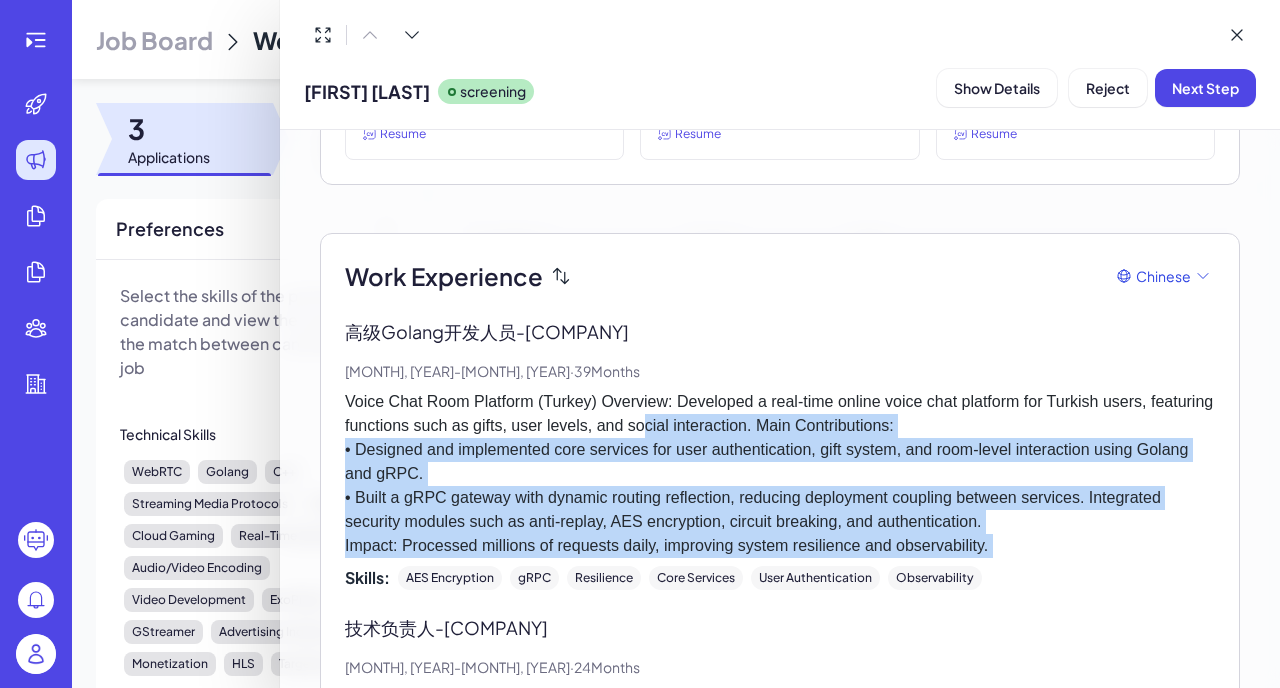 click on "Voice Chat Room Platform (Turkey) Overview: Developed a real-time online voice chat platform for Turkish users, featuring functions such as gifts, user levels, and social interaction. Main Contributions:
• Designed and implemented core services for user authentication, gift system, and room-level interaction using Golang and gRPC.
• Built a gRPC gateway with dynamic routing reflection, reducing deployment coupling between services. Integrated security modules such as anti-replay, AES encryption, circuit breaking, and authentication.
Impact: Processed millions of requests daily, improving system resilience and observability." at bounding box center [780, 474] 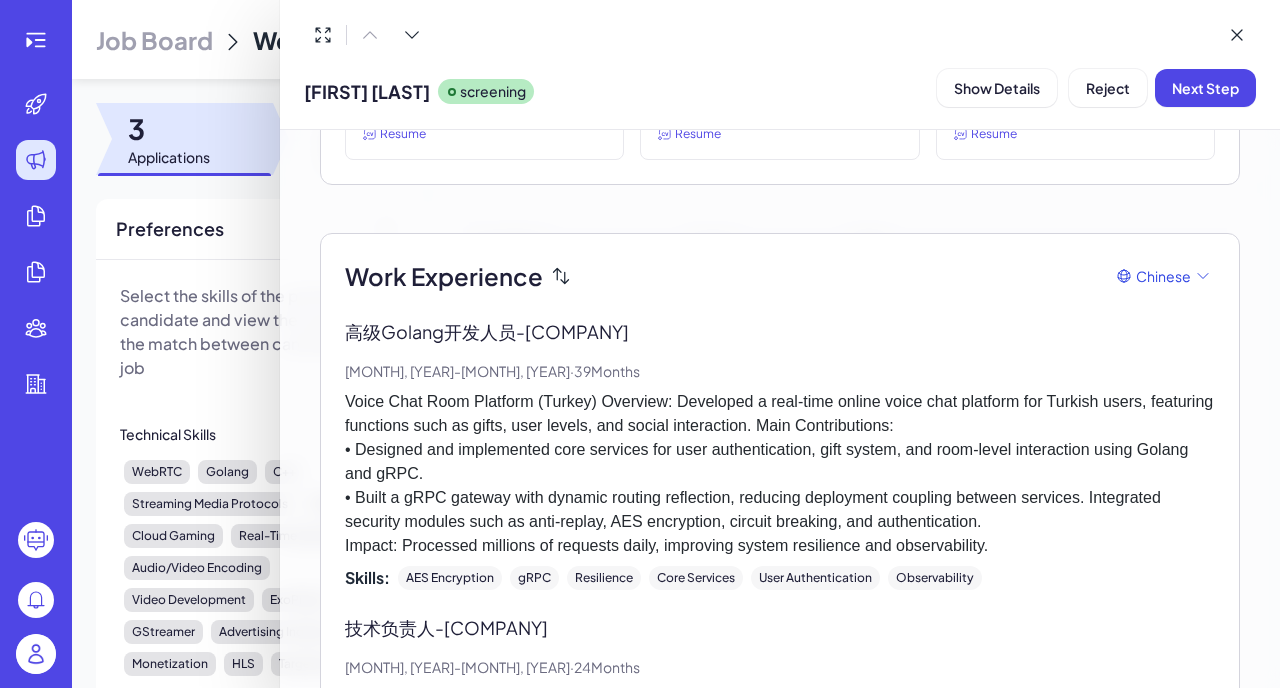 click on "Voice Chat Room Platform (Turkey) Overview: Developed a real-time online voice chat platform for Turkish users, featuring functions such as gifts, user levels, and social interaction. Main Contributions:
• Designed and implemented core services for user authentication, gift system, and room-level interaction using Golang and gRPC.
• Built a gRPC gateway with dynamic routing reflection, reducing deployment coupling between services. Integrated security modules such as anti-replay, AES encryption, circuit breaking, and authentication.
Impact: Processed millions of requests daily, improving system resilience and observability." at bounding box center [780, 474] 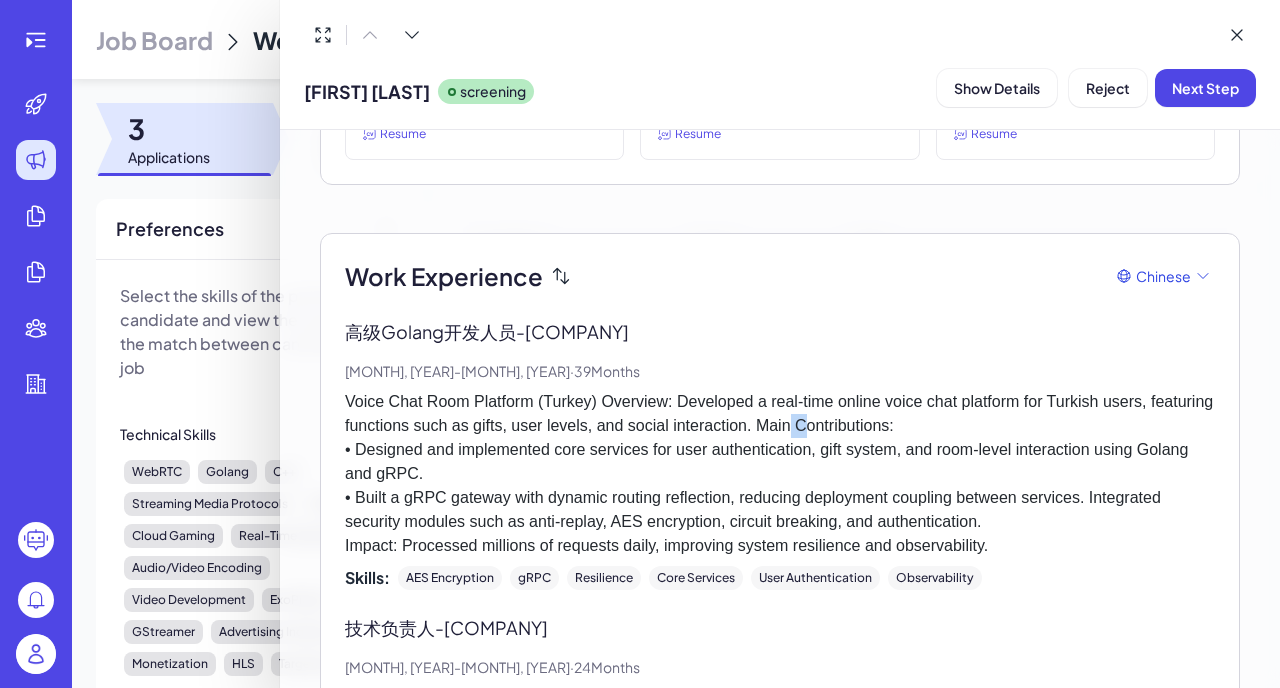 click on "Voice Chat Room Platform (Turkey) Overview: Developed a real-time online voice chat platform for Turkish users, featuring functions such as gifts, user levels, and social interaction. Main Contributions:
• Designed and implemented core services for user authentication, gift system, and room-level interaction using Golang and gRPC.
• Built a gRPC gateway with dynamic routing reflection, reducing deployment coupling between services. Integrated security modules such as anti-replay, AES encryption, circuit breaking, and authentication.
Impact: Processed millions of requests daily, improving system resilience and observability." at bounding box center [780, 474] 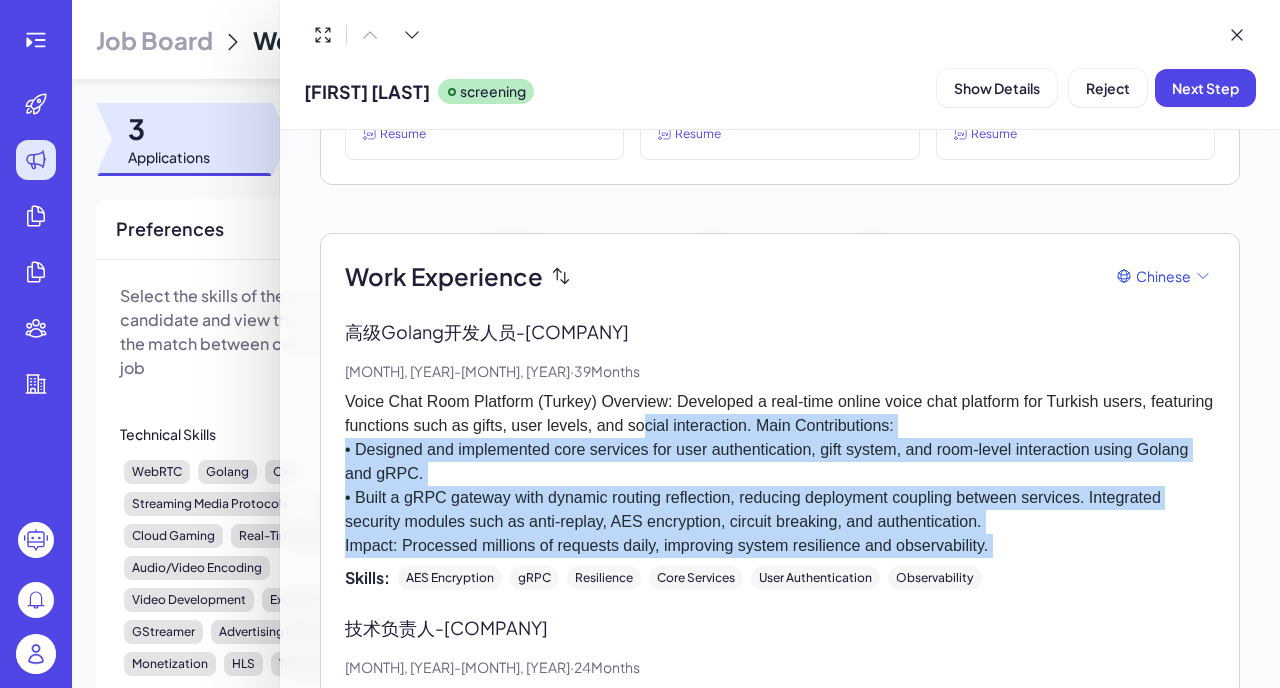 click on "Voice Chat Room Platform (Turkey) Overview: Developed a real-time online voice chat platform for Turkish users, featuring functions such as gifts, user levels, and social interaction. Main Contributions:
• Designed and implemented core services for user authentication, gift system, and room-level interaction using Golang and gRPC.
• Built a gRPC gateway with dynamic routing reflection, reducing deployment coupling between services. Integrated security modules such as anti-replay, AES encryption, circuit breaking, and authentication.
Impact: Processed millions of requests daily, improving system resilience and observability." at bounding box center (780, 474) 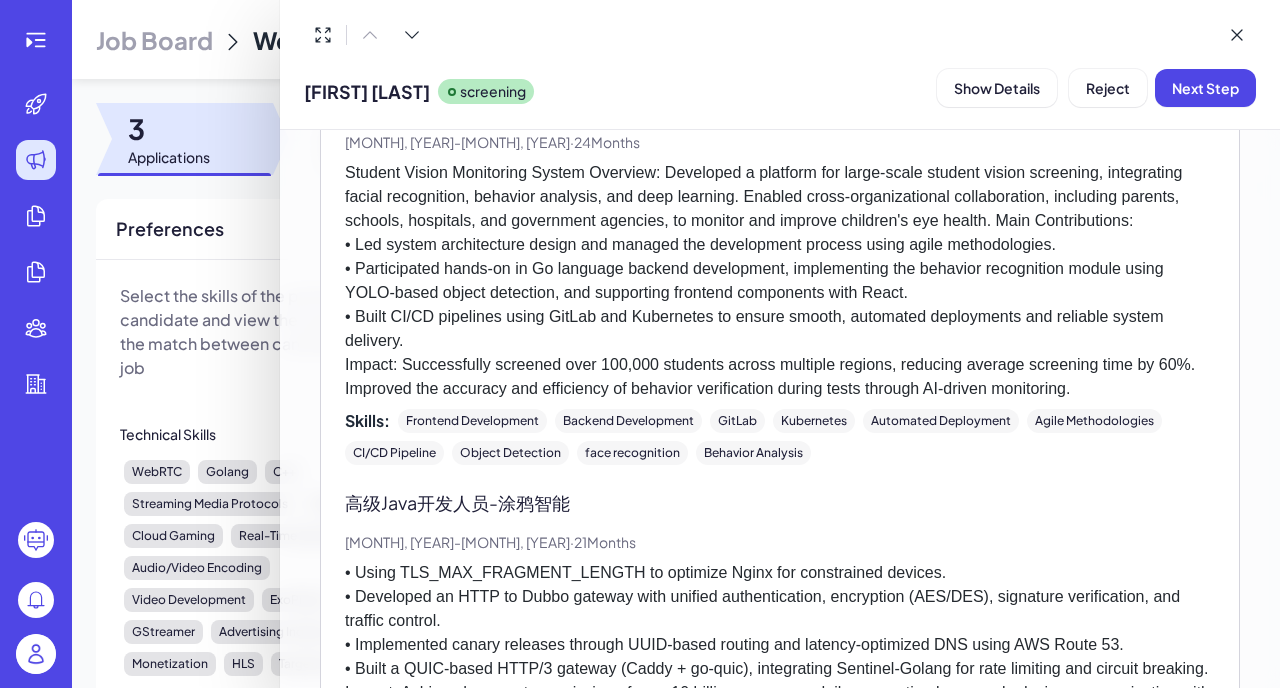 scroll, scrollTop: 969, scrollLeft: 0, axis: vertical 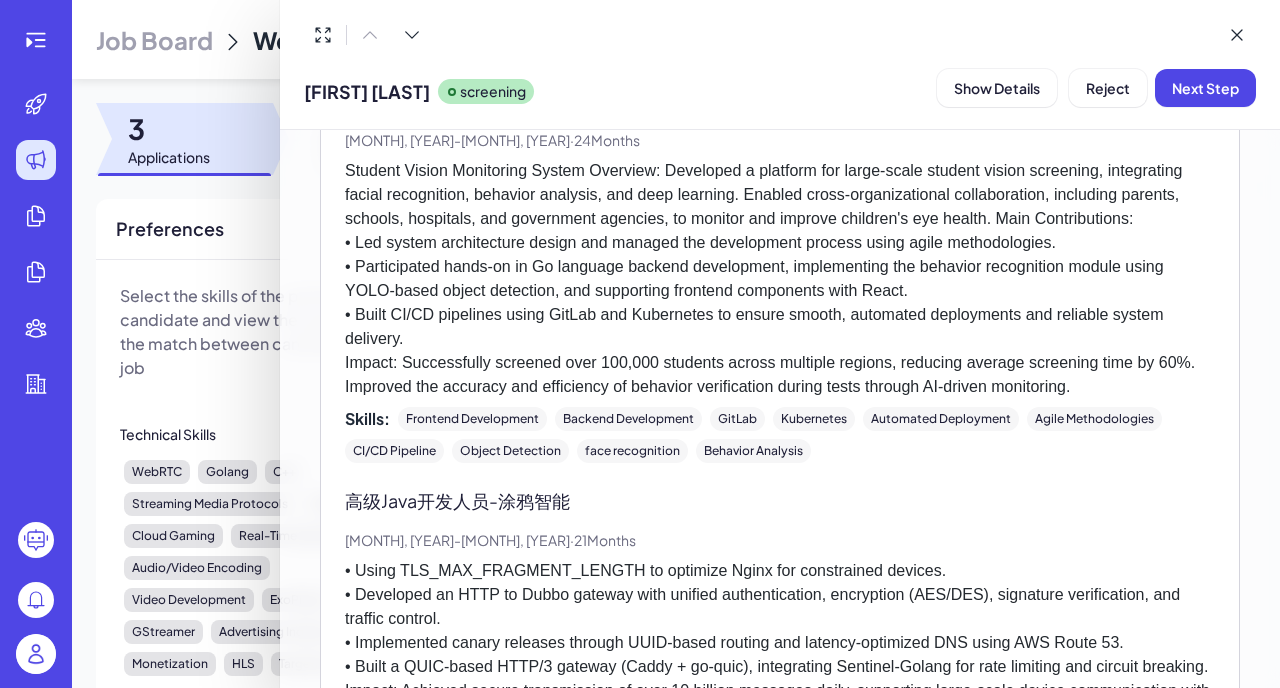 click on "• Using TLS_MAX_FRAGMENT_LENGTH to optimize Nginx for constrained devices.
• Developed an HTTP to Dubbo gateway with unified authentication, encryption (AES/DES), signature verification, and traffic control.
• Implemented canary releases through UUID-based routing and latency-optimized DNS using AWS Route 53.
• Built a QUIC-based HTTP/3 gateway (Caddy + go-quic), integrating Sentinel-Golang for rate limiting and circuit breaking. Impact: Achieved secure transmission of over 10 billion messages daily, supporting large-scale device communication with high stability and low latency. Significantly improved platform performance and resilience even under peak traffic conditions." at bounding box center (780, 655) 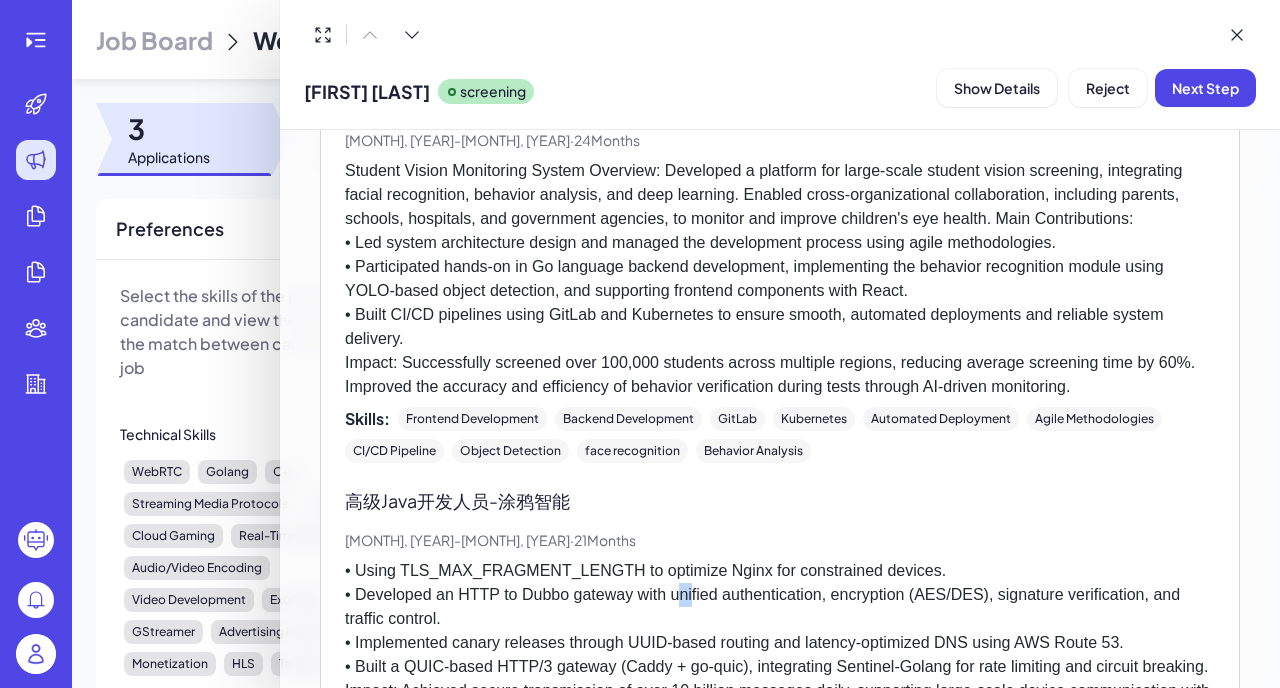 click on "• Using TLS_MAX_FRAGMENT_LENGTH to optimize Nginx for constrained devices.
• Developed an HTTP to Dubbo gateway with unified authentication, encryption (AES/DES), signature verification, and traffic control.
• Implemented canary releases through UUID-based routing and latency-optimized DNS using AWS Route 53.
• Built a QUIC-based HTTP/3 gateway (Caddy + go-quic), integrating Sentinel-Golang for rate limiting and circuit breaking. Impact: Achieved secure transmission of over 10 billion messages daily, supporting large-scale device communication with high stability and low latency. Significantly improved platform performance and resilience even under peak traffic conditions." at bounding box center (780, 655) 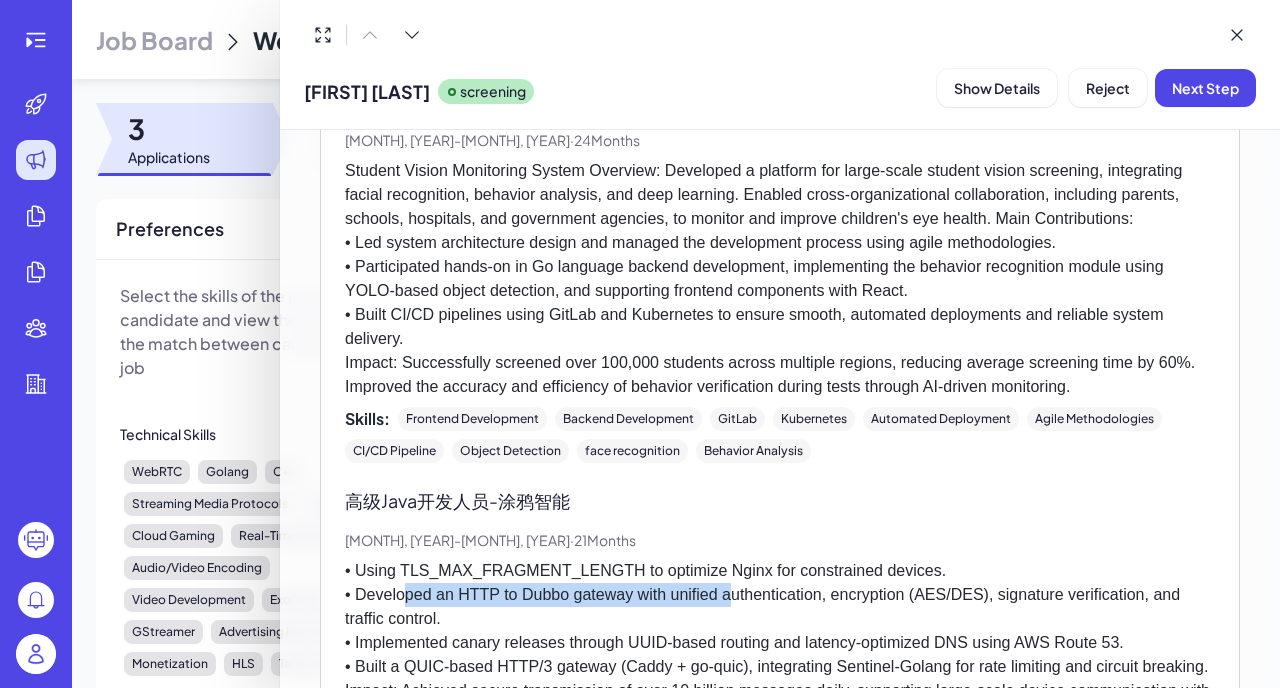 click on "• Using TLS_MAX_FRAGMENT_LENGTH to optimize Nginx for constrained devices.
• Developed an HTTP to Dubbo gateway with unified authentication, encryption (AES/DES), signature verification, and traffic control.
• Implemented canary releases through UUID-based routing and latency-optimized DNS using AWS Route 53.
• Built a QUIC-based HTTP/3 gateway (Caddy + go-quic), integrating Sentinel-Golang for rate limiting and circuit breaking. Impact: Achieved secure transmission of over 10 billion messages daily, supporting large-scale device communication with high stability and low latency. Significantly improved platform performance and resilience even under peak traffic conditions." at bounding box center (780, 655) 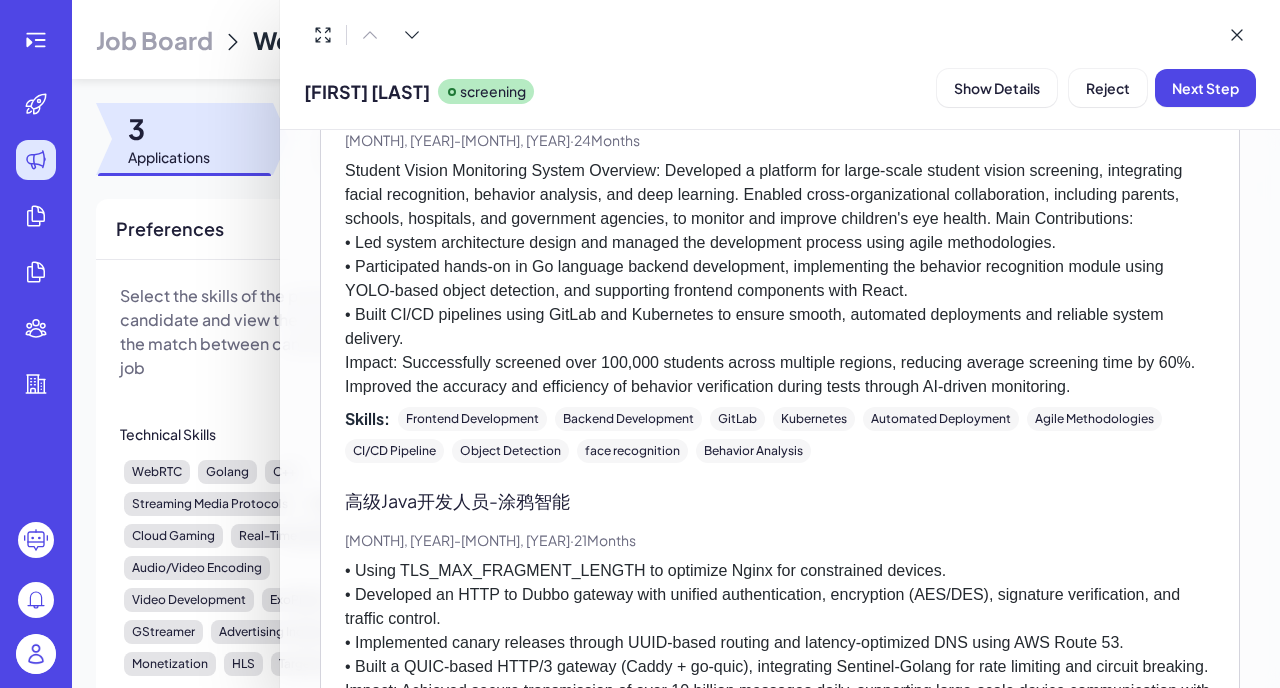 click on "• Using TLS_MAX_FRAGMENT_LENGTH to optimize Nginx for constrained devices.
• Developed an HTTP to Dubbo gateway with unified authentication, encryption (AES/DES), signature verification, and traffic control.
• Implemented canary releases through UUID-based routing and latency-optimized DNS using AWS Route 53.
• Built a QUIC-based HTTP/3 gateway (Caddy + go-quic), integrating Sentinel-Golang for rate limiting and circuit breaking. Impact: Achieved secure transmission of over 10 billion messages daily, supporting large-scale device communication with high stability and low latency. Significantly improved platform performance and resilience even under peak traffic conditions." at bounding box center (780, 655) 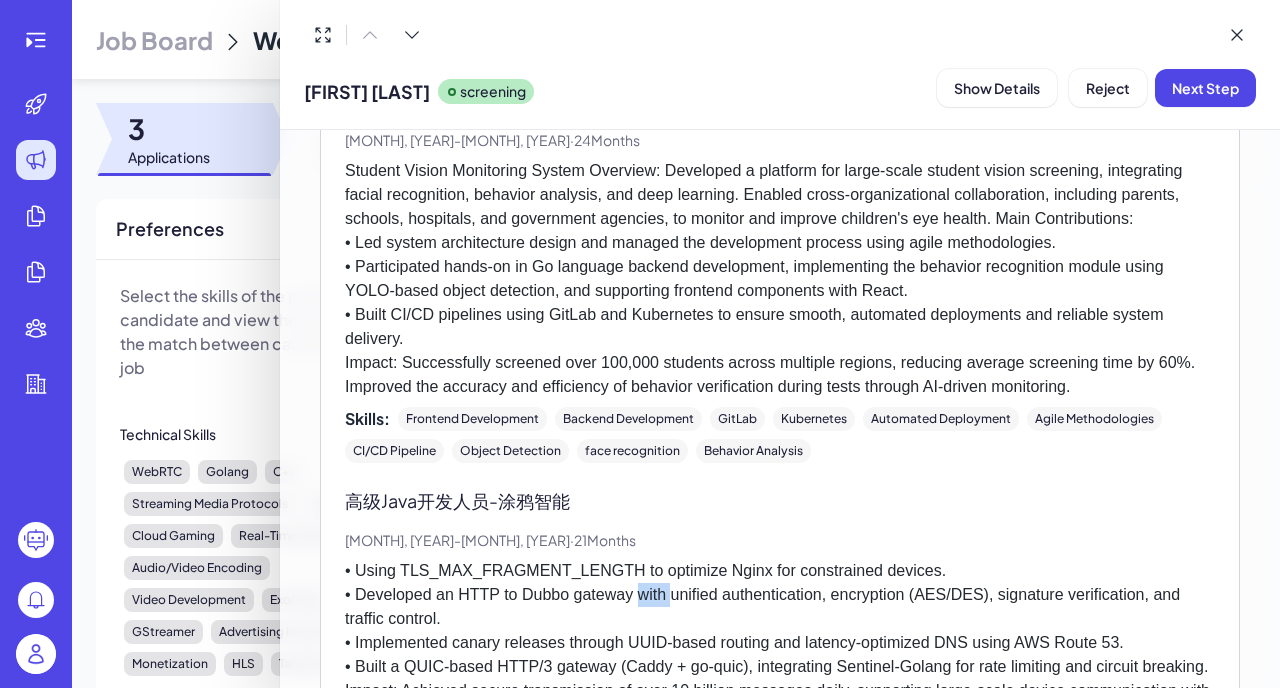 click on "• Using TLS_MAX_FRAGMENT_LENGTH to optimize Nginx for constrained devices.
• Developed an HTTP to Dubbo gateway with unified authentication, encryption (AES/DES), signature verification, and traffic control.
• Implemented canary releases through UUID-based routing and latency-optimized DNS using AWS Route 53.
• Built a QUIC-based HTTP/3 gateway (Caddy + go-quic), integrating Sentinel-Golang for rate limiting and circuit breaking. Impact: Achieved secure transmission of over 10 billion messages daily, supporting large-scale device communication with high stability and low latency. Significantly improved platform performance and resilience even under peak traffic conditions." at bounding box center (780, 655) 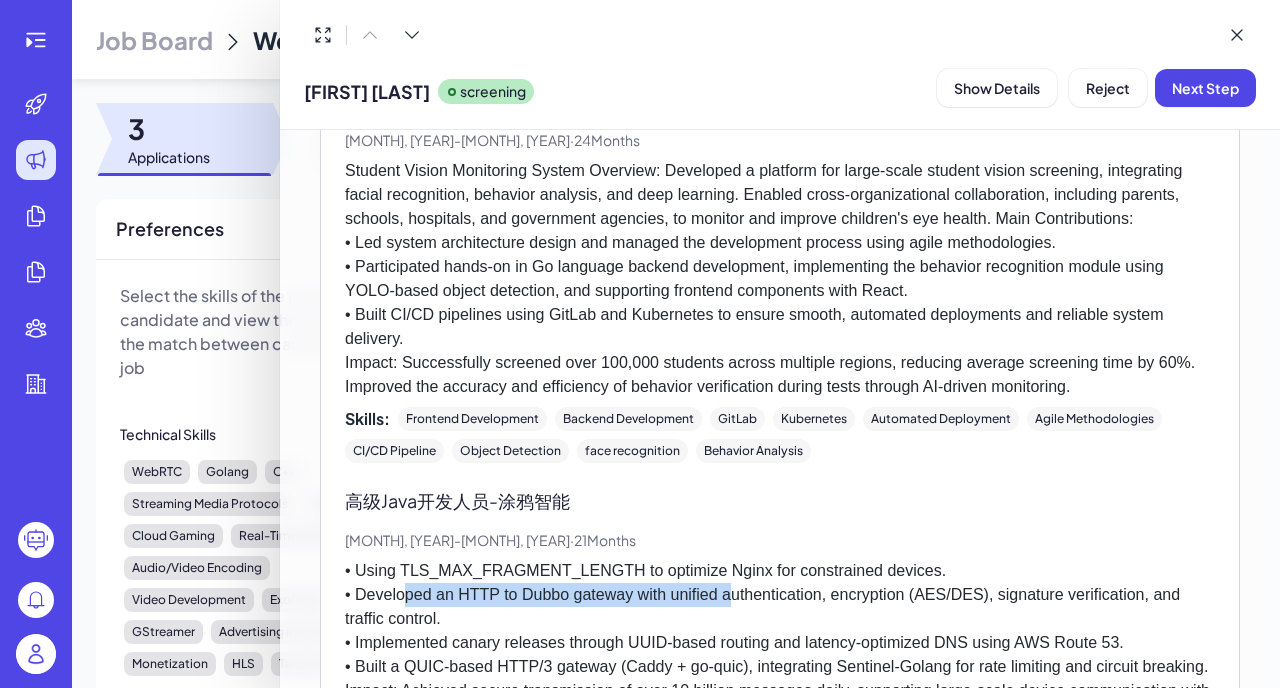 click on "• Using TLS_MAX_FRAGMENT_LENGTH to optimize Nginx for constrained devices.
• Developed an HTTP to Dubbo gateway with unified authentication, encryption (AES/DES), signature verification, and traffic control.
• Implemented canary releases through UUID-based routing and latency-optimized DNS using AWS Route 53.
• Built a QUIC-based HTTP/3 gateway (Caddy + go-quic), integrating Sentinel-Golang for rate limiting and circuit breaking. Impact: Achieved secure transmission of over 10 billion messages daily, supporting large-scale device communication with high stability and low latency. Significantly improved platform performance and resilience even under peak traffic conditions." at bounding box center (780, 655) 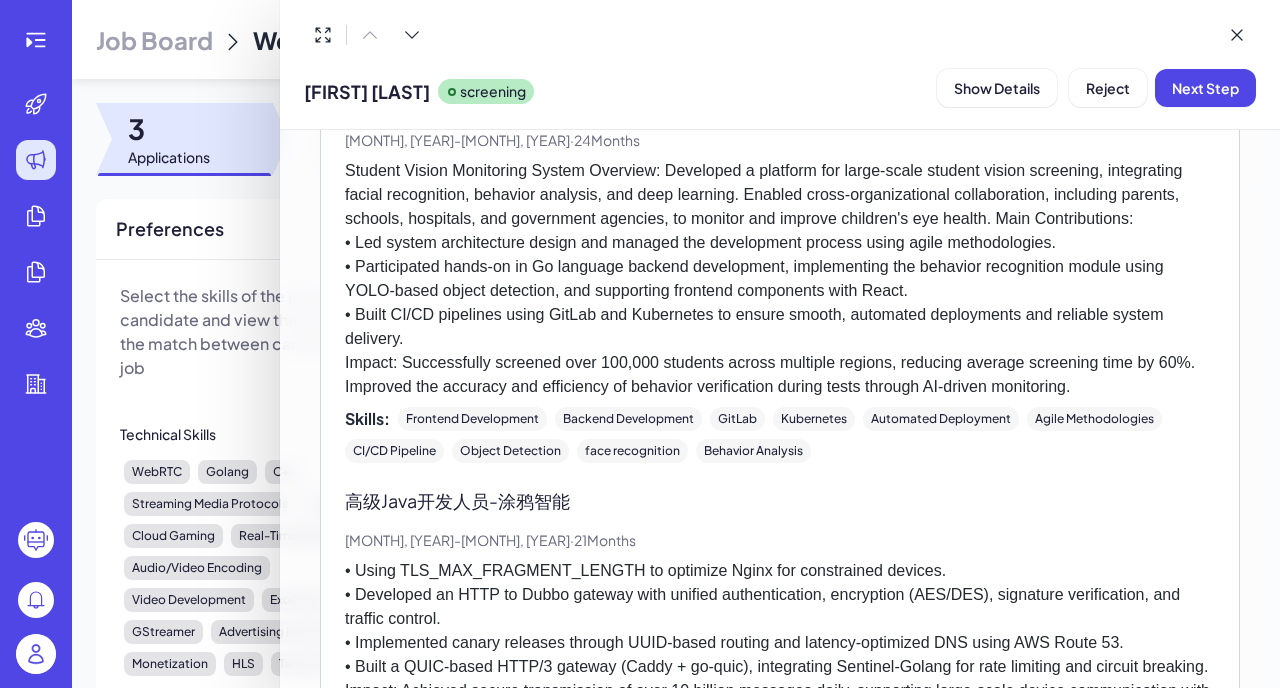 click on "• Using TLS_MAX_FRAGMENT_LENGTH to optimize Nginx for constrained devices.
• Developed an HTTP to Dubbo gateway with unified authentication, encryption (AES/DES), signature verification, and traffic control.
• Implemented canary releases through UUID-based routing and latency-optimized DNS using AWS Route 53.
• Built a QUIC-based HTTP/3 gateway (Caddy + go-quic), integrating Sentinel-Golang for rate limiting and circuit breaking. Impact: Achieved secure transmission of over 10 billion messages daily, supporting large-scale device communication with high stability and low latency. Significantly improved platform performance and resilience even under peak traffic conditions." at bounding box center [780, 655] 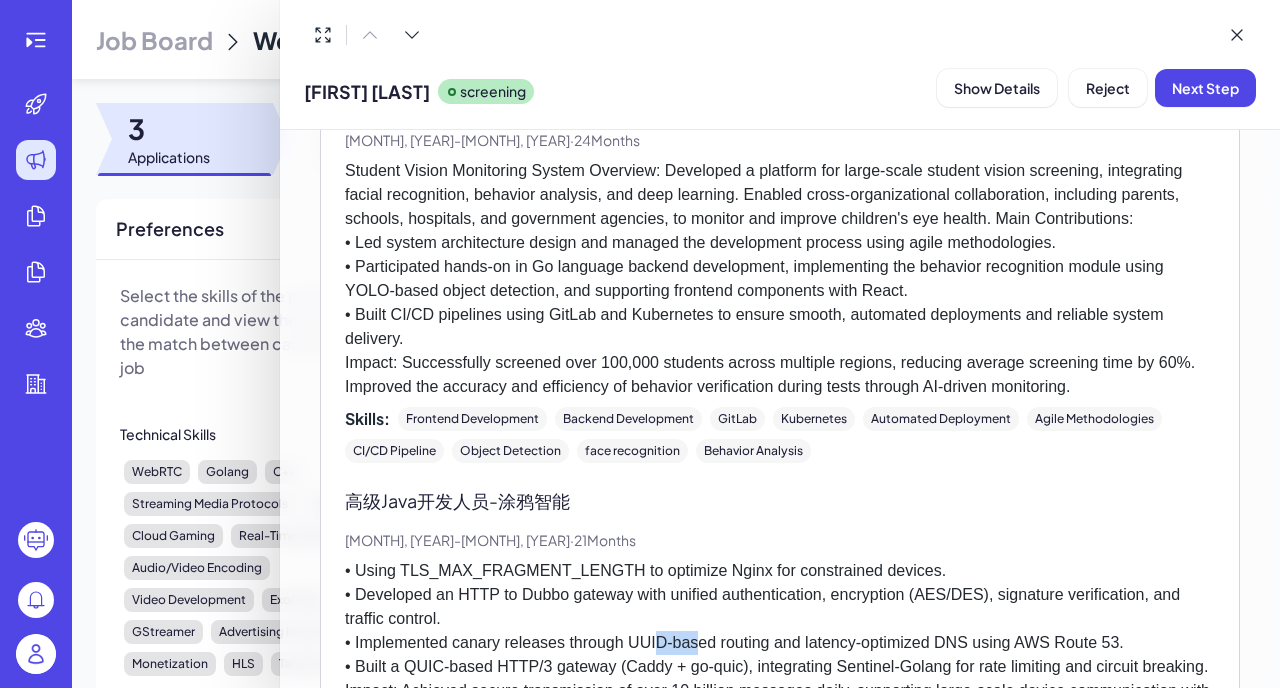click on "• Using TLS_MAX_FRAGMENT_LENGTH to optimize Nginx for constrained devices.
• Developed an HTTP to Dubbo gateway with unified authentication, encryption (AES/DES), signature verification, and traffic control.
• Implemented canary releases through UUID-based routing and latency-optimized DNS using AWS Route 53.
• Built a QUIC-based HTTP/3 gateway (Caddy + go-quic), integrating Sentinel-Golang for rate limiting and circuit breaking. Impact: Achieved secure transmission of over 10 billion messages daily, supporting large-scale device communication with high stability and low latency. Significantly improved platform performance and resilience even under peak traffic conditions." at bounding box center (780, 655) 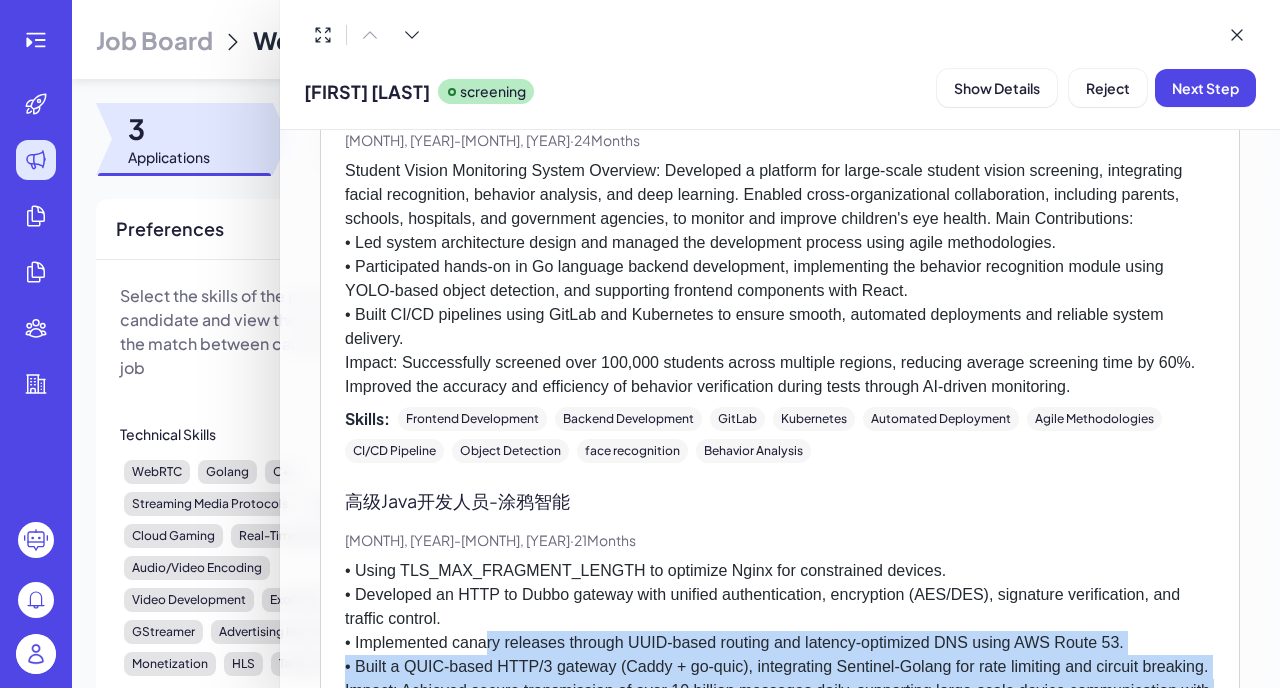 click on "• Using TLS_MAX_FRAGMENT_LENGTH to optimize Nginx for constrained devices.
• Developed an HTTP to Dubbo gateway with unified authentication, encryption (AES/DES), signature verification, and traffic control.
• Implemented canary releases through UUID-based routing and latency-optimized DNS using AWS Route 53.
• Built a QUIC-based HTTP/3 gateway (Caddy + go-quic), integrating Sentinel-Golang for rate limiting and circuit breaking. Impact: Achieved secure transmission of over 10 billion messages daily, supporting large-scale device communication with high stability and low latency. Significantly improved platform performance and resilience even under peak traffic conditions." at bounding box center (780, 655) 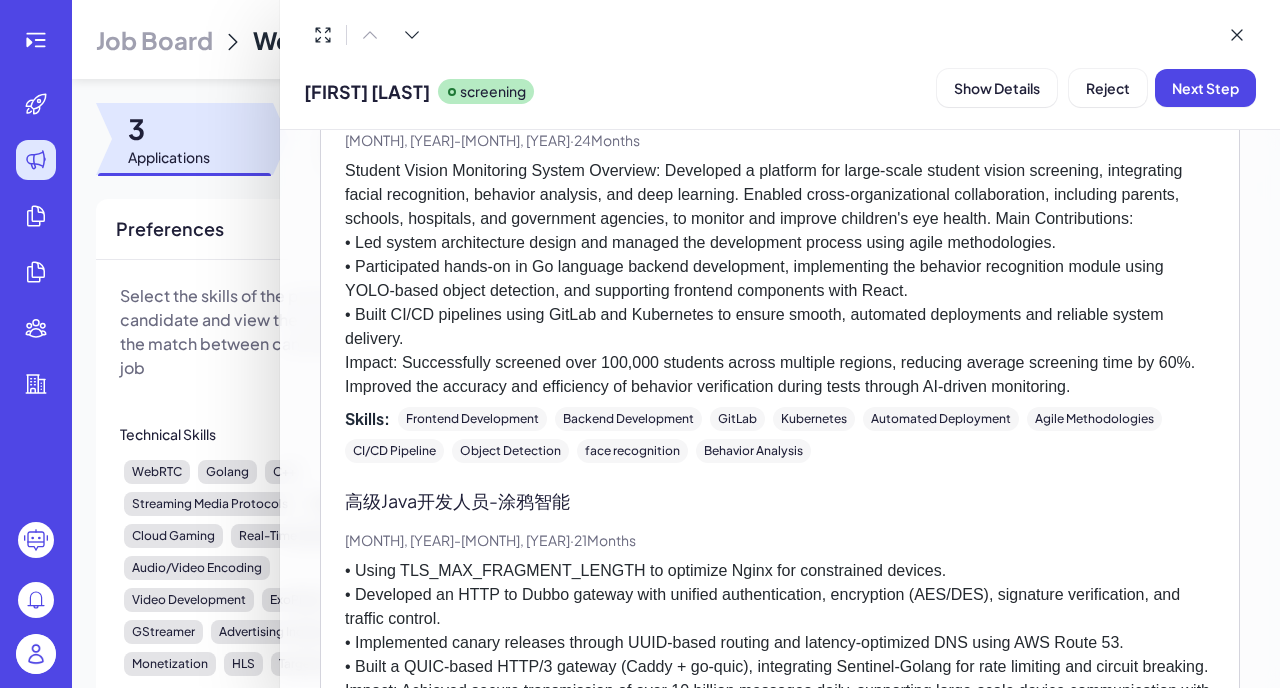 click on "• Using TLS_MAX_FRAGMENT_LENGTH to optimize Nginx for constrained devices.
• Developed an HTTP to Dubbo gateway with unified authentication, encryption (AES/DES), signature verification, and traffic control.
• Implemented canary releases through UUID-based routing and latency-optimized DNS using AWS Route 53.
• Built a QUIC-based HTTP/3 gateway (Caddy + go-quic), integrating Sentinel-Golang for rate limiting and circuit breaking. Impact: Achieved secure transmission of over 10 billion messages daily, supporting large-scale device communication with high stability and low latency. Significantly improved platform performance and resilience even under peak traffic conditions." at bounding box center (780, 655) 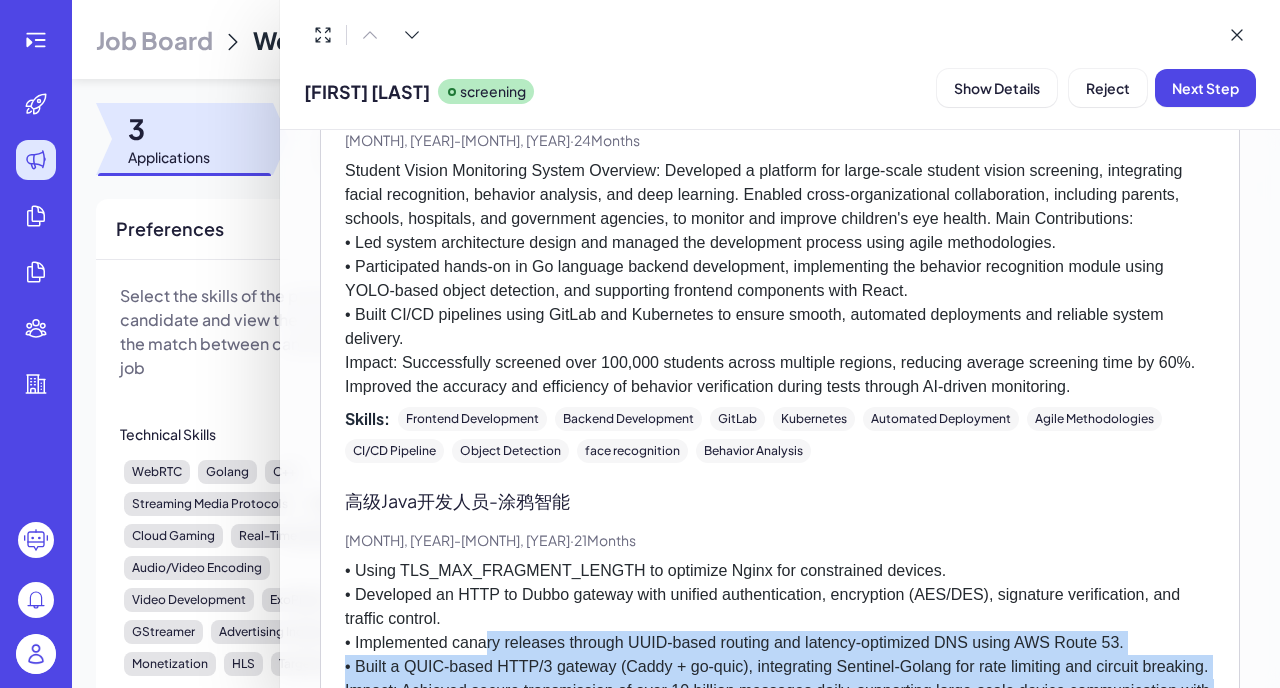 click on "• Using TLS_MAX_FRAGMENT_LENGTH to optimize Nginx for constrained devices.
• Developed an HTTP to Dubbo gateway with unified authentication, encryption (AES/DES), signature verification, and traffic control.
• Implemented canary releases through UUID-based routing and latency-optimized DNS using AWS Route 53.
• Built a QUIC-based HTTP/3 gateway (Caddy + go-quic), integrating Sentinel-Golang for rate limiting and circuit breaking. Impact: Achieved secure transmission of over 10 billion messages daily, supporting large-scale device communication with high stability and low latency. Significantly improved platform performance and resilience even under peak traffic conditions." at bounding box center [780, 655] 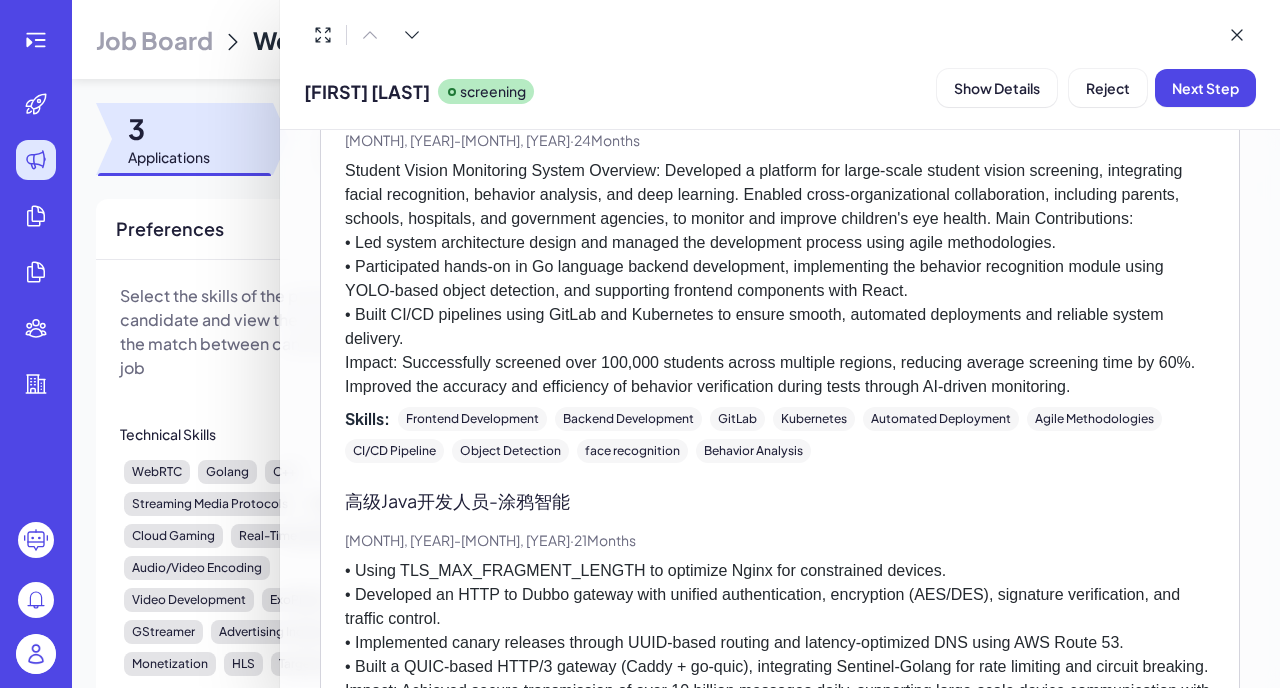 click on "• Using TLS_MAX_FRAGMENT_LENGTH to optimize Nginx for constrained devices.
• Developed an HTTP to Dubbo gateway with unified authentication, encryption (AES/DES), signature verification, and traffic control.
• Implemented canary releases through UUID-based routing and latency-optimized DNS using AWS Route 53.
• Built a QUIC-based HTTP/3 gateway (Caddy + go-quic), integrating Sentinel-Golang for rate limiting and circuit breaking. Impact: Achieved secure transmission of over 10 billion messages daily, supporting large-scale device communication with high stability and low latency. Significantly improved platform performance and resilience even under peak traffic conditions." at bounding box center [780, 655] 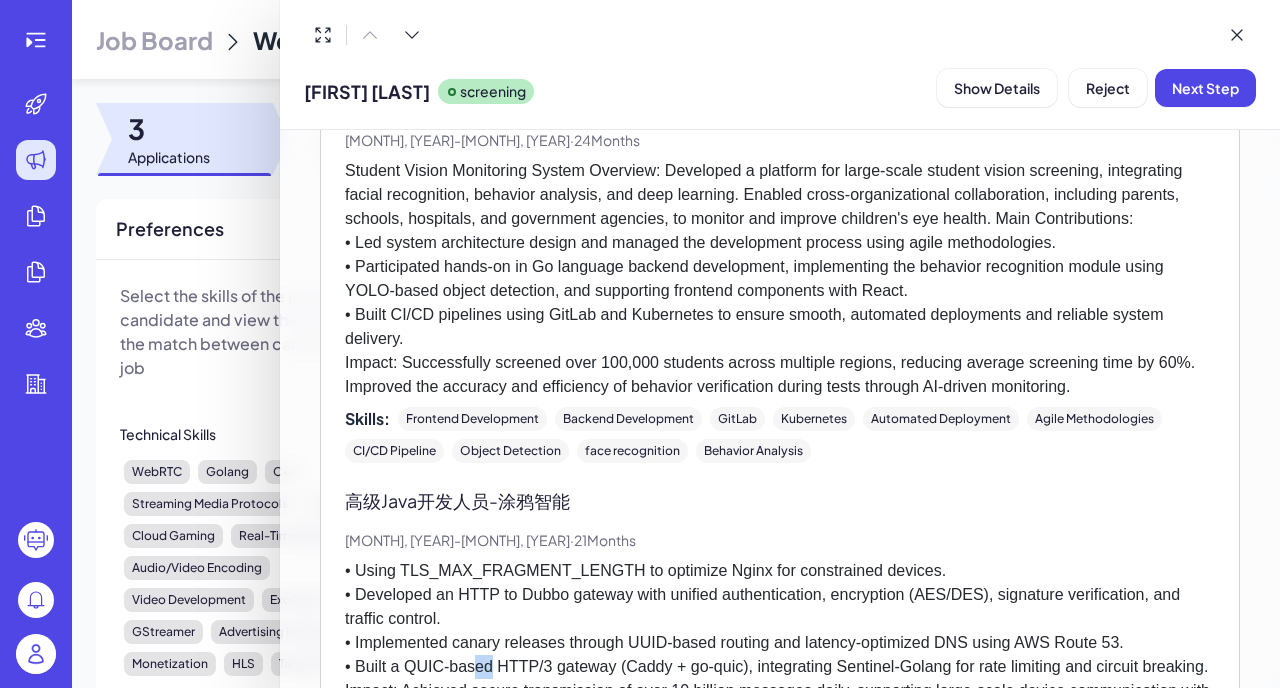 click on "• Using TLS_MAX_FRAGMENT_LENGTH to optimize Nginx for constrained devices.
• Developed an HTTP to Dubbo gateway with unified authentication, encryption (AES/DES), signature verification, and traffic control.
• Implemented canary releases through UUID-based routing and latency-optimized DNS using AWS Route 53.
• Built a QUIC-based HTTP/3 gateway (Caddy + go-quic), integrating Sentinel-Golang for rate limiting and circuit breaking. Impact: Achieved secure transmission of over 10 billion messages daily, supporting large-scale device communication with high stability and low latency. Significantly improved platform performance and resilience even under peak traffic conditions." at bounding box center (780, 655) 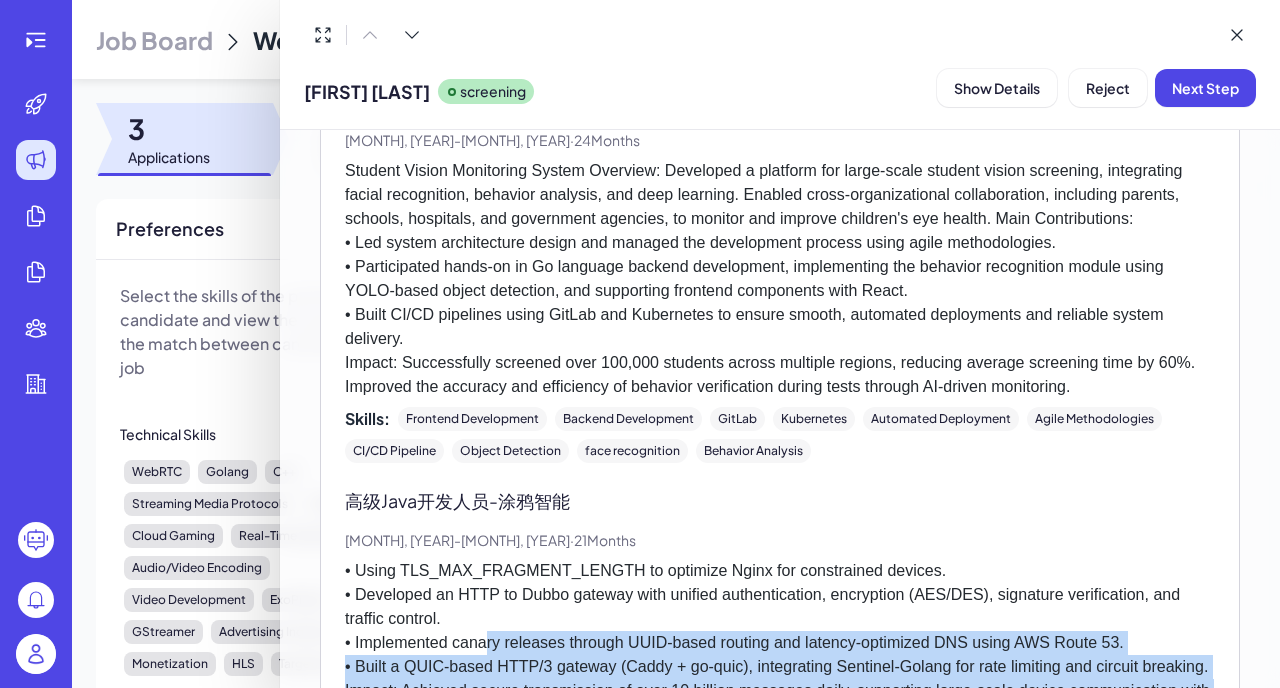 click on "• Using TLS_MAX_FRAGMENT_LENGTH to optimize Nginx for constrained devices.
• Developed an HTTP to Dubbo gateway with unified authentication, encryption (AES/DES), signature verification, and traffic control.
• Implemented canary releases through UUID-based routing and latency-optimized DNS using AWS Route 53.
• Built a QUIC-based HTTP/3 gateway (Caddy + go-quic), integrating Sentinel-Golang for rate limiting and circuit breaking. Impact: Achieved secure transmission of over 10 billion messages daily, supporting large-scale device communication with high stability and low latency. Significantly improved platform performance and resilience even under peak traffic conditions." at bounding box center (780, 655) 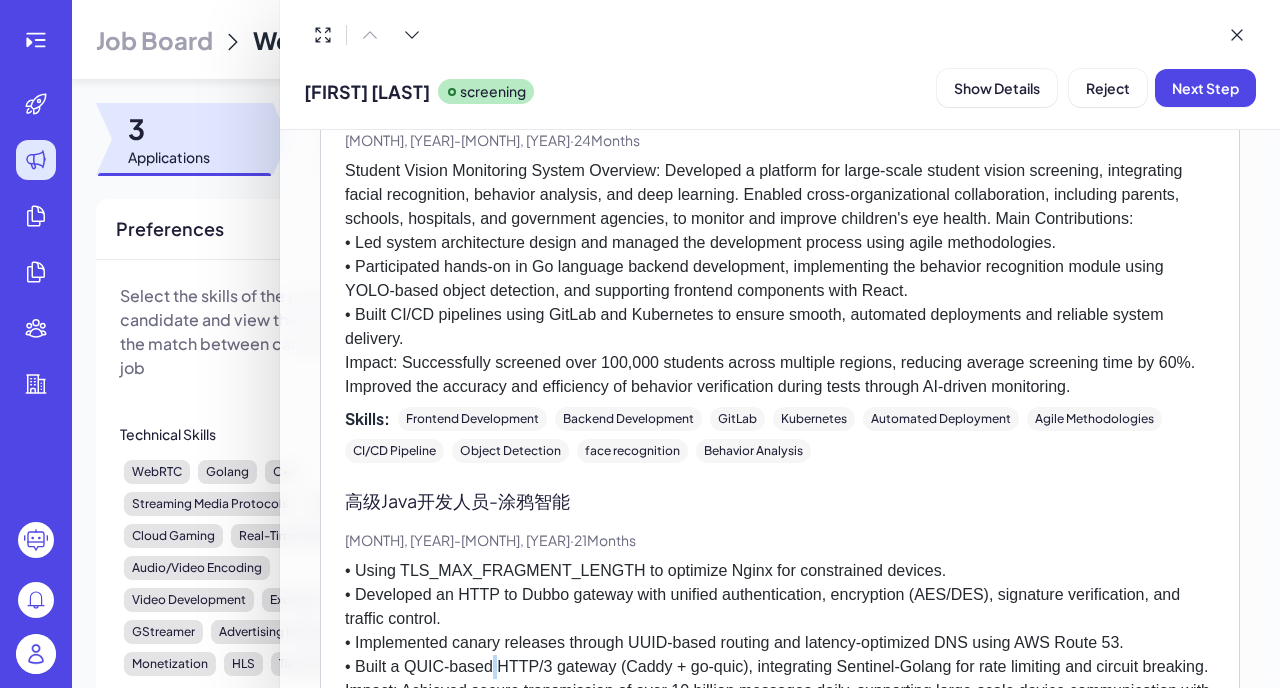 click on "• Using TLS_MAX_FRAGMENT_LENGTH to optimize Nginx for constrained devices.
• Developed an HTTP to Dubbo gateway with unified authentication, encryption (AES/DES), signature verification, and traffic control.
• Implemented canary releases through UUID-based routing and latency-optimized DNS using AWS Route 53.
• Built a QUIC-based HTTP/3 gateway (Caddy + go-quic), integrating Sentinel-Golang for rate limiting and circuit breaking. Impact: Achieved secure transmission of over 10 billion messages daily, supporting large-scale device communication with high stability and low latency. Significantly improved platform performance and resilience even under peak traffic conditions." at bounding box center [780, 655] 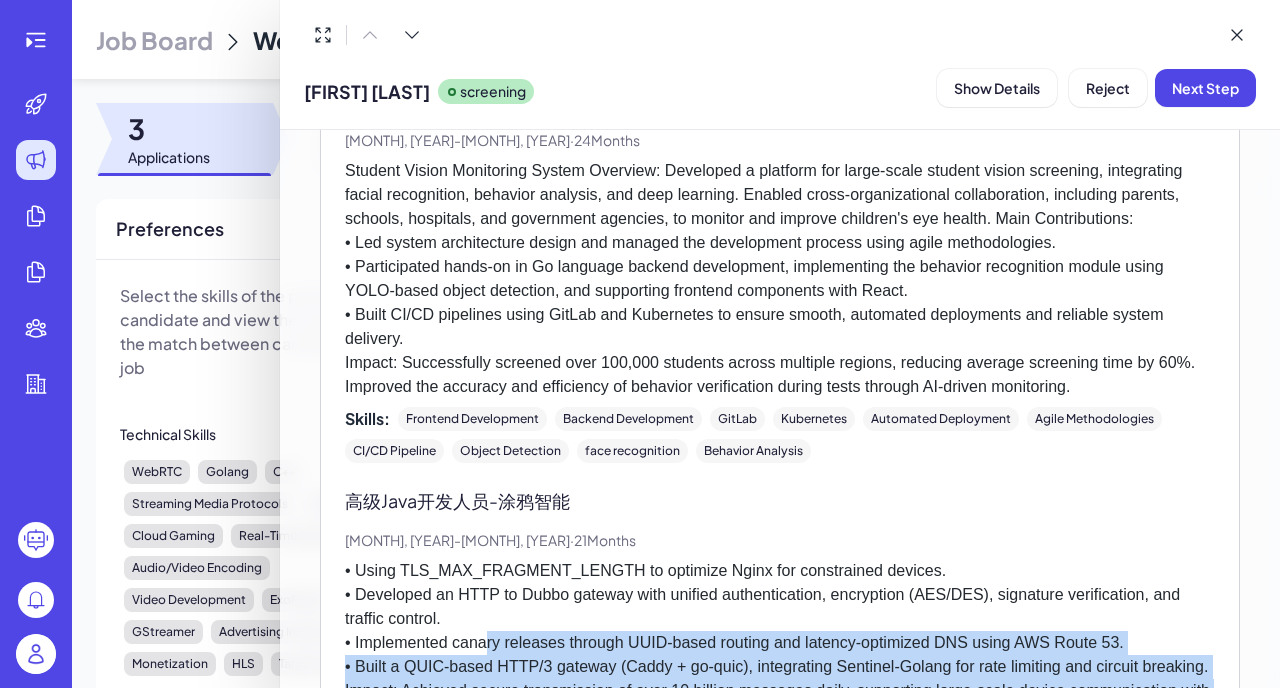 click on "• Using TLS_MAX_FRAGMENT_LENGTH to optimize Nginx for constrained devices.
• Developed an HTTP to Dubbo gateway with unified authentication, encryption (AES/DES), signature verification, and traffic control.
• Implemented canary releases through UUID-based routing and latency-optimized DNS using AWS Route 53.
• Built a QUIC-based HTTP/3 gateway (Caddy + go-quic), integrating Sentinel-Golang for rate limiting and circuit breaking. Impact: Achieved secure transmission of over 10 billion messages daily, supporting large-scale device communication with high stability and low latency. Significantly improved platform performance and resilience even under peak traffic conditions." at bounding box center (780, 655) 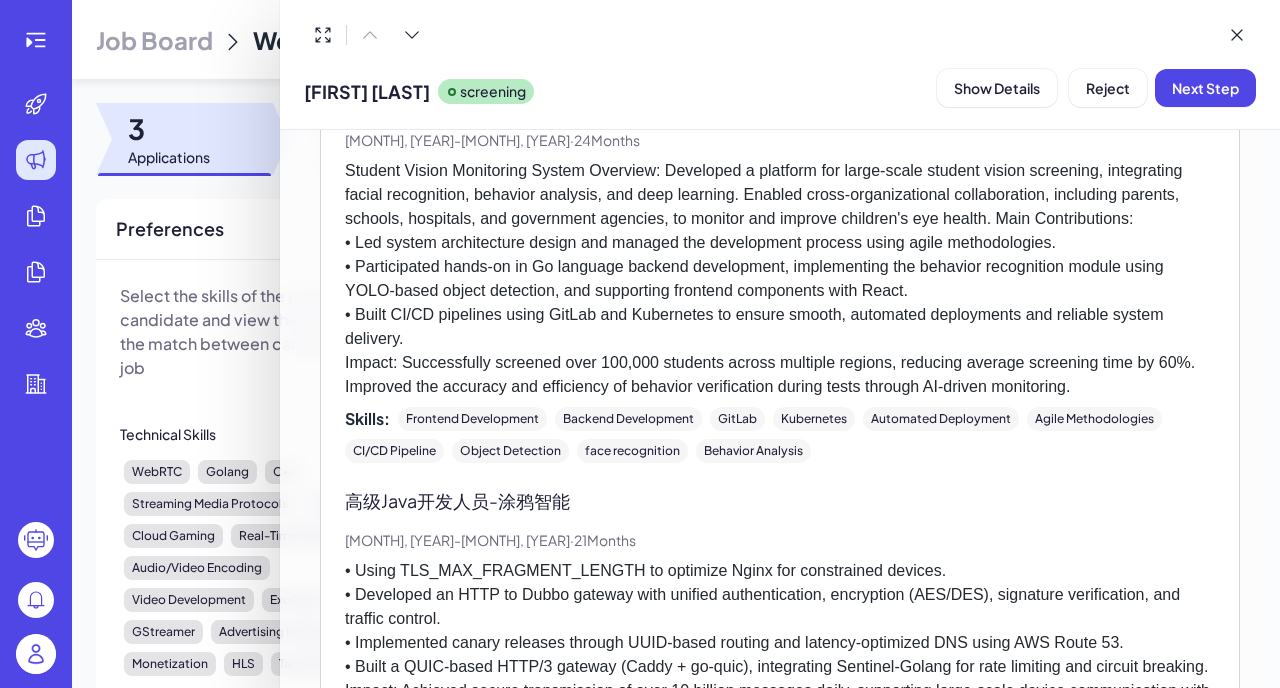 click on "• Using TLS_MAX_FRAGMENT_LENGTH to optimize Nginx for constrained devices.
• Developed an HTTP to Dubbo gateway with unified authentication, encryption (AES/DES), signature verification, and traffic control.
• Implemented canary releases through UUID-based routing and latency-optimized DNS using AWS Route 53.
• Built a QUIC-based HTTP/3 gateway (Caddy + go-quic), integrating Sentinel-Golang for rate limiting and circuit breaking. Impact: Achieved secure transmission of over 10 billion messages daily, supporting large-scale device communication with high stability and low latency. Significantly improved platform performance and resilience even under peak traffic conditions." at bounding box center (780, 655) 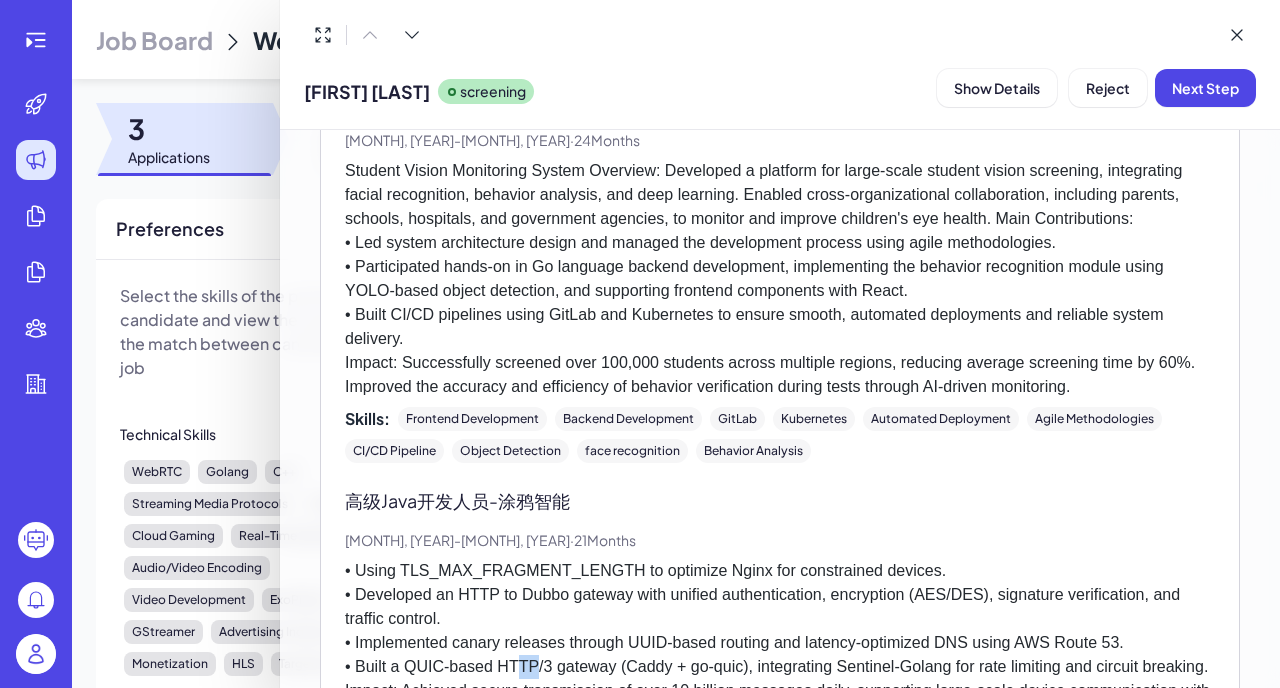 click on "• Using TLS_MAX_FRAGMENT_LENGTH to optimize Nginx for constrained devices.
• Developed an HTTP to Dubbo gateway with unified authentication, encryption (AES/DES), signature verification, and traffic control.
• Implemented canary releases through UUID-based routing and latency-optimized DNS using AWS Route 53.
• Built a QUIC-based HTTP/3 gateway (Caddy + go-quic), integrating Sentinel-Golang for rate limiting and circuit breaking. Impact: Achieved secure transmission of over 10 billion messages daily, supporting large-scale device communication with high stability and low latency. Significantly improved platform performance and resilience even under peak traffic conditions." at bounding box center (780, 655) 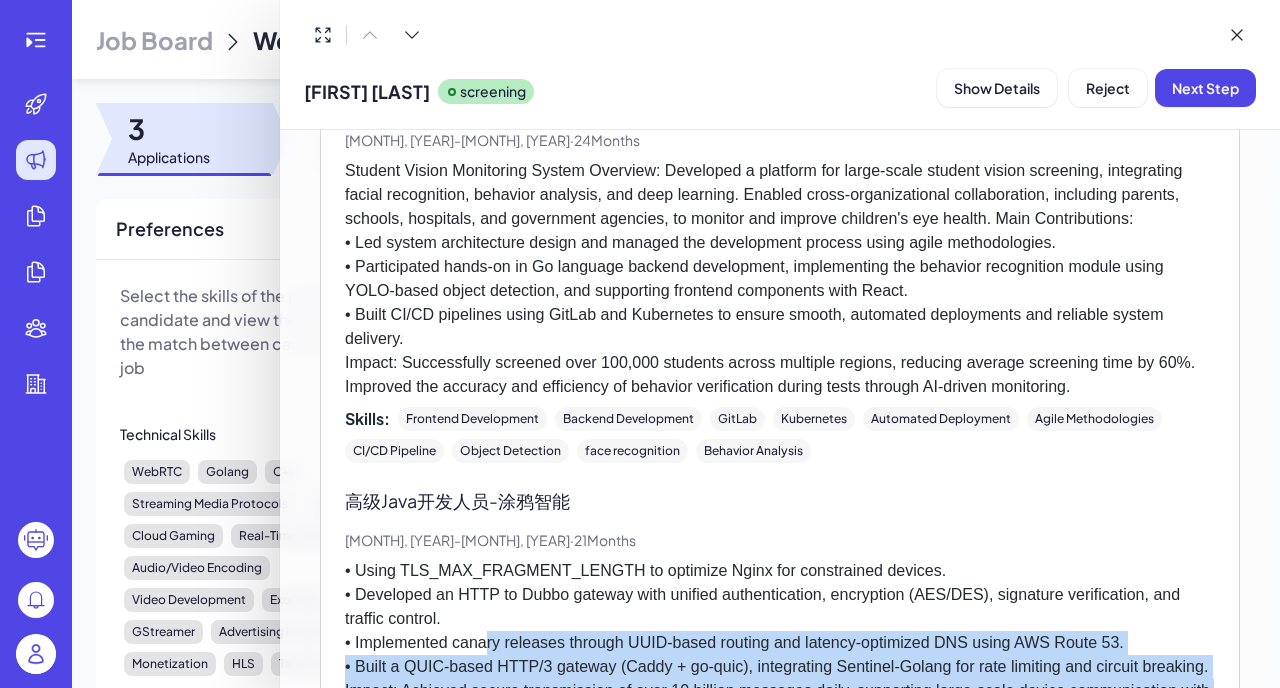 click on "• Using TLS_MAX_FRAGMENT_LENGTH to optimize Nginx for constrained devices.
• Developed an HTTP to Dubbo gateway with unified authentication, encryption (AES/DES), signature verification, and traffic control.
• Implemented canary releases through UUID-based routing and latency-optimized DNS using AWS Route 53.
• Built a QUIC-based HTTP/3 gateway (Caddy + go-quic), integrating Sentinel-Golang for rate limiting and circuit breaking. Impact: Achieved secure transmission of over 10 billion messages daily, supporting large-scale device communication with high stability and low latency. Significantly improved platform performance and resilience even under peak traffic conditions." at bounding box center [780, 655] 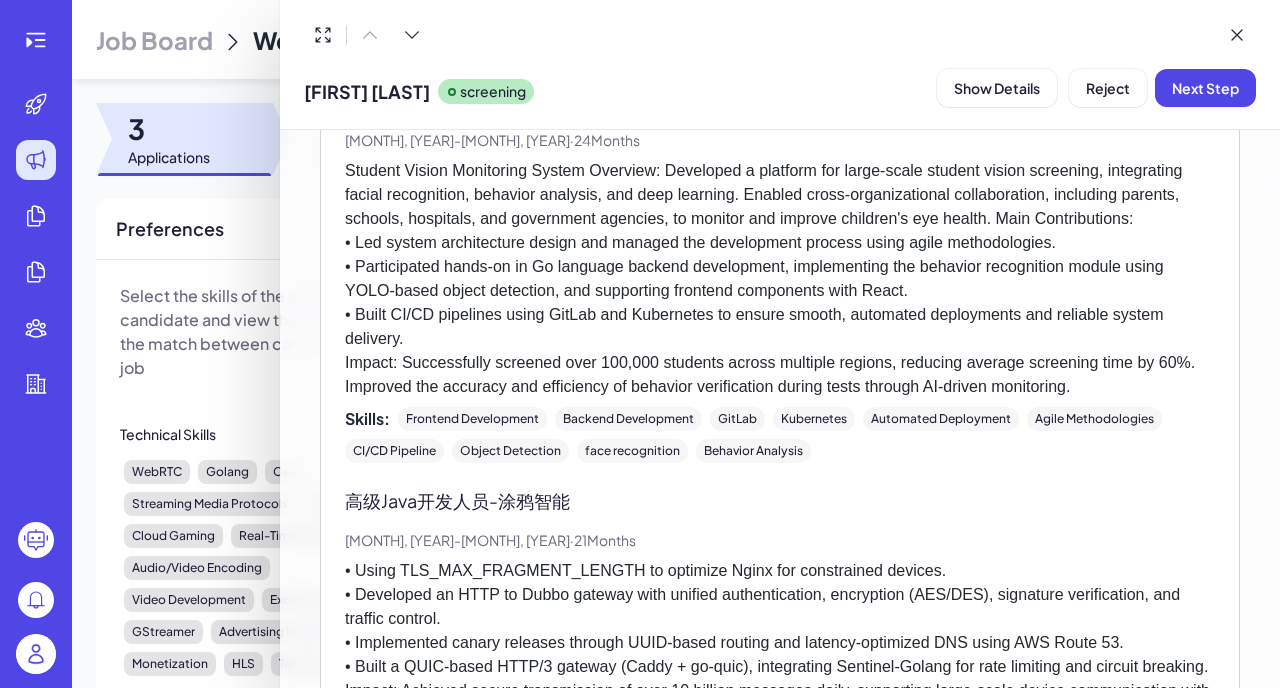 click on "• Using TLS_MAX_FRAGMENT_LENGTH to optimize Nginx for constrained devices.
• Developed an HTTP to Dubbo gateway with unified authentication, encryption (AES/DES), signature verification, and traffic control.
• Implemented canary releases through UUID-based routing and latency-optimized DNS using AWS Route 53.
• Built a QUIC-based HTTP/3 gateway (Caddy + go-quic), integrating Sentinel-Golang for rate limiting and circuit breaking. Impact: Achieved secure transmission of over 10 billion messages daily, supporting large-scale device communication with high stability and low latency. Significantly improved platform performance and resilience even under peak traffic conditions." at bounding box center (780, 655) 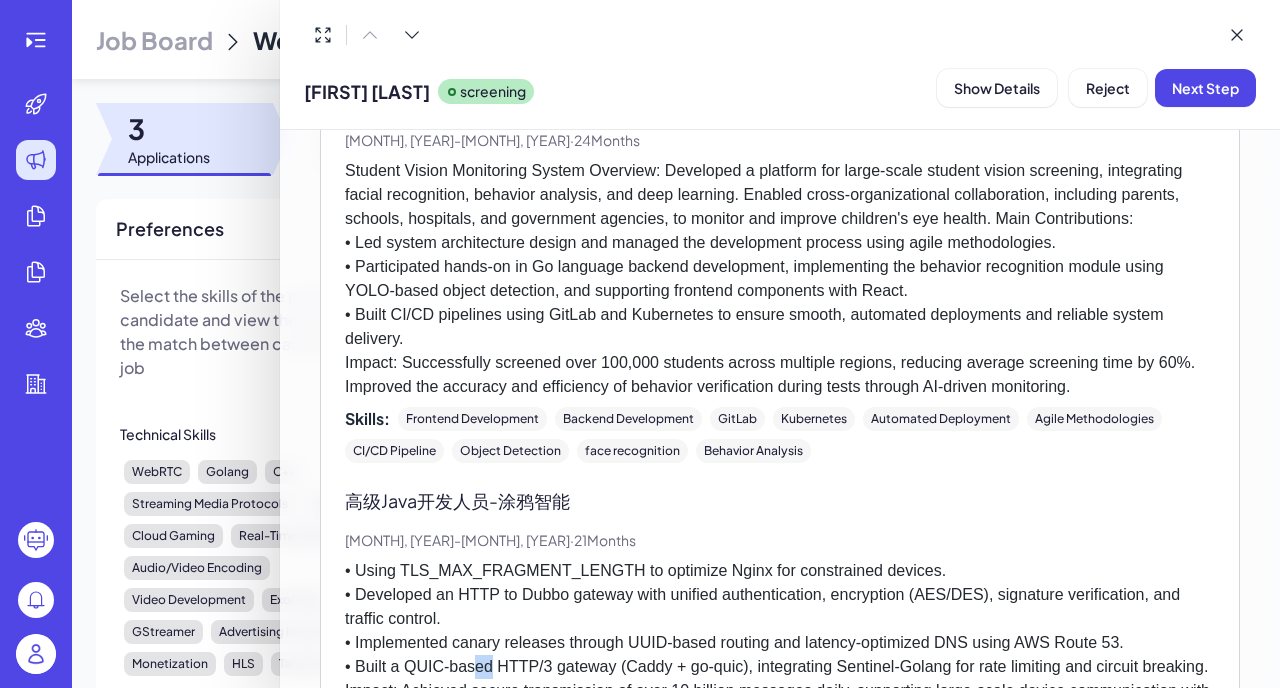 click on "• Using TLS_MAX_FRAGMENT_LENGTH to optimize Nginx for constrained devices.
• Developed an HTTP to Dubbo gateway with unified authentication, encryption (AES/DES), signature verification, and traffic control.
• Implemented canary releases through UUID-based routing and latency-optimized DNS using AWS Route 53.
• Built a QUIC-based HTTP/3 gateway (Caddy + go-quic), integrating Sentinel-Golang for rate limiting and circuit breaking. Impact: Achieved secure transmission of over 10 billion messages daily, supporting large-scale device communication with high stability and low latency. Significantly improved platform performance and resilience even under peak traffic conditions." at bounding box center (780, 655) 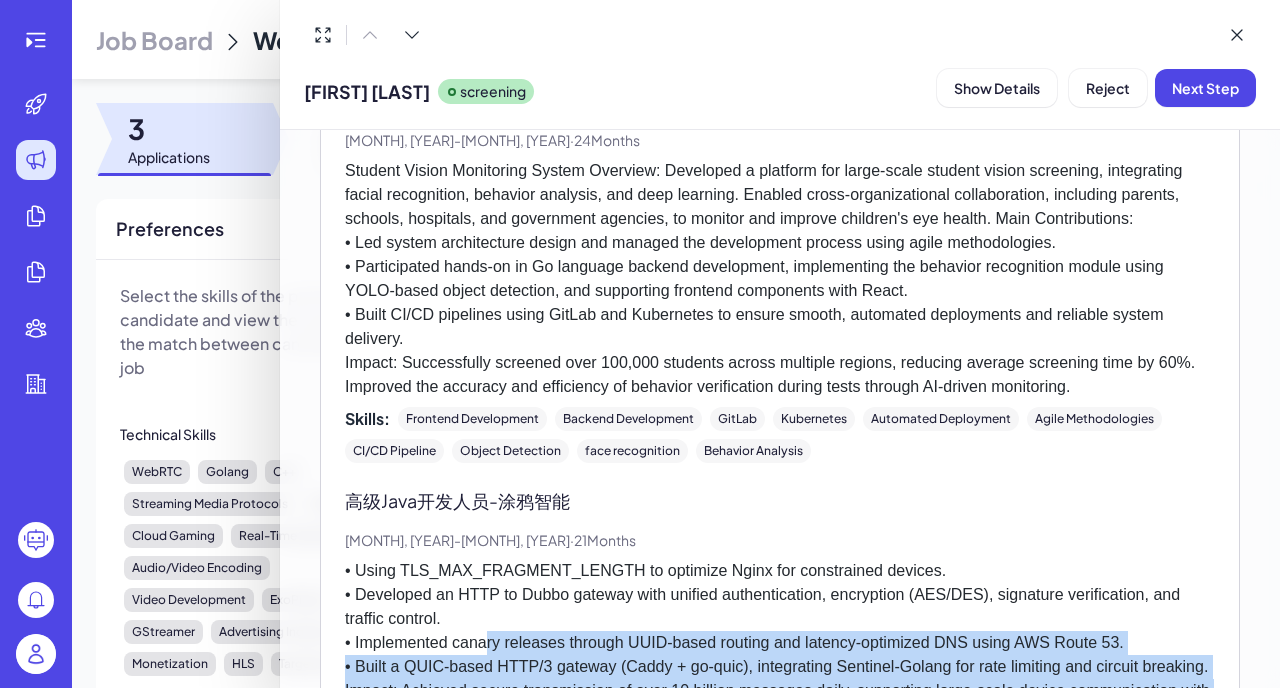 click on "• Using TLS_MAX_FRAGMENT_LENGTH to optimize Nginx for constrained devices.
• Developed an HTTP to Dubbo gateway with unified authentication, encryption (AES/DES), signature verification, and traffic control.
• Implemented canary releases through UUID-based routing and latency-optimized DNS using AWS Route 53.
• Built a QUIC-based HTTP/3 gateway (Caddy + go-quic), integrating Sentinel-Golang for rate limiting and circuit breaking. Impact: Achieved secure transmission of over 10 billion messages daily, supporting large-scale device communication with high stability and low latency. Significantly improved platform performance and resilience even under peak traffic conditions." at bounding box center (780, 655) 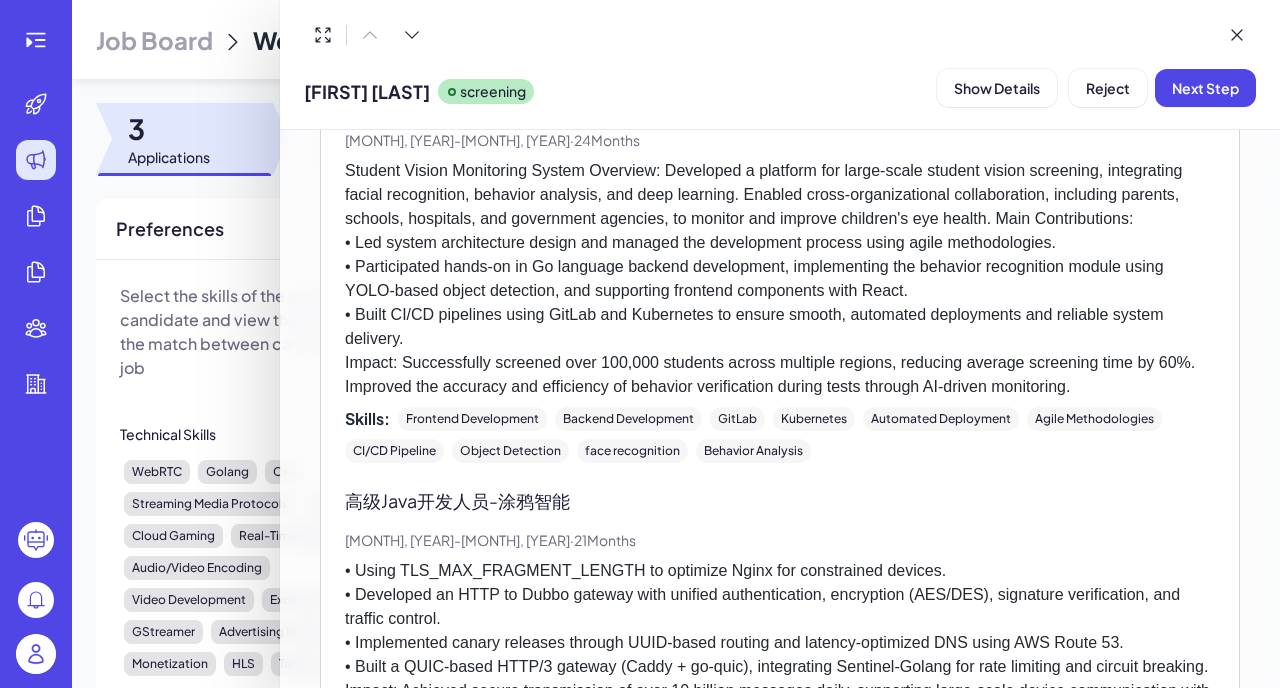 click on "• Using TLS_MAX_FRAGMENT_LENGTH to optimize Nginx for constrained devices.
• Developed an HTTP to Dubbo gateway with unified authentication, encryption (AES/DES), signature verification, and traffic control.
• Implemented canary releases through UUID-based routing and latency-optimized DNS using AWS Route 53.
• Built a QUIC-based HTTP/3 gateway (Caddy + go-quic), integrating Sentinel-Golang for rate limiting and circuit breaking. Impact: Achieved secure transmission of over 10 billion messages daily, supporting large-scale device communication with high stability and low latency. Significantly improved platform performance and resilience even under peak traffic conditions." at bounding box center (780, 655) 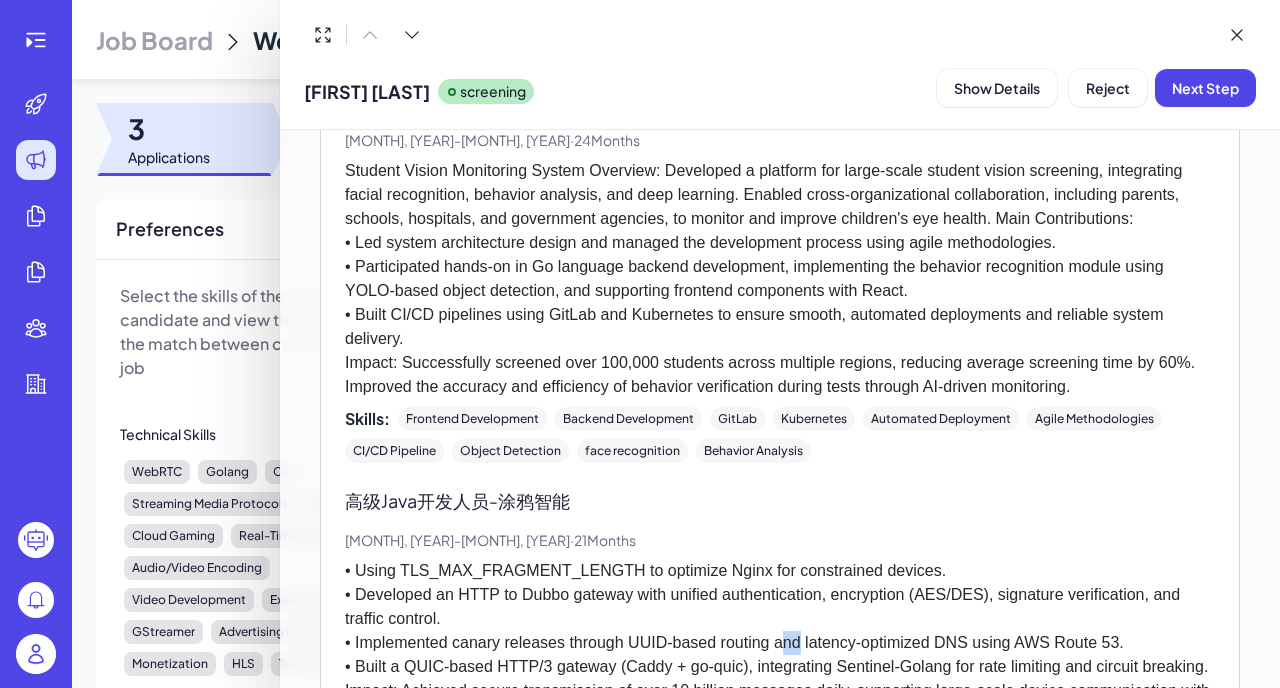 click on "• Using TLS_MAX_FRAGMENT_LENGTH to optimize Nginx for constrained devices.
• Developed an HTTP to Dubbo gateway with unified authentication, encryption (AES/DES), signature verification, and traffic control.
• Implemented canary releases through UUID-based routing and latency-optimized DNS using AWS Route 53.
• Built a QUIC-based HTTP/3 gateway (Caddy + go-quic), integrating Sentinel-Golang for rate limiting and circuit breaking. Impact: Achieved secure transmission of over 10 billion messages daily, supporting large-scale device communication with high stability and low latency. Significantly improved platform performance and resilience even under peak traffic conditions." at bounding box center [780, 655] 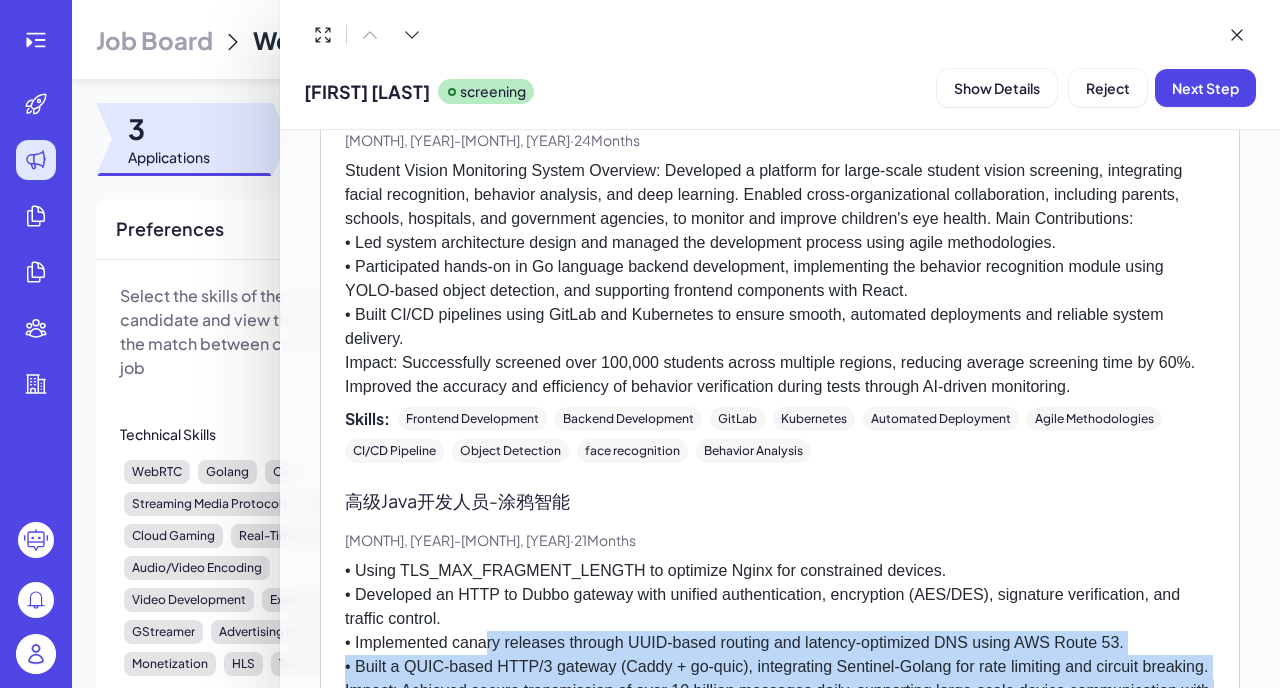 click on "• Using TLS_MAX_FRAGMENT_LENGTH to optimize Nginx for constrained devices.
• Developed an HTTP to Dubbo gateway with unified authentication, encryption (AES/DES), signature verification, and traffic control.
• Implemented canary releases through UUID-based routing and latency-optimized DNS using AWS Route 53.
• Built a QUIC-based HTTP/3 gateway (Caddy + go-quic), integrating Sentinel-Golang for rate limiting and circuit breaking. Impact: Achieved secure transmission of over 10 billion messages daily, supporting large-scale device communication with high stability and low latency. Significantly improved platform performance and resilience even under peak traffic conditions." at bounding box center [780, 655] 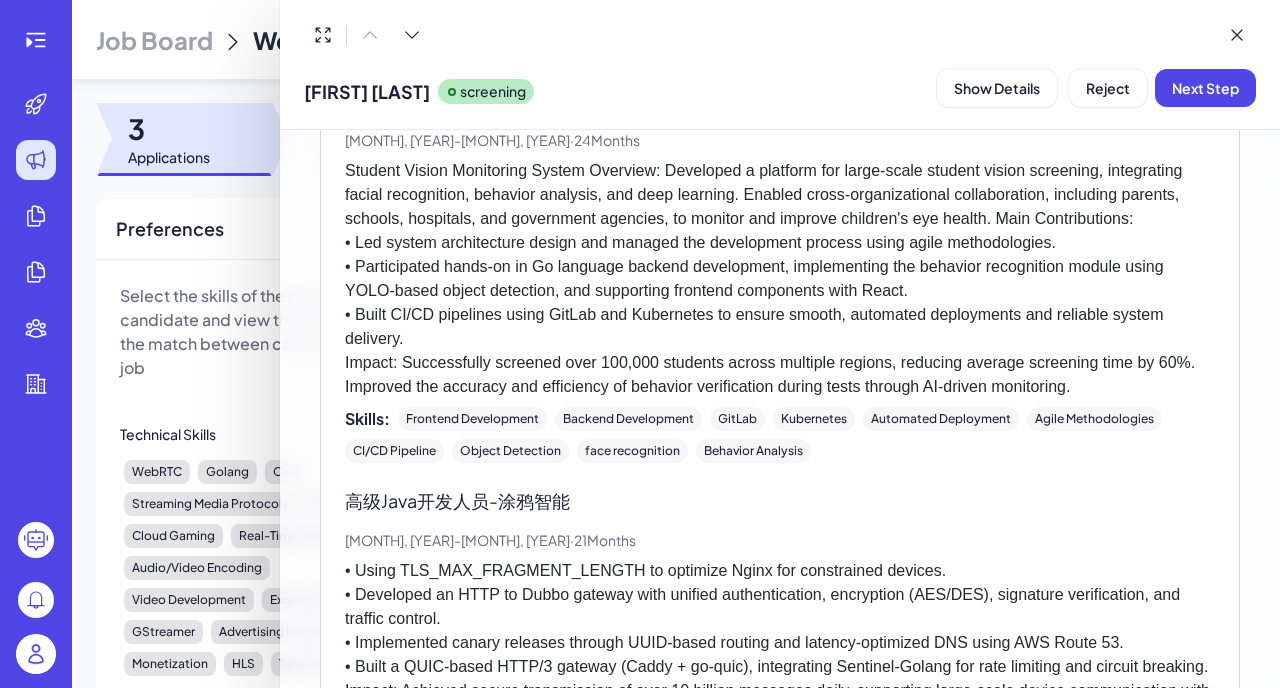 click on "• Using TLS_MAX_FRAGMENT_LENGTH to optimize Nginx for constrained devices.
• Developed an HTTP to Dubbo gateway with unified authentication, encryption (AES/DES), signature verification, and traffic control.
• Implemented canary releases through UUID-based routing and latency-optimized DNS using AWS Route 53.
• Built a QUIC-based HTTP/3 gateway (Caddy + go-quic), integrating Sentinel-Golang for rate limiting and circuit breaking. Impact: Achieved secure transmission of over 10 billion messages daily, supporting large-scale device communication with high stability and low latency. Significantly improved platform performance and resilience even under peak traffic conditions." at bounding box center [780, 655] 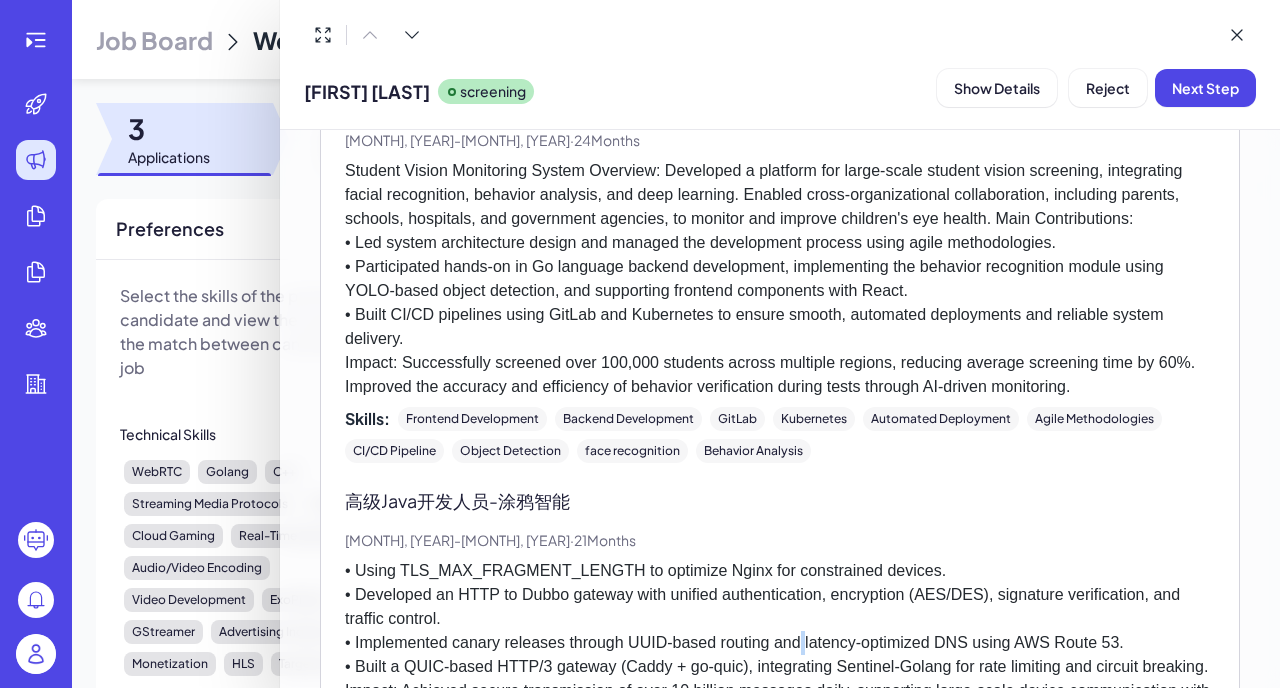 click on "• Using TLS_MAX_FRAGMENT_LENGTH to optimize Nginx for constrained devices.
• Developed an HTTP to Dubbo gateway with unified authentication, encryption (AES/DES), signature verification, and traffic control.
• Implemented canary releases through UUID-based routing and latency-optimized DNS using AWS Route 53.
• Built a QUIC-based HTTP/3 gateway (Caddy + go-quic), integrating Sentinel-Golang for rate limiting and circuit breaking. Impact: Achieved secure transmission of over 10 billion messages daily, supporting large-scale device communication with high stability and low latency. Significantly improved platform performance and resilience even under peak traffic conditions." at bounding box center [780, 655] 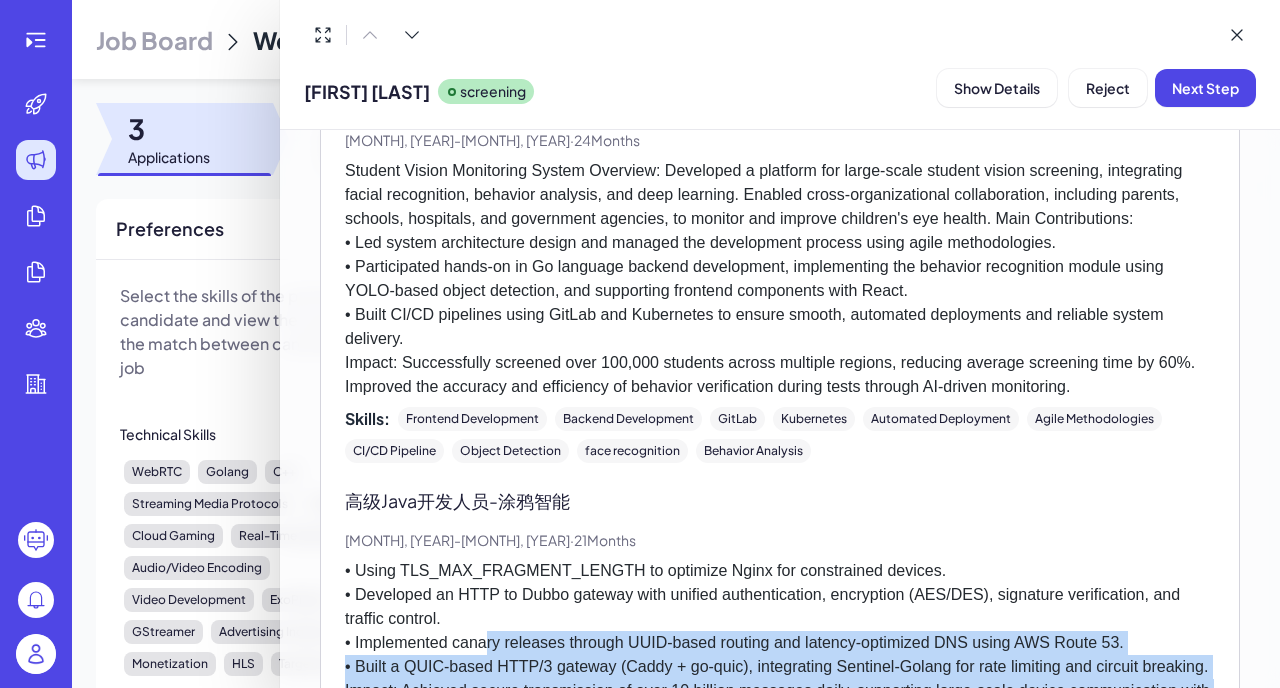 click on "• Using TLS_MAX_FRAGMENT_LENGTH to optimize Nginx for constrained devices.
• Developed an HTTP to Dubbo gateway with unified authentication, encryption (AES/DES), signature verification, and traffic control.
• Implemented canary releases through UUID-based routing and latency-optimized DNS using AWS Route 53.
• Built a QUIC-based HTTP/3 gateway (Caddy + go-quic), integrating Sentinel-Golang for rate limiting and circuit breaking. Impact: Achieved secure transmission of over 10 billion messages daily, supporting large-scale device communication with high stability and low latency. Significantly improved platform performance and resilience even under peak traffic conditions." at bounding box center [780, 655] 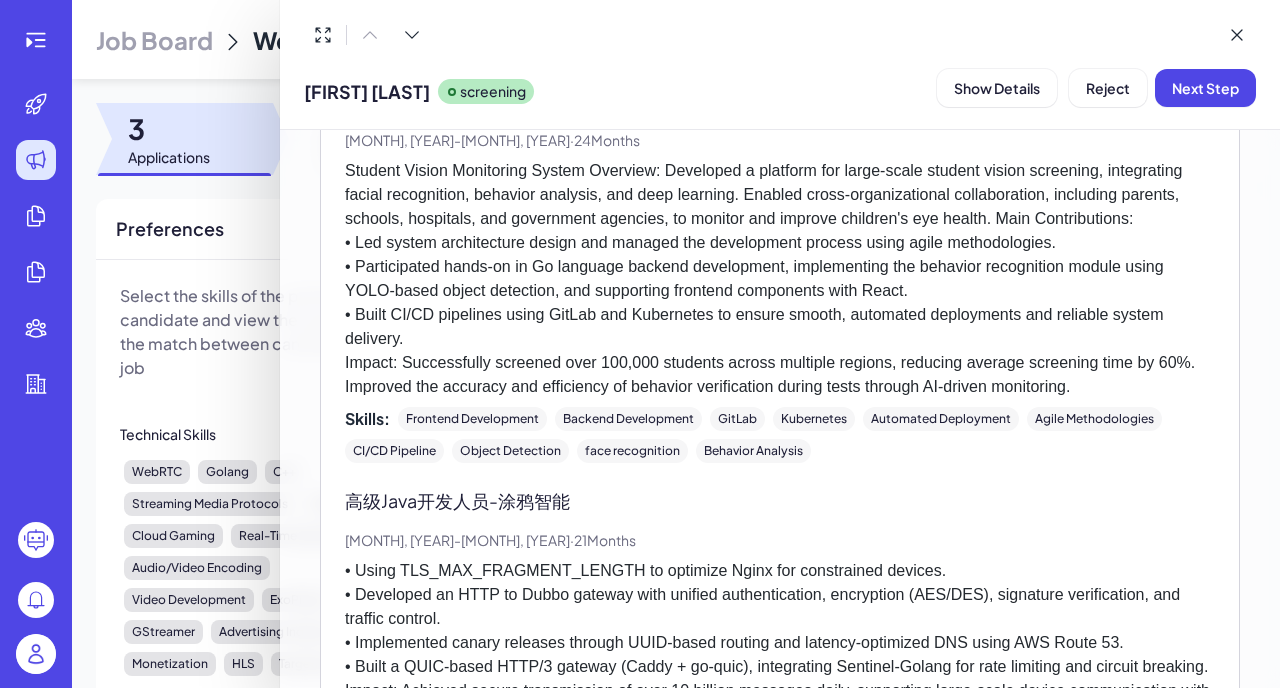 click on "• Using TLS_MAX_FRAGMENT_LENGTH to optimize Nginx for constrained devices.
• Developed an HTTP to Dubbo gateway with unified authentication, encryption (AES/DES), signature verification, and traffic control.
• Implemented canary releases through UUID-based routing and latency-optimized DNS using AWS Route 53.
• Built a QUIC-based HTTP/3 gateway (Caddy + go-quic), integrating Sentinel-Golang for rate limiting and circuit breaking. Impact: Achieved secure transmission of over 10 billion messages daily, supporting large-scale device communication with high stability and low latency. Significantly improved platform performance and resilience even under peak traffic conditions." at bounding box center [780, 655] 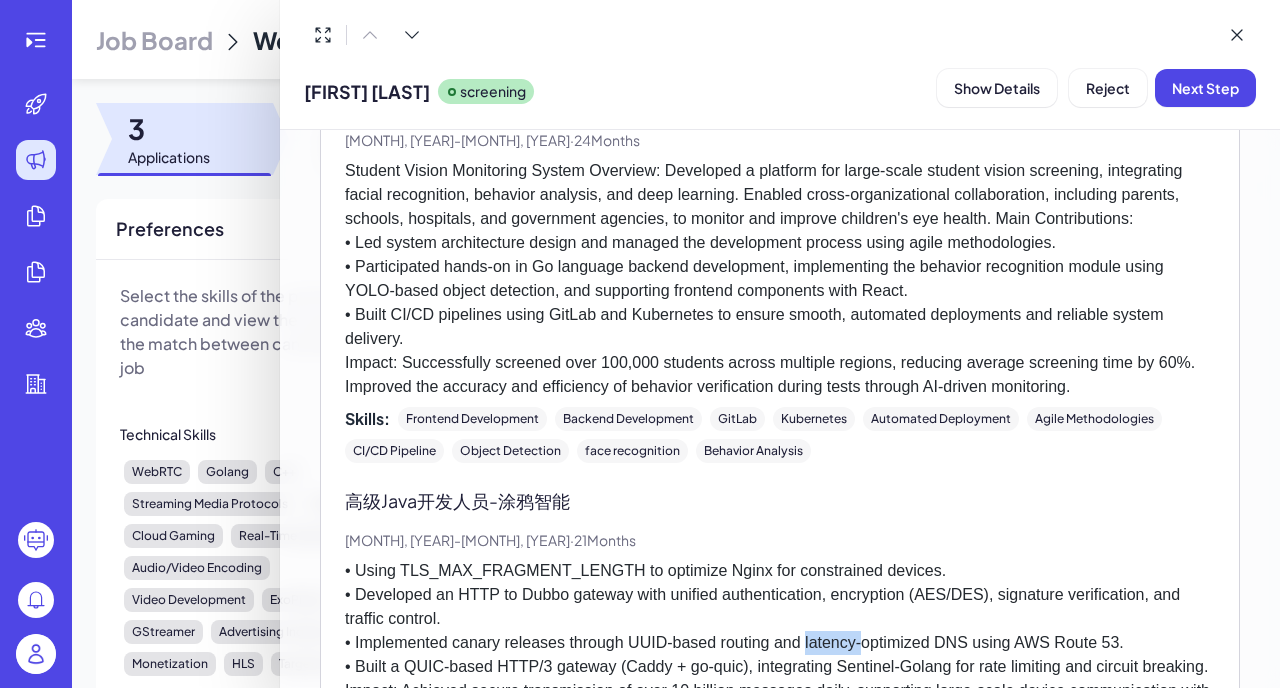 click on "• Using TLS_MAX_FRAGMENT_LENGTH to optimize Nginx for constrained devices.
• Developed an HTTP to Dubbo gateway with unified authentication, encryption (AES/DES), signature verification, and traffic control.
• Implemented canary releases through UUID-based routing and latency-optimized DNS using AWS Route 53.
• Built a QUIC-based HTTP/3 gateway (Caddy + go-quic), integrating Sentinel-Golang for rate limiting and circuit breaking. Impact: Achieved secure transmission of over 10 billion messages daily, supporting large-scale device communication with high stability and low latency. Significantly improved platform performance and resilience even under peak traffic conditions." at bounding box center (780, 655) 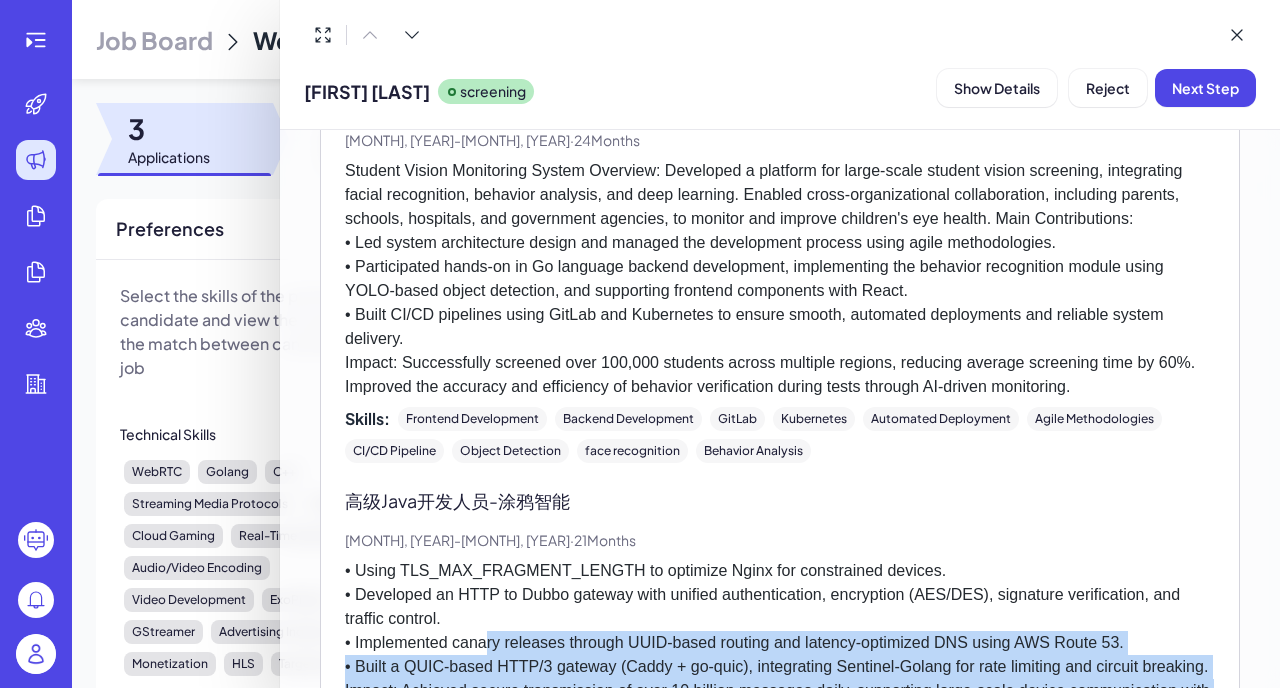 click on "• Using TLS_MAX_FRAGMENT_LENGTH to optimize Nginx for constrained devices.
• Developed an HTTP to Dubbo gateway with unified authentication, encryption (AES/DES), signature verification, and traffic control.
• Implemented canary releases through UUID-based routing and latency-optimized DNS using AWS Route 53.
• Built a QUIC-based HTTP/3 gateway (Caddy + go-quic), integrating Sentinel-Golang for rate limiting and circuit breaking. Impact: Achieved secure transmission of over 10 billion messages daily, supporting large-scale device communication with high stability and low latency. Significantly improved platform performance and resilience even under peak traffic conditions." at bounding box center [780, 655] 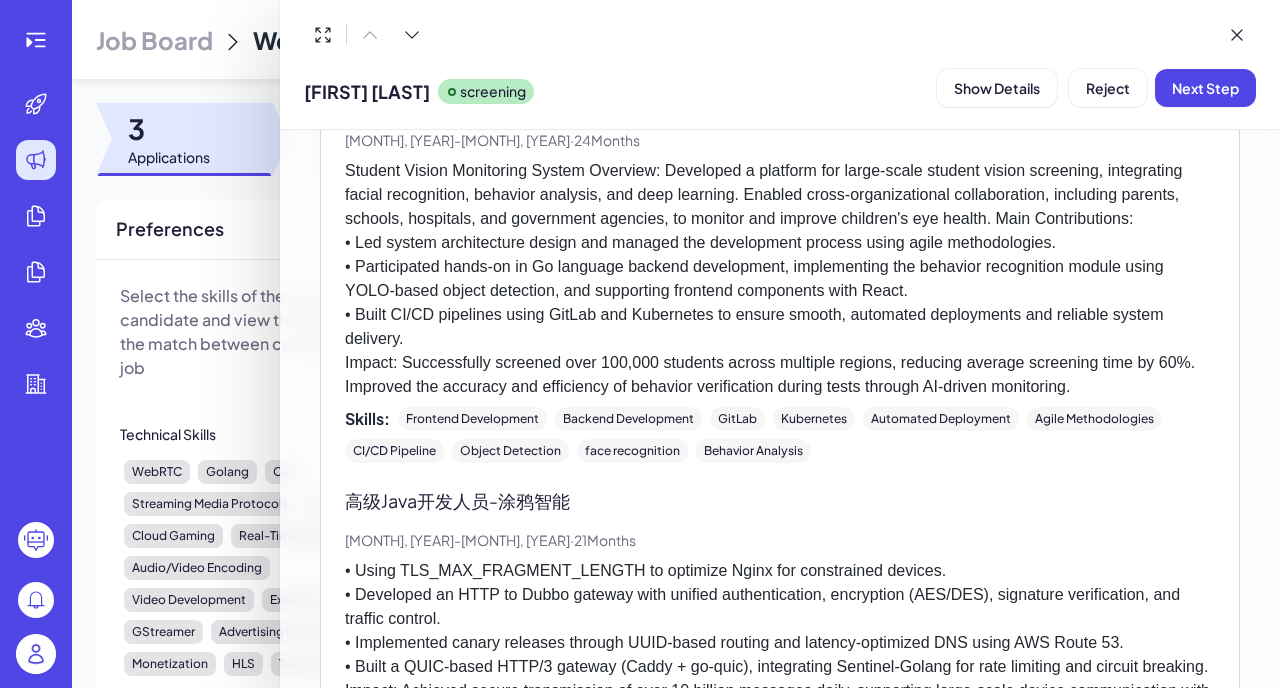 click on "• Using TLS_MAX_FRAGMENT_LENGTH to optimize Nginx for constrained devices.
• Developed an HTTP to Dubbo gateway with unified authentication, encryption (AES/DES), signature verification, and traffic control.
• Implemented canary releases through UUID-based routing and latency-optimized DNS using AWS Route 53.
• Built a QUIC-based HTTP/3 gateway (Caddy + go-quic), integrating Sentinel-Golang for rate limiting and circuit breaking. Impact: Achieved secure transmission of over 10 billion messages daily, supporting large-scale device communication with high stability and low latency. Significantly improved platform performance and resilience even under peak traffic conditions." at bounding box center (780, 655) 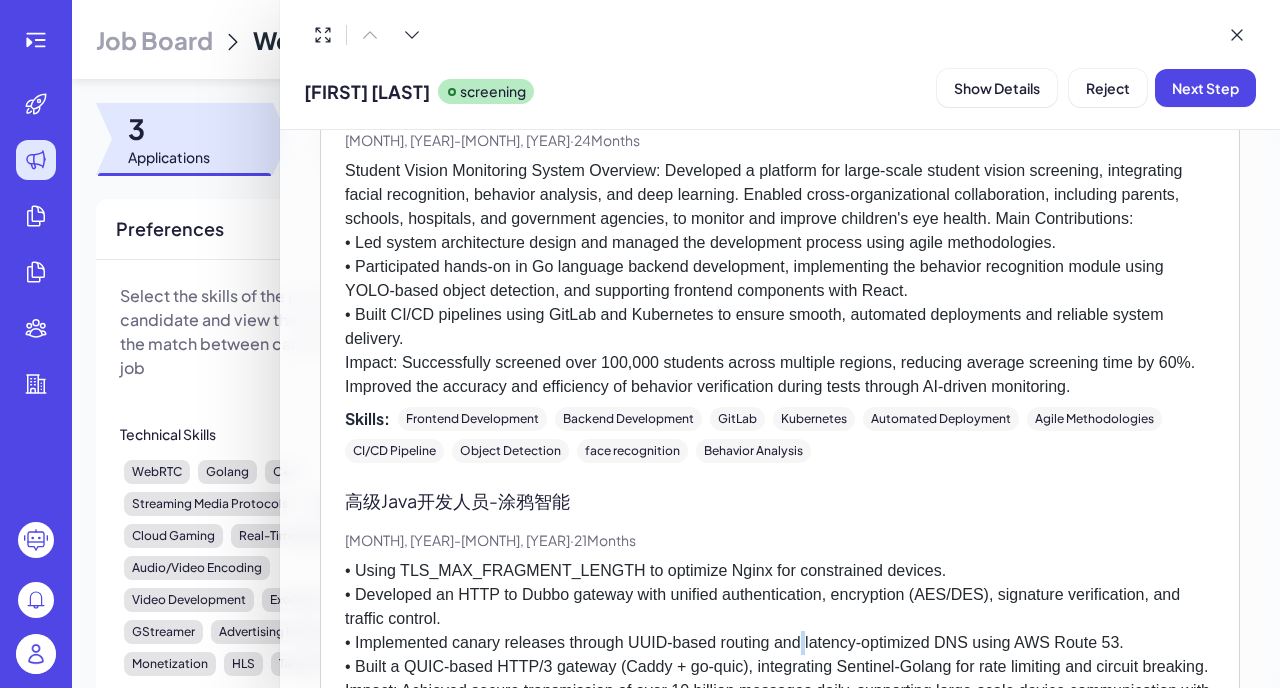click on "• Using TLS_MAX_FRAGMENT_LENGTH to optimize Nginx for constrained devices.
• Developed an HTTP to Dubbo gateway with unified authentication, encryption (AES/DES), signature verification, and traffic control.
• Implemented canary releases through UUID-based routing and latency-optimized DNS using AWS Route 53.
• Built a QUIC-based HTTP/3 gateway (Caddy + go-quic), integrating Sentinel-Golang for rate limiting and circuit breaking. Impact: Achieved secure transmission of over 10 billion messages daily, supporting large-scale device communication with high stability and low latency. Significantly improved platform performance and resilience even under peak traffic conditions." at bounding box center (780, 655) 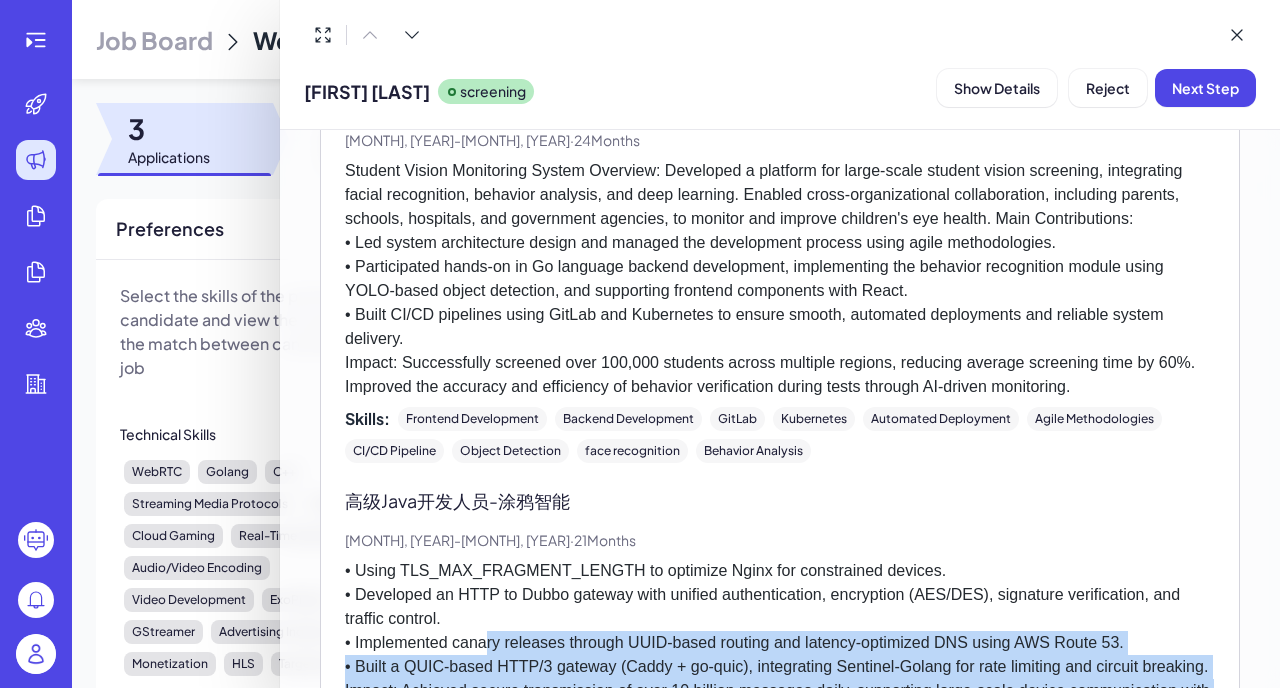 click on "• Using TLS_MAX_FRAGMENT_LENGTH to optimize Nginx for constrained devices.
• Developed an HTTP to Dubbo gateway with unified authentication, encryption (AES/DES), signature verification, and traffic control.
• Implemented canary releases through UUID-based routing and latency-optimized DNS using AWS Route 53.
• Built a QUIC-based HTTP/3 gateway (Caddy + go-quic), integrating Sentinel-Golang for rate limiting and circuit breaking. Impact: Achieved secure transmission of over 10 billion messages daily, supporting large-scale device communication with high stability and low latency. Significantly improved platform performance and resilience even under peak traffic conditions." at bounding box center (780, 655) 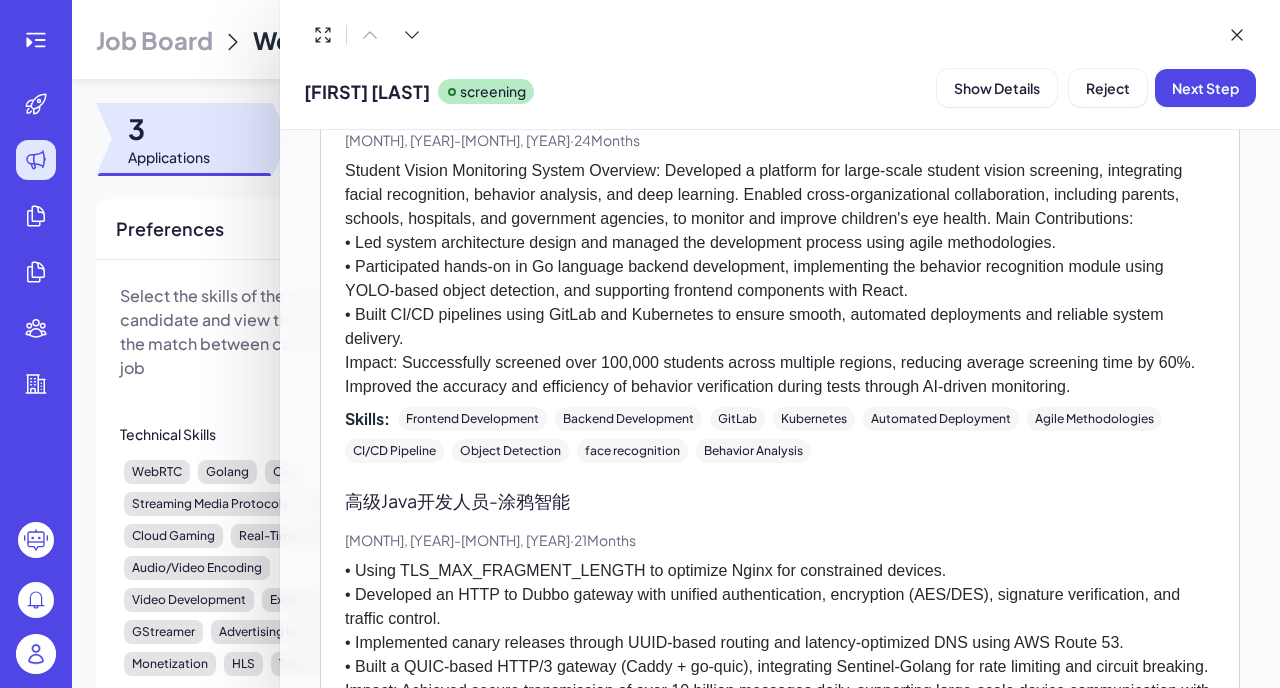 click on "• Using TLS_MAX_FRAGMENT_LENGTH to optimize Nginx for constrained devices.
• Developed an HTTP to Dubbo gateway with unified authentication, encryption (AES/DES), signature verification, and traffic control.
• Implemented canary releases through UUID-based routing and latency-optimized DNS using AWS Route 53.
• Built a QUIC-based HTTP/3 gateway (Caddy + go-quic), integrating Sentinel-Golang for rate limiting and circuit breaking. Impact: Achieved secure transmission of over 10 billion messages daily, supporting large-scale device communication with high stability and low latency. Significantly improved platform performance and resilience even under peak traffic conditions." at bounding box center (780, 655) 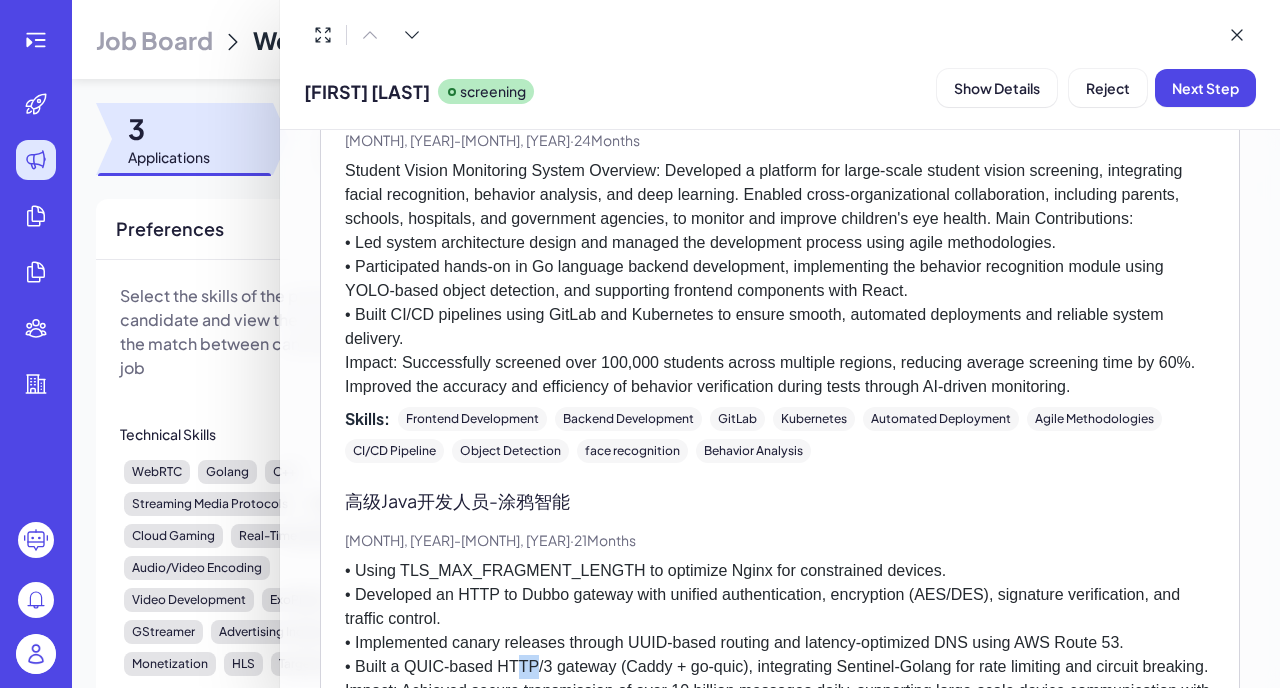 click on "• Using TLS_MAX_FRAGMENT_LENGTH to optimize Nginx for constrained devices.
• Developed an HTTP to Dubbo gateway with unified authentication, encryption (AES/DES), signature verification, and traffic control.
• Implemented canary releases through UUID-based routing and latency-optimized DNS using AWS Route 53.
• Built a QUIC-based HTTP/3 gateway (Caddy + go-quic), integrating Sentinel-Golang for rate limiting and circuit breaking. Impact: Achieved secure transmission of over 10 billion messages daily, supporting large-scale device communication with high stability and low latency. Significantly improved platform performance and resilience even under peak traffic conditions." at bounding box center (780, 655) 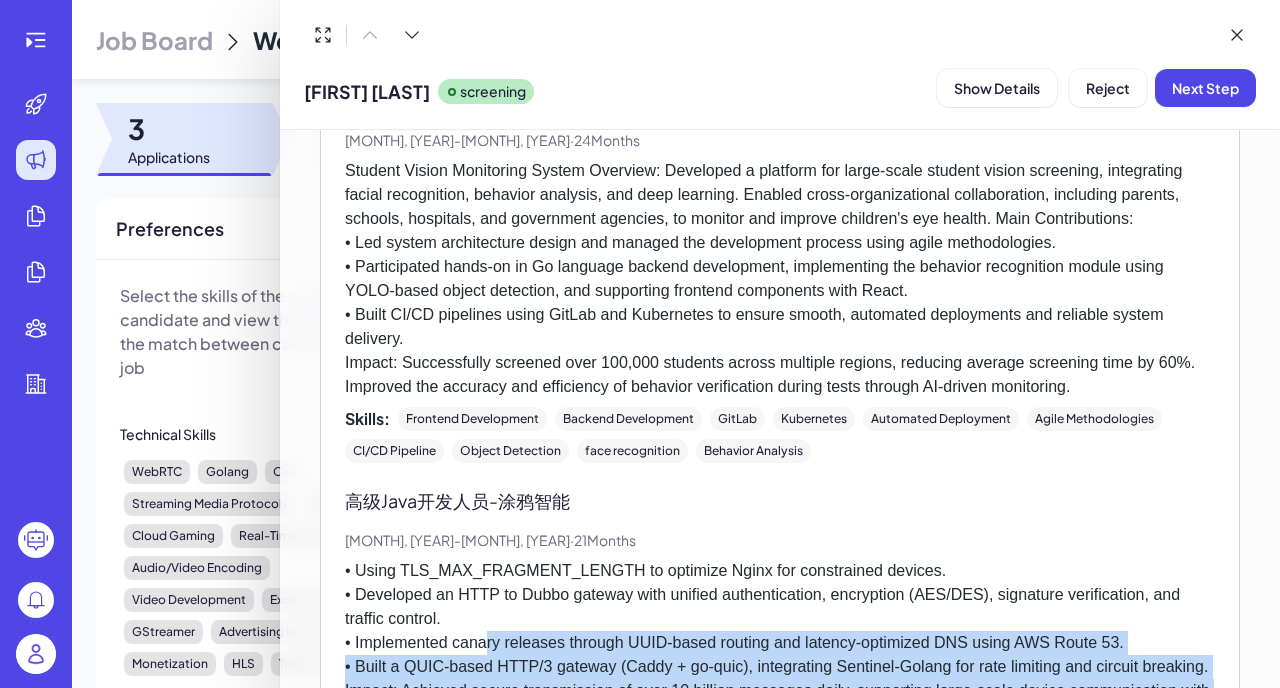 click on "• Using TLS_MAX_FRAGMENT_LENGTH to optimize Nginx for constrained devices.
• Developed an HTTP to Dubbo gateway with unified authentication, encryption (AES/DES), signature verification, and traffic control.
• Implemented canary releases through UUID-based routing and latency-optimized DNS using AWS Route 53.
• Built a QUIC-based HTTP/3 gateway (Caddy + go-quic), integrating Sentinel-Golang for rate limiting and circuit breaking. Impact: Achieved secure transmission of over 10 billion messages daily, supporting large-scale device communication with high stability and low latency. Significantly improved platform performance and resilience even under peak traffic conditions." at bounding box center [780, 655] 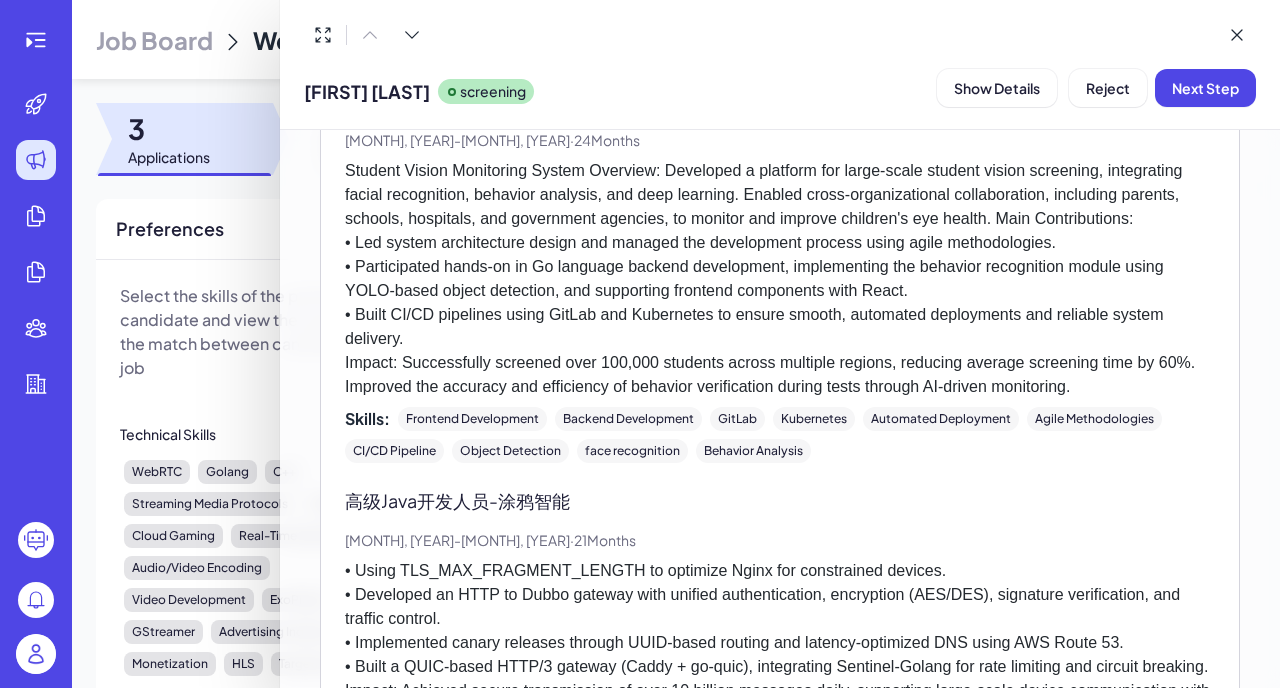 click on "• Using TLS_MAX_FRAGMENT_LENGTH to optimize Nginx for constrained devices.
• Developed an HTTP to Dubbo gateway with unified authentication, encryption (AES/DES), signature verification, and traffic control.
• Implemented canary releases through UUID-based routing and latency-optimized DNS using AWS Route 53.
• Built a QUIC-based HTTP/3 gateway (Caddy + go-quic), integrating Sentinel-Golang for rate limiting and circuit breaking. Impact: Achieved secure transmission of over 10 billion messages daily, supporting large-scale device communication with high stability and low latency. Significantly improved platform performance and resilience even under peak traffic conditions." at bounding box center (780, 655) 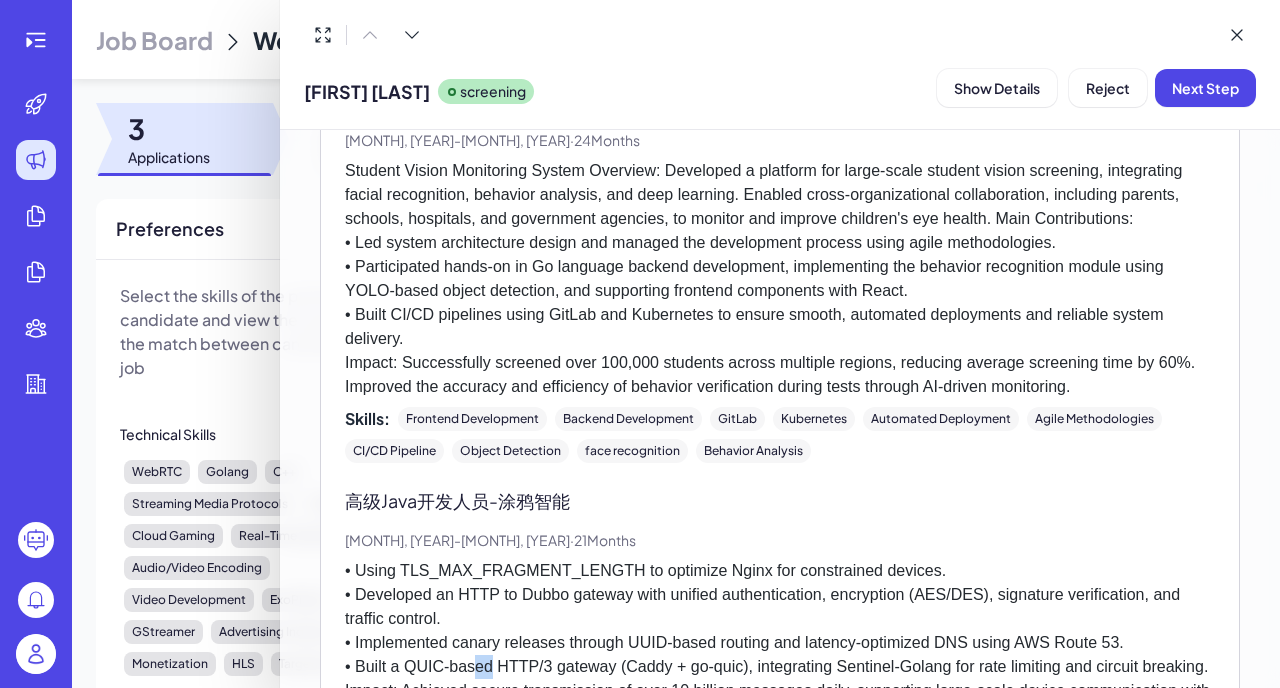 click on "• Using TLS_MAX_FRAGMENT_LENGTH to optimize Nginx for constrained devices.
• Developed an HTTP to Dubbo gateway with unified authentication, encryption (AES/DES), signature verification, and traffic control.
• Implemented canary releases through UUID-based routing and latency-optimized DNS using AWS Route 53.
• Built a QUIC-based HTTP/3 gateway (Caddy + go-quic), integrating Sentinel-Golang for rate limiting and circuit breaking. Impact: Achieved secure transmission of over 10 billion messages daily, supporting large-scale device communication with high stability and low latency. Significantly improved platform performance and resilience even under peak traffic conditions." at bounding box center [780, 655] 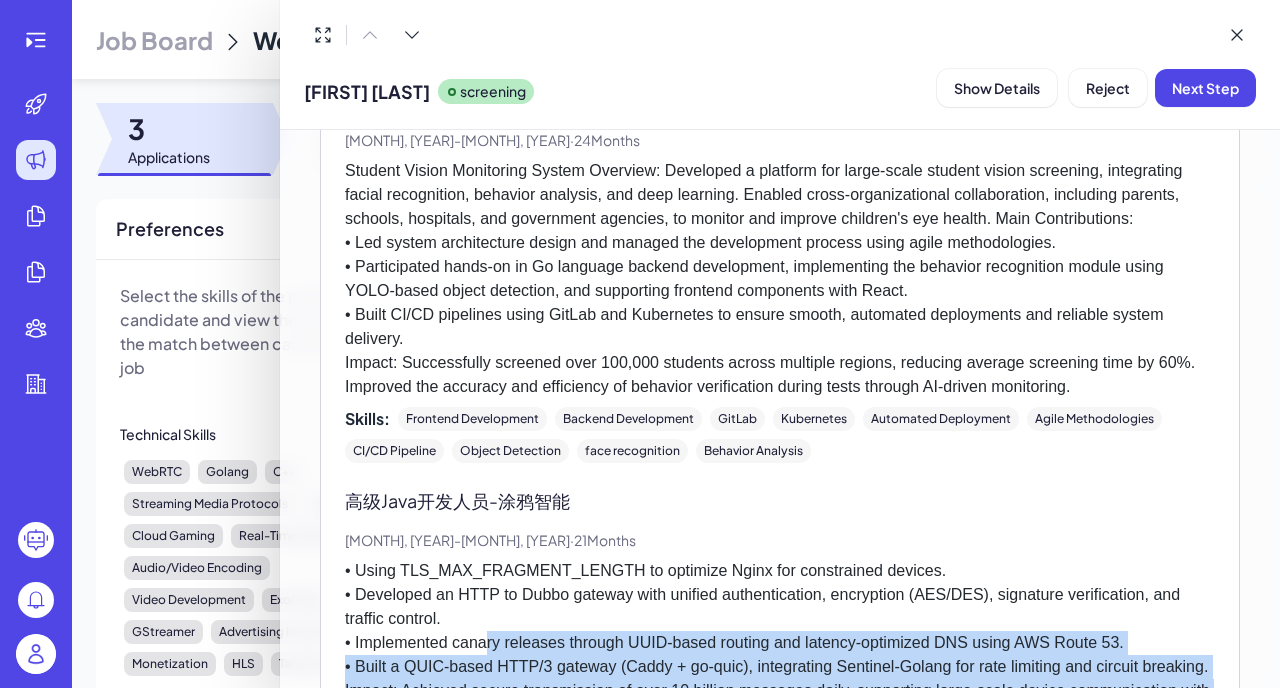 click on "• Using TLS_MAX_FRAGMENT_LENGTH to optimize Nginx for constrained devices.
• Developed an HTTP to Dubbo gateway with unified authentication, encryption (AES/DES), signature verification, and traffic control.
• Implemented canary releases through UUID-based routing and latency-optimized DNS using AWS Route 53.
• Built a QUIC-based HTTP/3 gateway (Caddy + go-quic), integrating Sentinel-Golang for rate limiting and circuit breaking. Impact: Achieved secure transmission of over 10 billion messages daily, supporting large-scale device communication with high stability and low latency. Significantly improved platform performance and resilience even under peak traffic conditions." at bounding box center [780, 655] 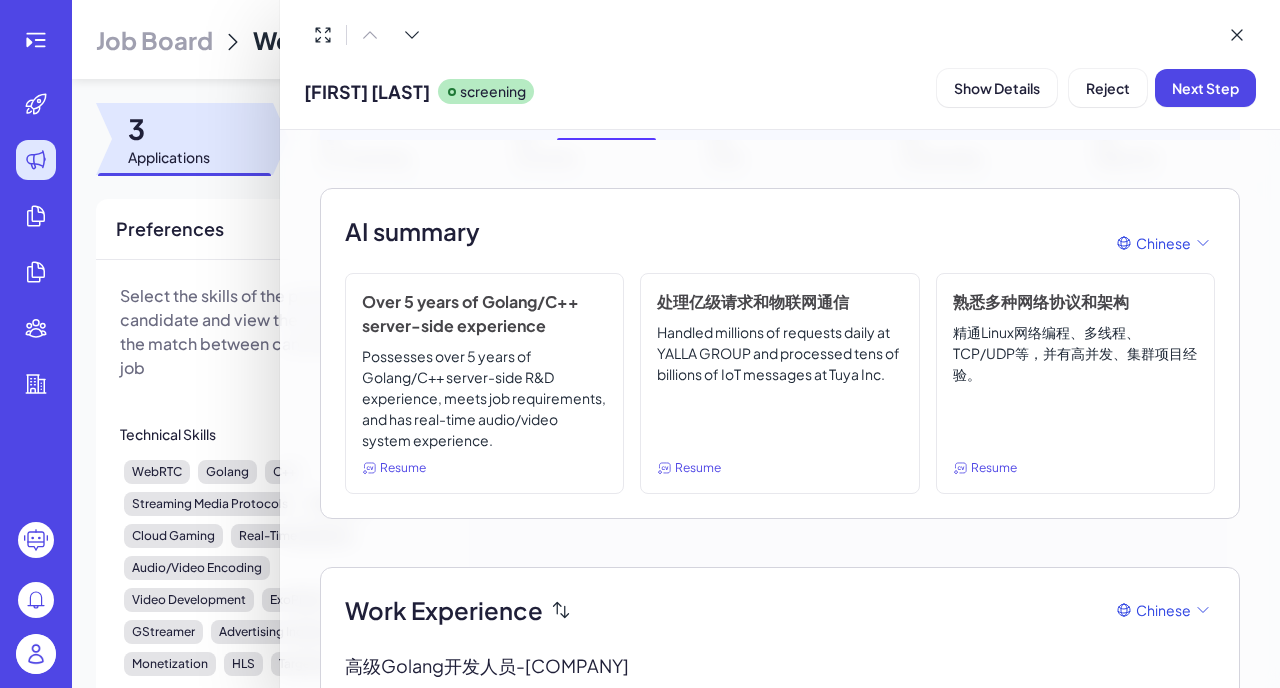 scroll, scrollTop: 234, scrollLeft: 0, axis: vertical 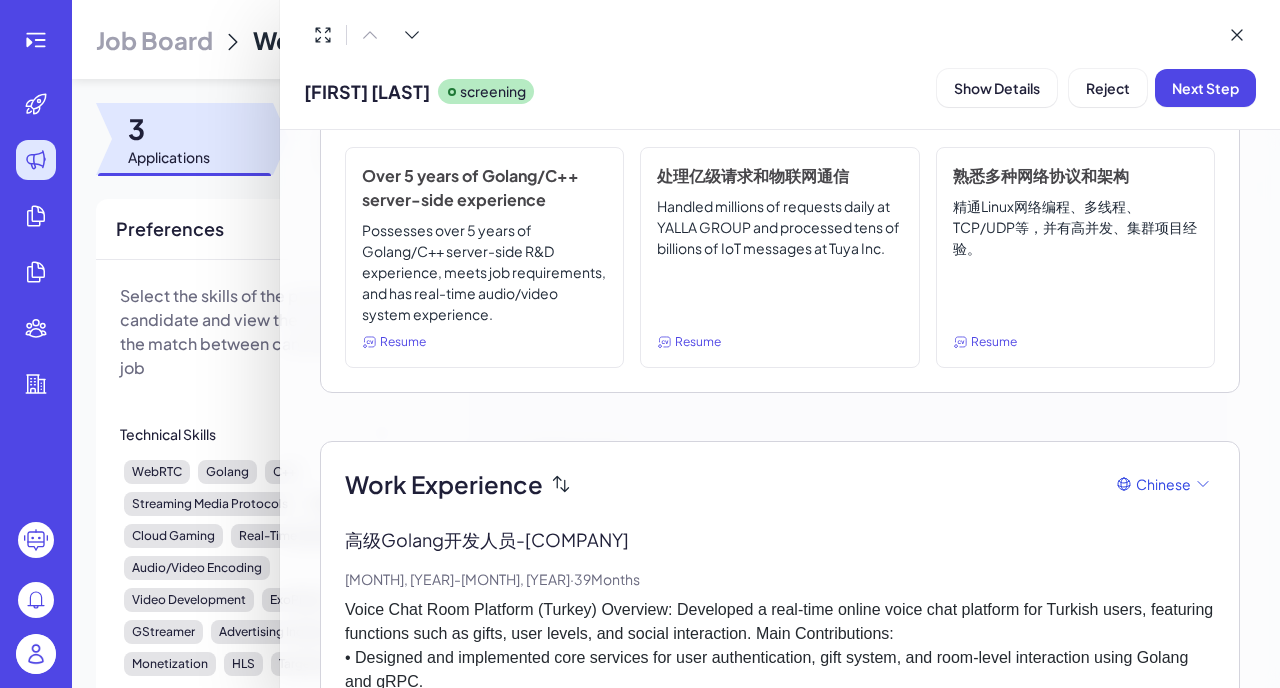 click on "Voice Chat Room Platform (Turkey) Overview: Developed a real-time online voice chat platform for Turkish users, featuring functions such as gifts, user levels, and social interaction. Main Contributions:
• Designed and implemented core services for user authentication, gift system, and room-level interaction using Golang and gRPC.
• Built a gRPC gateway with dynamic routing reflection, reducing deployment coupling between services. Integrated security modules such as anti-replay, AES encryption, circuit breaking, and authentication.
Impact: Processed millions of requests daily, improving system resilience and observability." at bounding box center (780, 682) 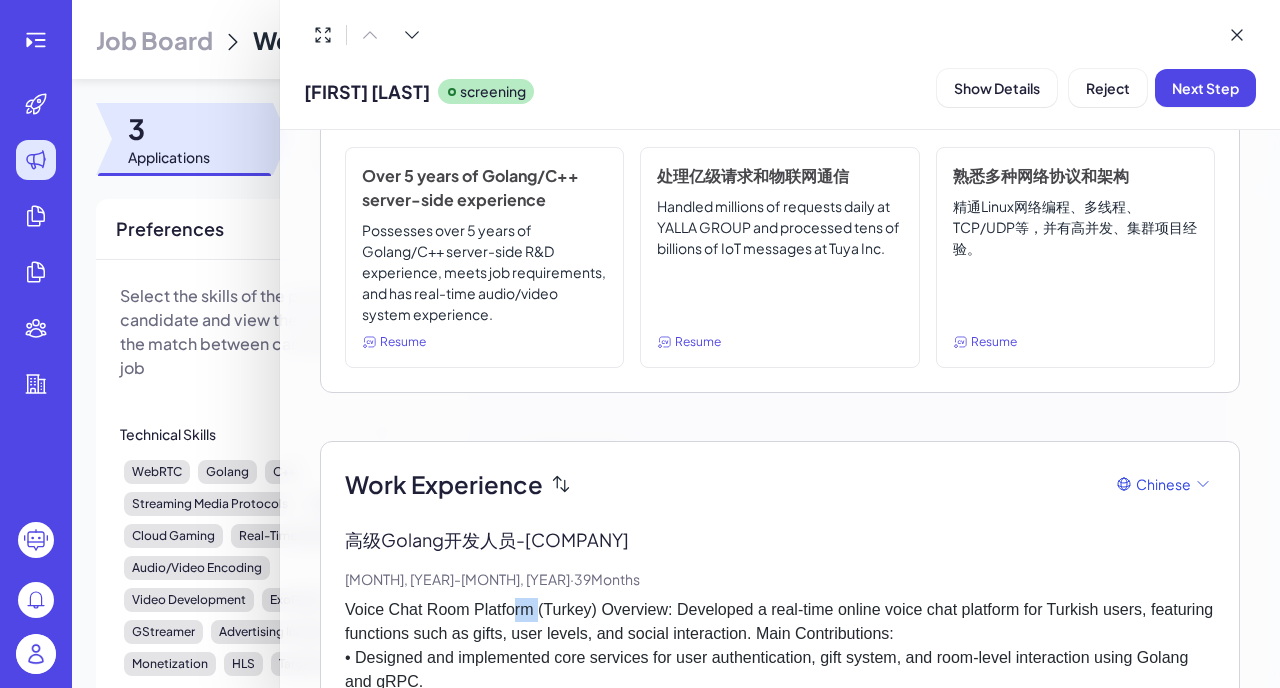 click on "Voice Chat Room Platform (Turkey) Overview: Developed a real-time online voice chat platform for Turkish users, featuring functions such as gifts, user levels, and social interaction. Main Contributions:
• Designed and implemented core services for user authentication, gift system, and room-level interaction using Golang and gRPC.
• Built a gRPC gateway with dynamic routing reflection, reducing deployment coupling between services. Integrated security modules such as anti-replay, AES encryption, circuit breaking, and authentication.
Impact: Processed millions of requests daily, improving system resilience and observability." at bounding box center [780, 682] 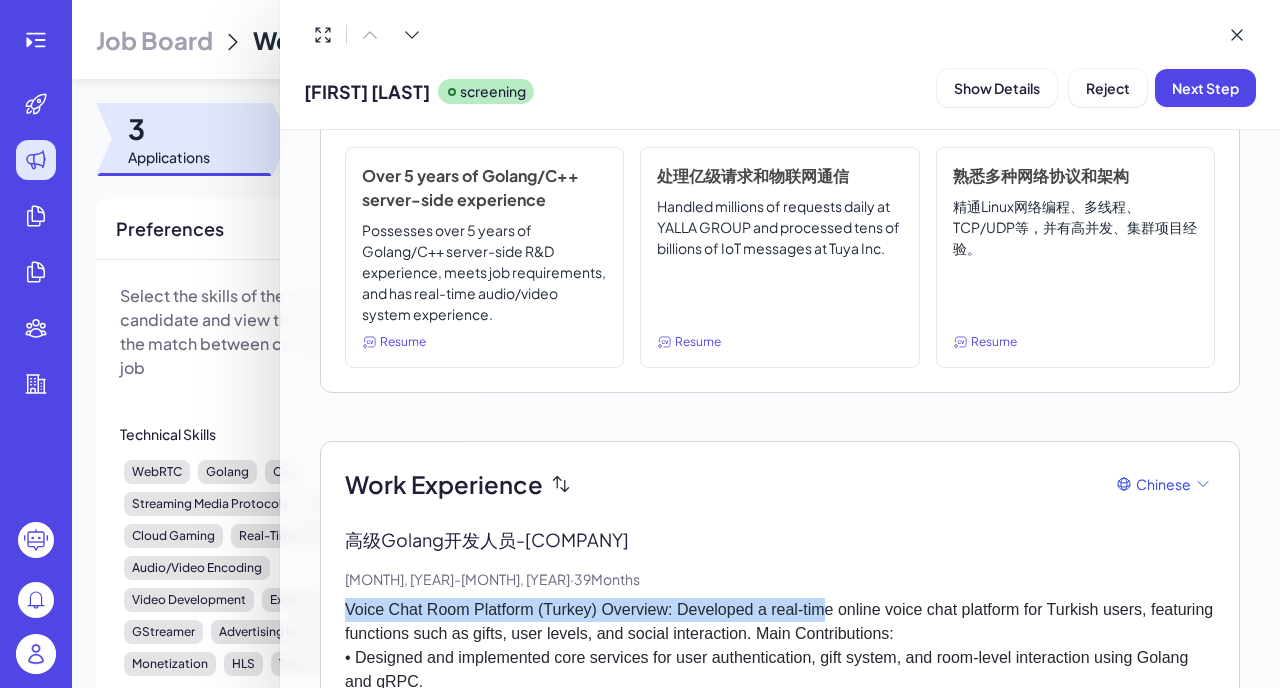 click on "Voice Chat Room Platform (Turkey) Overview: Developed a real-time online voice chat platform for Turkish users, featuring functions such as gifts, user levels, and social interaction. Main Contributions:
• Designed and implemented core services for user authentication, gift system, and room-level interaction using Golang and gRPC.
• Built a gRPC gateway with dynamic routing reflection, reducing deployment coupling between services. Integrated security modules such as anti-replay, AES encryption, circuit breaking, and authentication.
Impact: Processed millions of requests daily, improving system resilience and observability." at bounding box center [780, 682] 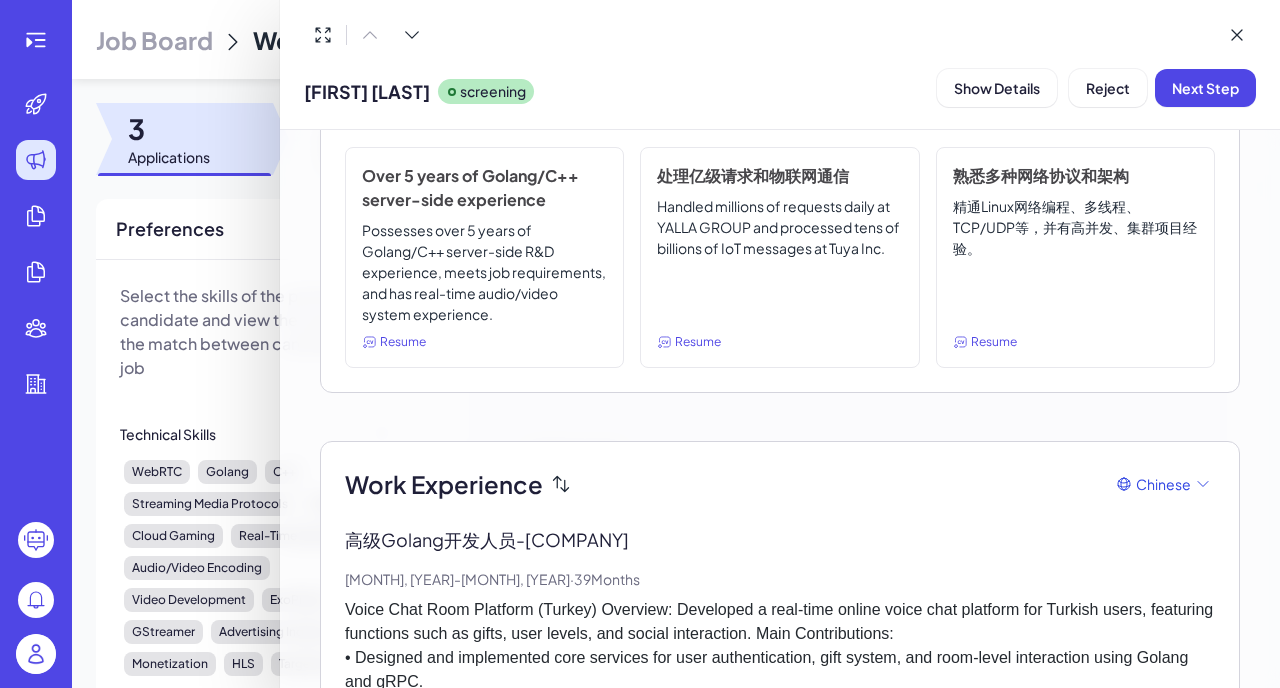 click on "Voice Chat Room Platform (Turkey) Overview: Developed a real-time online voice chat platform for Turkish users, featuring functions such as gifts, user levels, and social interaction. Main Contributions:
• Designed and implemented core services for user authentication, gift system, and room-level interaction using Golang and gRPC.
• Built a gRPC gateway with dynamic routing reflection, reducing deployment coupling between services. Integrated security modules such as anti-replay, AES encryption, circuit breaking, and authentication.
Impact: Processed millions of requests daily, improving system resilience and observability." at bounding box center [780, 682] 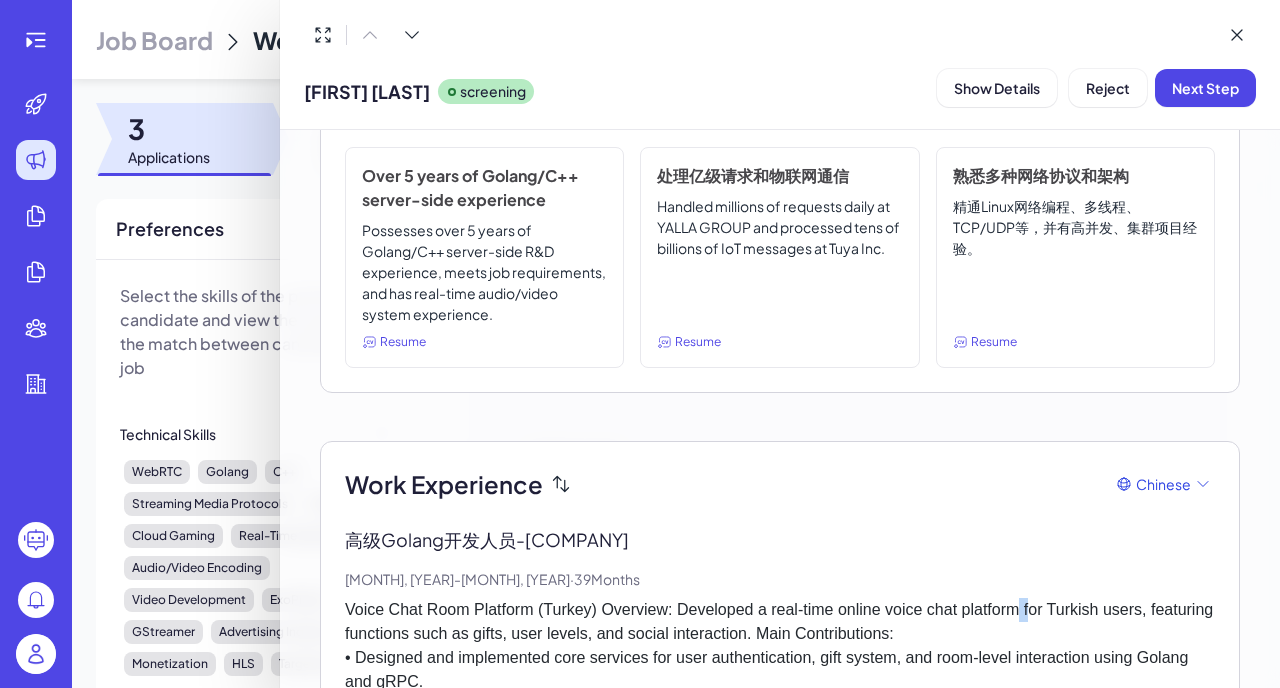 click on "Voice Chat Room Platform (Turkey) Overview: Developed a real-time online voice chat platform for Turkish users, featuring functions such as gifts, user levels, and social interaction. Main Contributions:
• Designed and implemented core services for user authentication, gift system, and room-level interaction using Golang and gRPC.
• Built a gRPC gateway with dynamic routing reflection, reducing deployment coupling between services. Integrated security modules such as anti-replay, AES encryption, circuit breaking, and authentication.
Impact: Processed millions of requests daily, improving system resilience and observability." at bounding box center [780, 682] 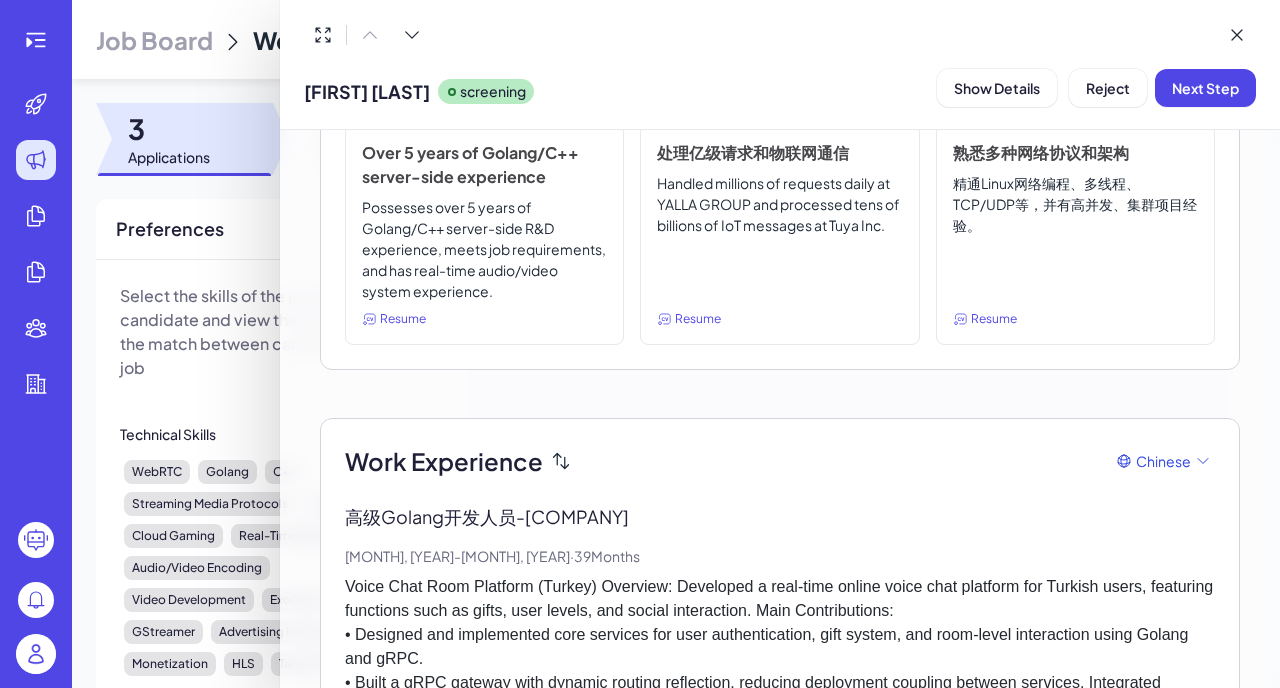click on "Voice Chat Room Platform (Turkey) Overview: Developed a real-time online voice chat platform for Turkish users, featuring functions such as gifts, user levels, and social interaction. Main Contributions:
• Designed and implemented core services for user authentication, gift system, and room-level interaction using Golang and gRPC.
• Built a gRPC gateway with dynamic routing reflection, reducing deployment coupling between services. Integrated security modules such as anti-replay, AES encryption, circuit breaking, and authentication.
Impact: Processed millions of requests daily, improving system resilience and observability." at bounding box center (780, 659) 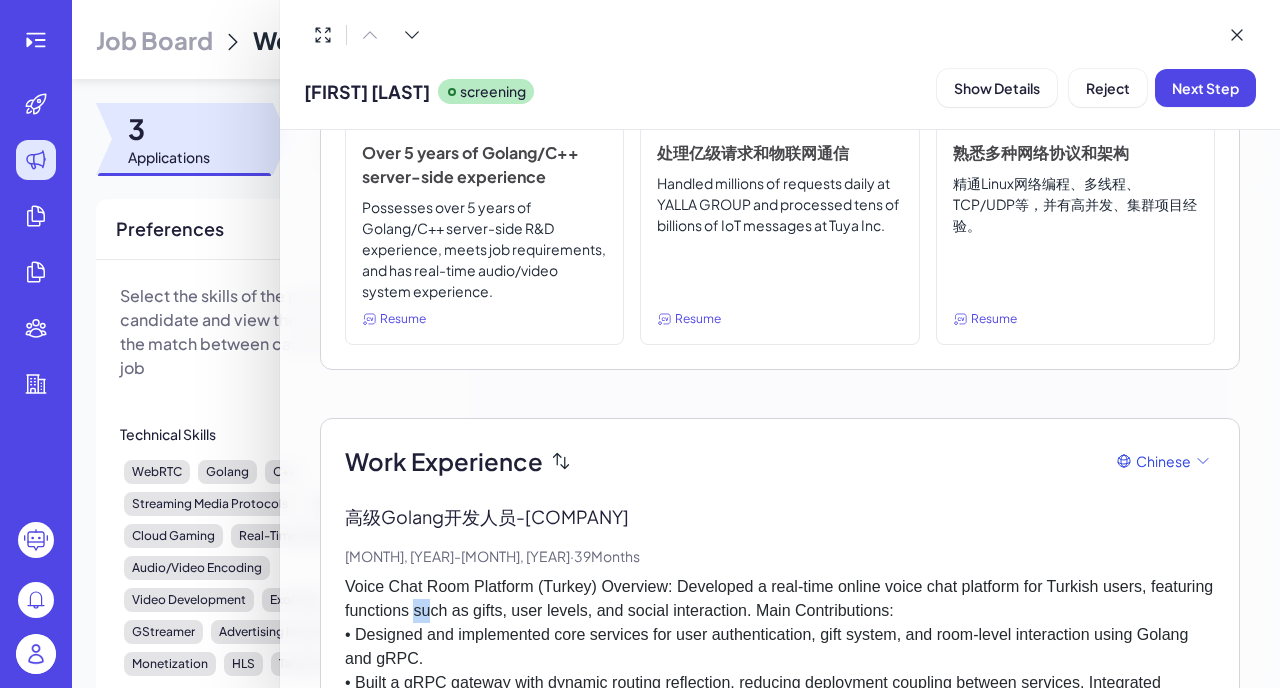click on "Voice Chat Room Platform (Turkey) Overview: Developed a real-time online voice chat platform for Turkish users, featuring functions such as gifts, user levels, and social interaction. Main Contributions:
• Designed and implemented core services for user authentication, gift system, and room-level interaction using Golang and gRPC.
• Built a gRPC gateway with dynamic routing reflection, reducing deployment coupling between services. Integrated security modules such as anti-replay, AES encryption, circuit breaking, and authentication.
Impact: Processed millions of requests daily, improving system resilience and observability." at bounding box center (780, 659) 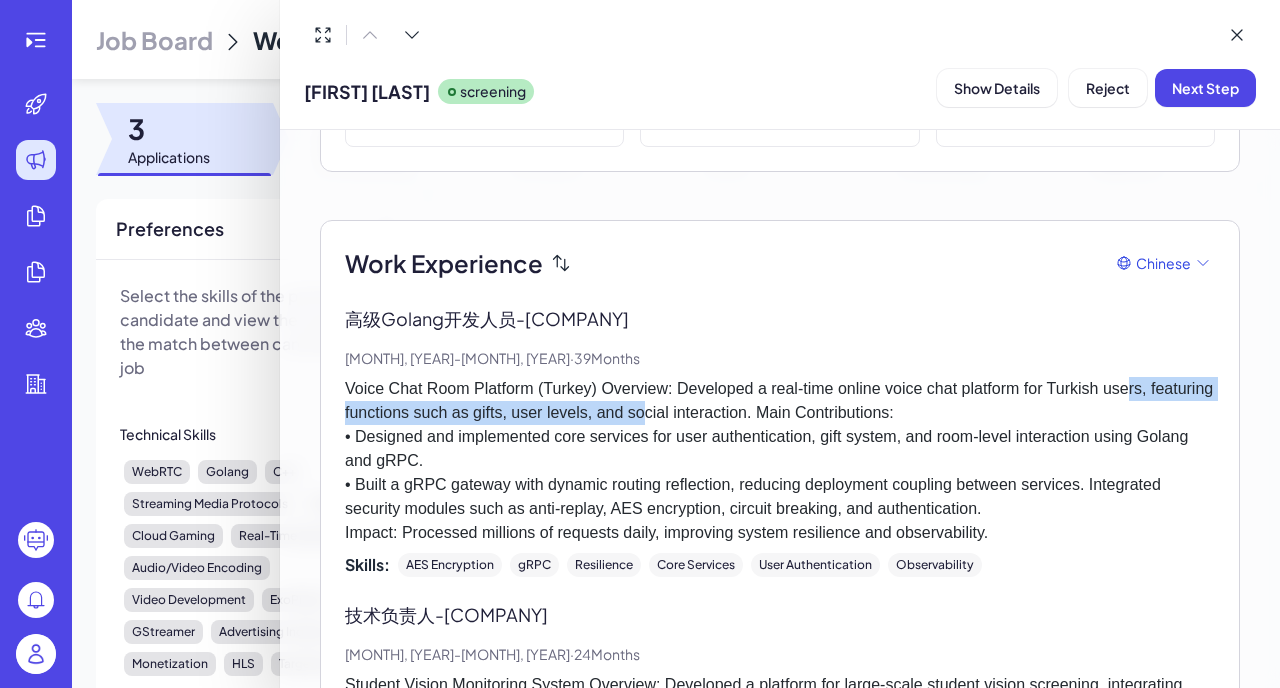 scroll, scrollTop: 447, scrollLeft: 0, axis: vertical 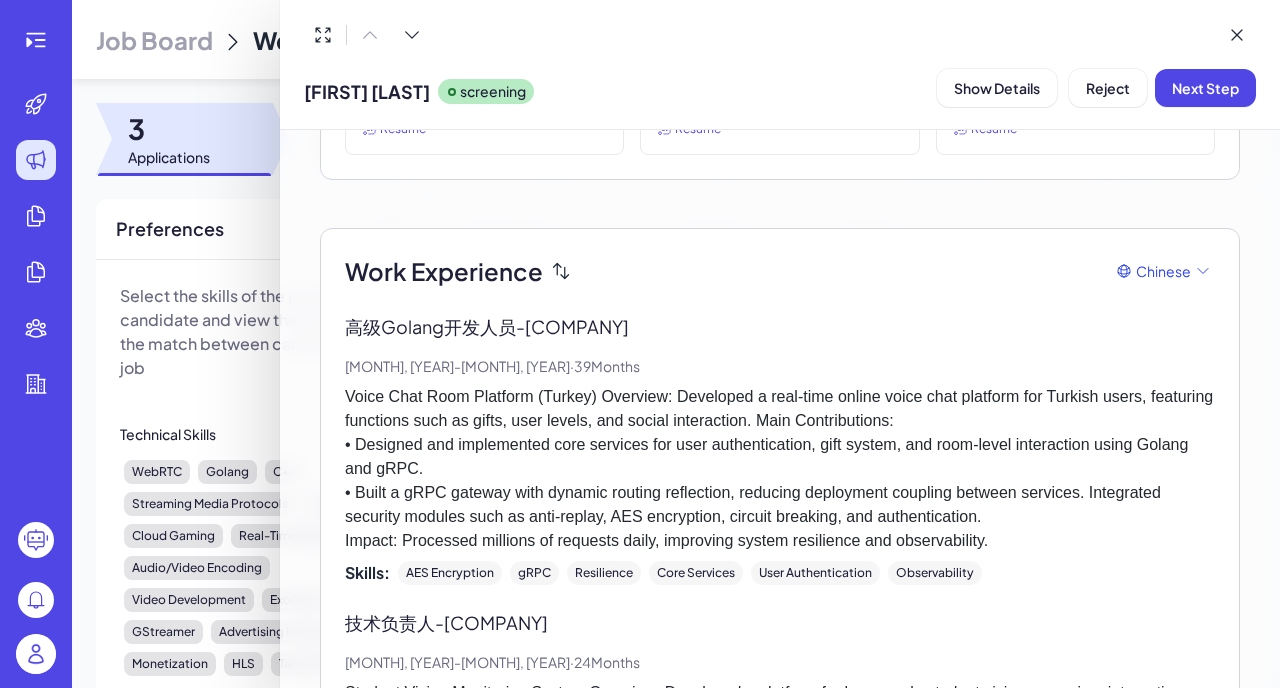 click on "Voice Chat Room Platform (Turkey) Overview: Developed a real-time online voice chat platform for Turkish users, featuring functions such as gifts, user levels, and social interaction. Main Contributions:
• Designed and implemented core services for user authentication, gift system, and room-level interaction using Golang and gRPC.
• Built a gRPC gateway with dynamic routing reflection, reducing deployment coupling between services. Integrated security modules such as anti-replay, AES encryption, circuit breaking, and authentication.
Impact: Processed millions of requests daily, improving system resilience and observability." at bounding box center (780, 469) 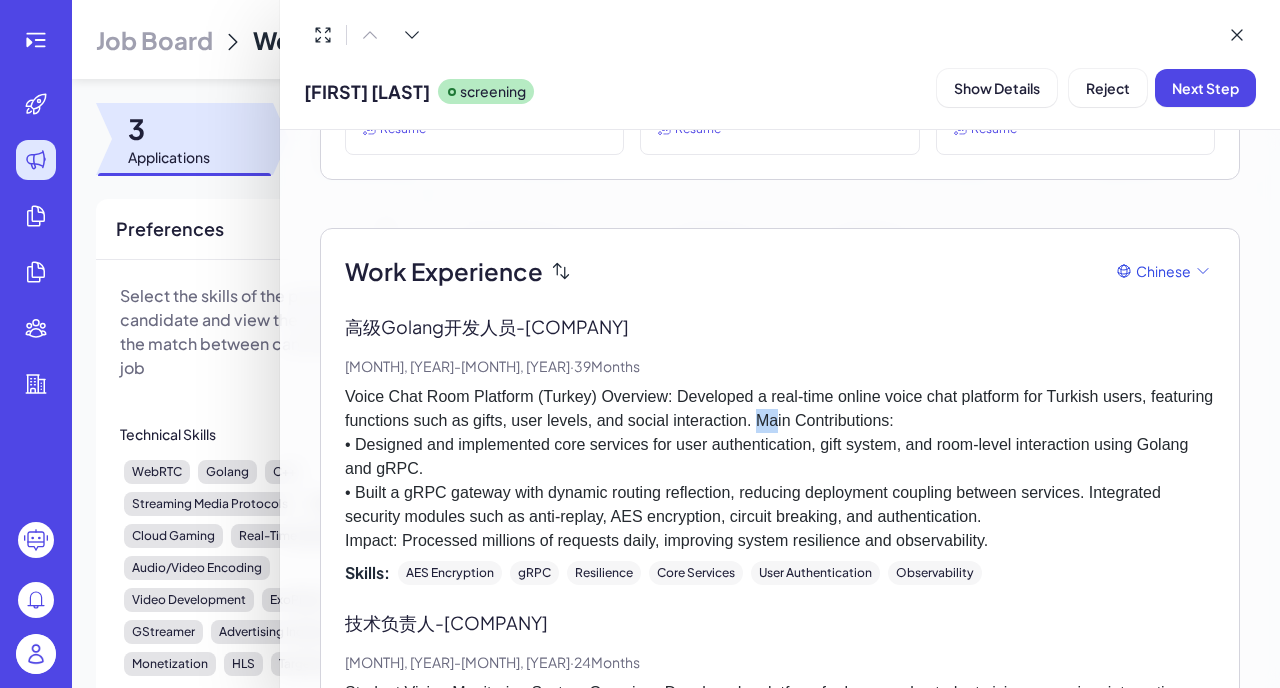 click on "Voice Chat Room Platform (Turkey) Overview: Developed a real-time online voice chat platform for Turkish users, featuring functions such as gifts, user levels, and social interaction. Main Contributions:
• Designed and implemented core services for user authentication, gift system, and room-level interaction using Golang and gRPC.
• Built a gRPC gateway with dynamic routing reflection, reducing deployment coupling between services. Integrated security modules such as anti-replay, AES encryption, circuit breaking, and authentication.
Impact: Processed millions of requests daily, improving system resilience and observability." at bounding box center (780, 469) 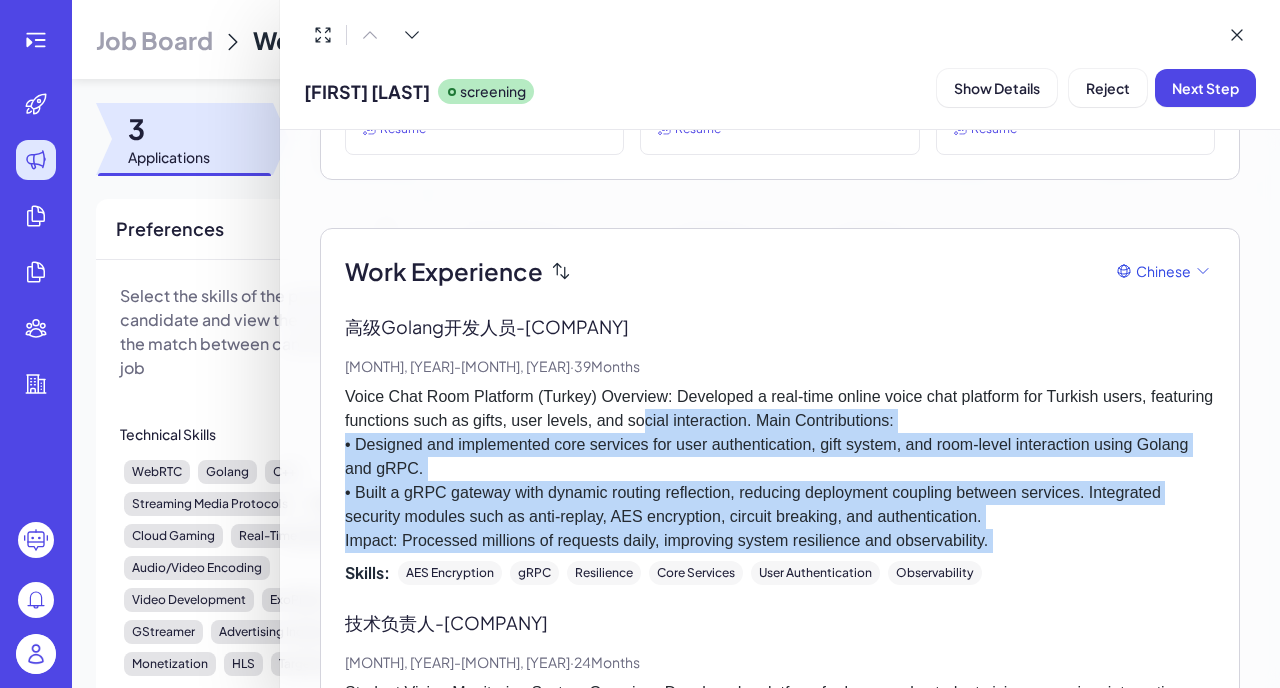 click on "Voice Chat Room Platform (Turkey) Overview: Developed a real-time online voice chat platform for Turkish users, featuring functions such as gifts, user levels, and social interaction. Main Contributions:
• Designed and implemented core services for user authentication, gift system, and room-level interaction using Golang and gRPC.
• Built a gRPC gateway with dynamic routing reflection, reducing deployment coupling between services. Integrated security modules such as anti-replay, AES encryption, circuit breaking, and authentication.
Impact: Processed millions of requests daily, improving system resilience and observability." at bounding box center (780, 469) 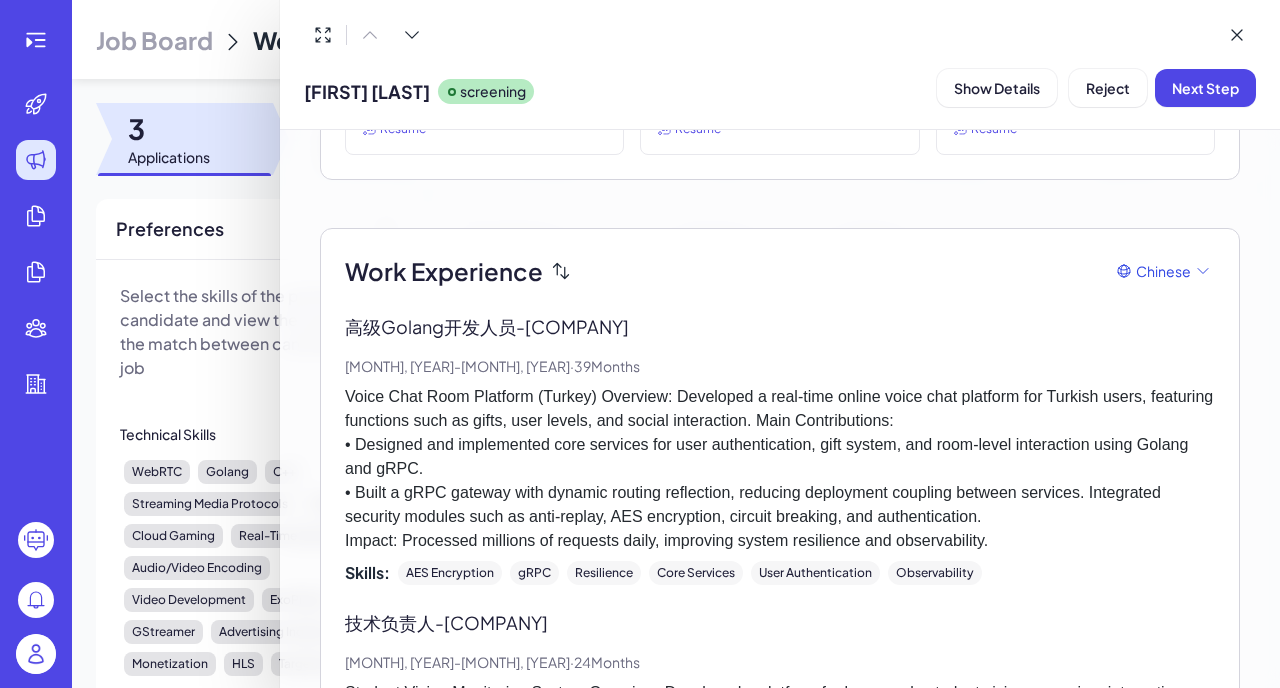 click on "Voice Chat Room Platform (Turkey) Overview: Developed a real-time online voice chat platform for Turkish users, featuring functions such as gifts, user levels, and social interaction. Main Contributions:
• Designed and implemented core services for user authentication, gift system, and room-level interaction using Golang and gRPC.
• Built a gRPC gateway with dynamic routing reflection, reducing deployment coupling between services. Integrated security modules such as anti-replay, AES encryption, circuit breaking, and authentication.
Impact: Processed millions of requests daily, improving system resilience and observability." at bounding box center (780, 469) 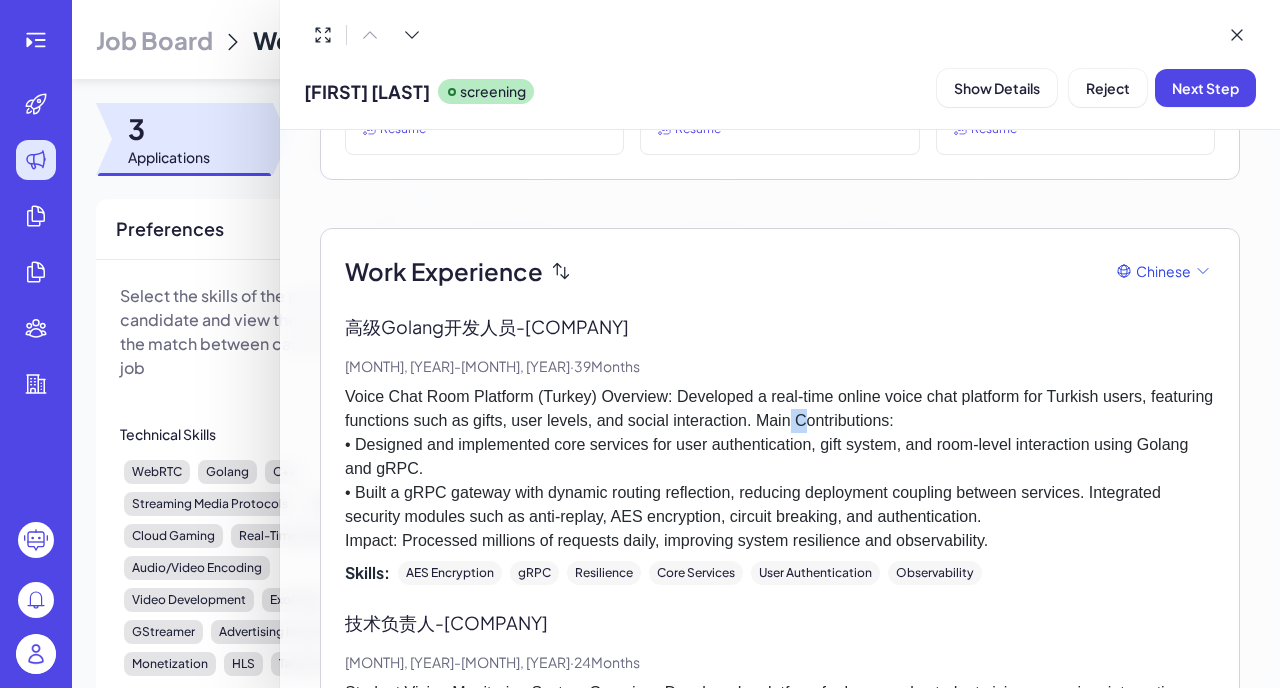click on "Voice Chat Room Platform (Turkey) Overview: Developed a real-time online voice chat platform for Turkish users, featuring functions such as gifts, user levels, and social interaction. Main Contributions:
• Designed and implemented core services for user authentication, gift system, and room-level interaction using Golang and gRPC.
• Built a gRPC gateway with dynamic routing reflection, reducing deployment coupling between services. Integrated security modules such as anti-replay, AES encryption, circuit breaking, and authentication.
Impact: Processed millions of requests daily, improving system resilience and observability." at bounding box center [780, 469] 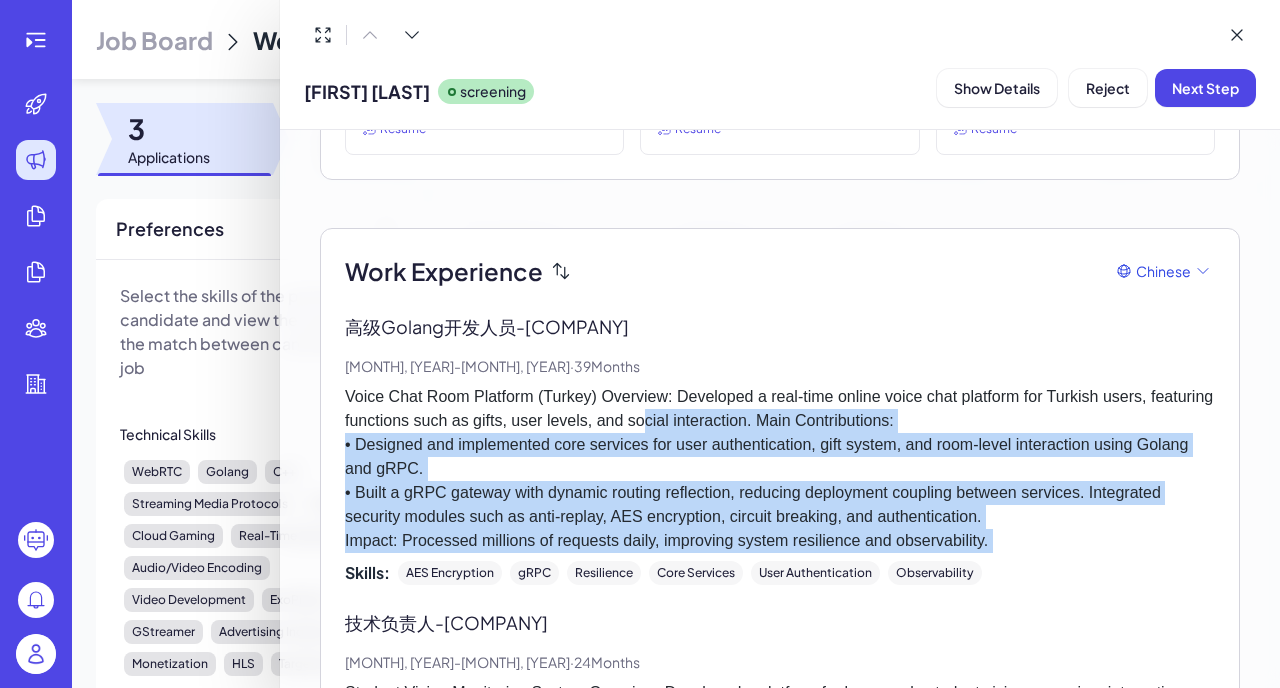 click on "Voice Chat Room Platform (Turkey) Overview: Developed a real-time online voice chat platform for Turkish users, featuring functions such as gifts, user levels, and social interaction. Main Contributions:
• Designed and implemented core services for user authentication, gift system, and room-level interaction using Golang and gRPC.
• Built a gRPC gateway with dynamic routing reflection, reducing deployment coupling between services. Integrated security modules such as anti-replay, AES encryption, circuit breaking, and authentication.
Impact: Processed millions of requests daily, improving system resilience and observability." at bounding box center [780, 469] 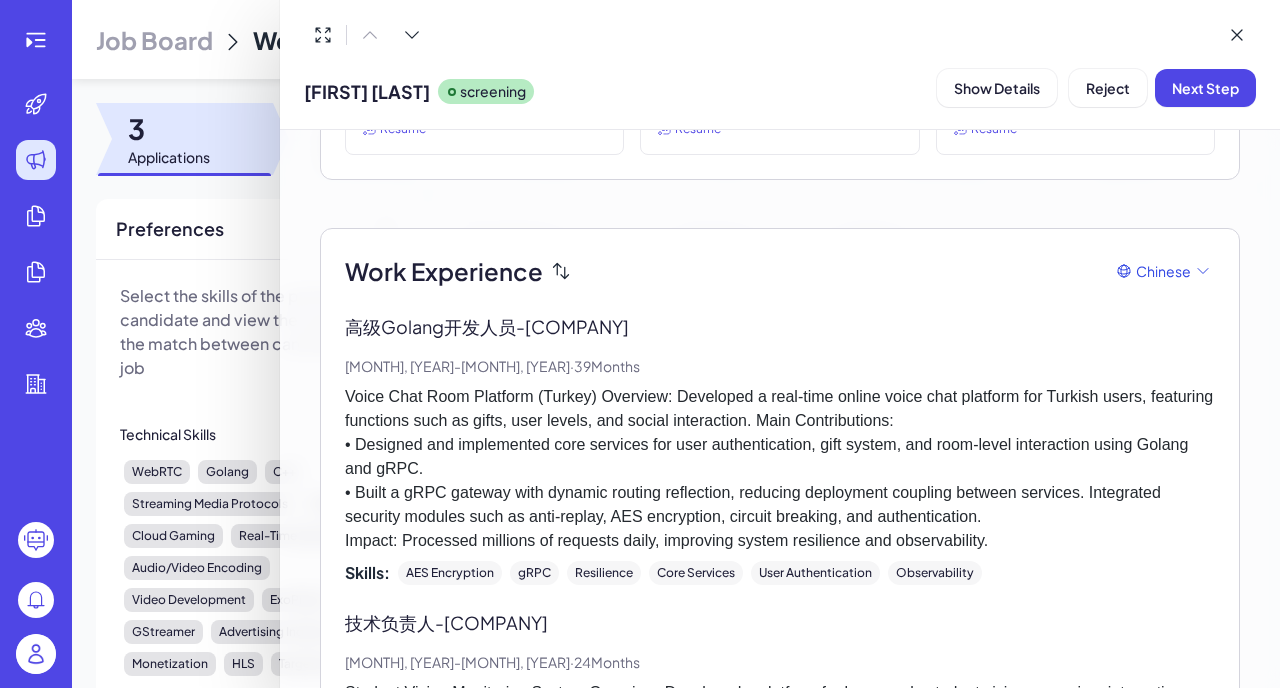 click on "Voice Chat Room Platform (Turkey) Overview: Developed a real-time online voice chat platform for Turkish users, featuring functions such as gifts, user levels, and social interaction. Main Contributions:
• Designed and implemented core services for user authentication, gift system, and room-level interaction using Golang and gRPC.
• Built a gRPC gateway with dynamic routing reflection, reducing deployment coupling between services. Integrated security modules such as anti-replay, AES encryption, circuit breaking, and authentication.
Impact: Processed millions of requests daily, improving system resilience and observability." at bounding box center [780, 469] 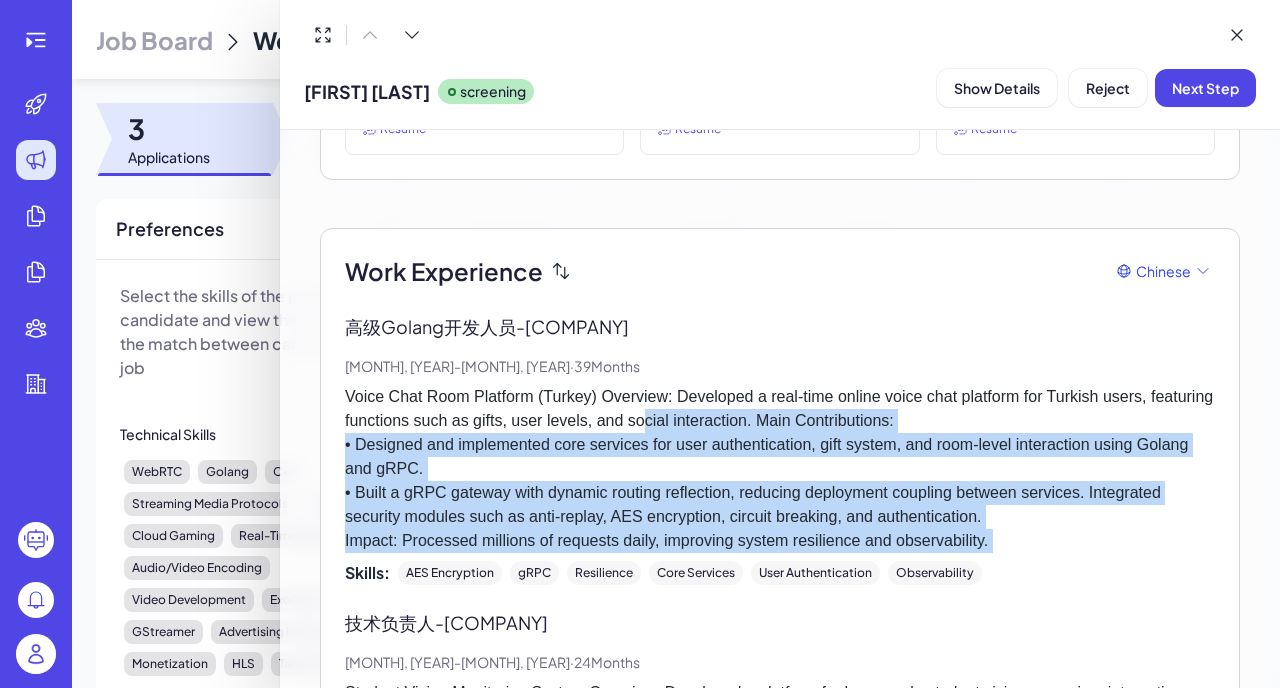 click on "Voice Chat Room Platform (Turkey) Overview: Developed a real-time online voice chat platform for Turkish users, featuring functions such as gifts, user levels, and social interaction. Main Contributions:
• Designed and implemented core services for user authentication, gift system, and room-level interaction using Golang and gRPC.
• Built a gRPC gateway with dynamic routing reflection, reducing deployment coupling between services. Integrated security modules such as anti-replay, AES encryption, circuit breaking, and authentication.
Impact: Processed millions of requests daily, improving system resilience and observability." at bounding box center (780, 469) 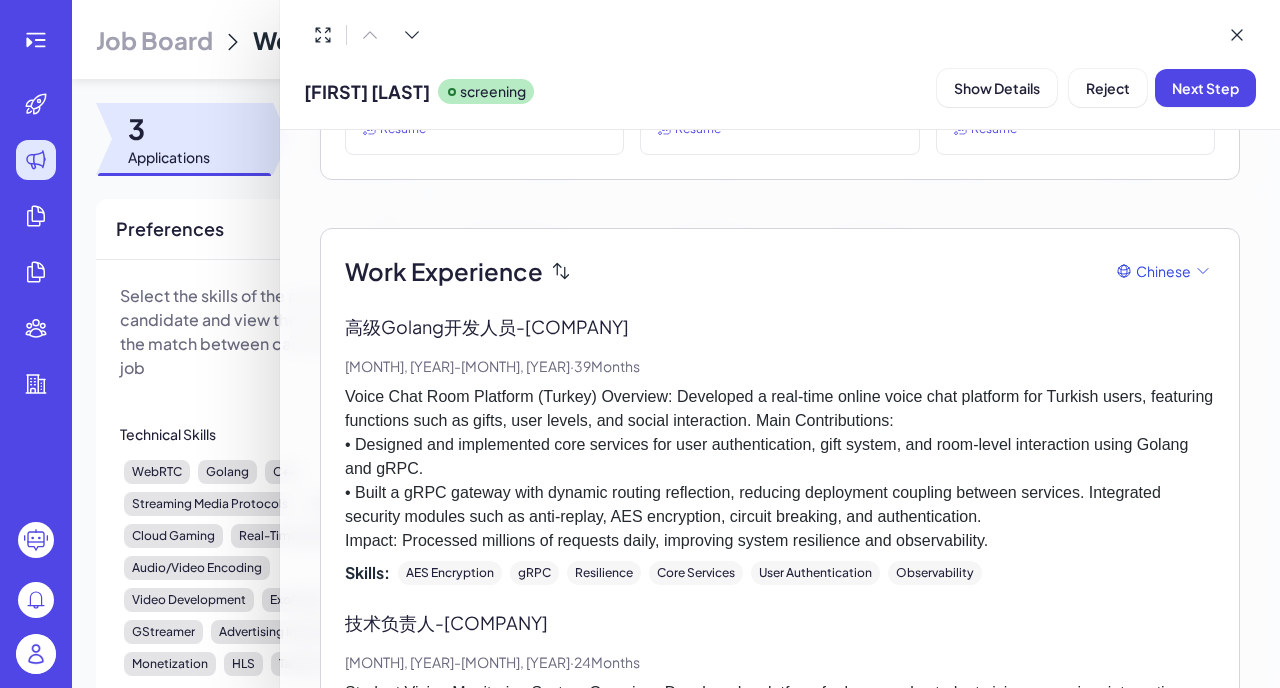 click on "Voice Chat Room Platform (Turkey) Overview: Developed a real-time online voice chat platform for Turkish users, featuring functions such as gifts, user levels, and social interaction. Main Contributions:
• Designed and implemented core services for user authentication, gift system, and room-level interaction using Golang and gRPC.
• Built a gRPC gateway with dynamic routing reflection, reducing deployment coupling between services. Integrated security modules such as anti-replay, AES encryption, circuit breaking, and authentication.
Impact: Processed millions of requests daily, improving system resilience and observability." at bounding box center [780, 469] 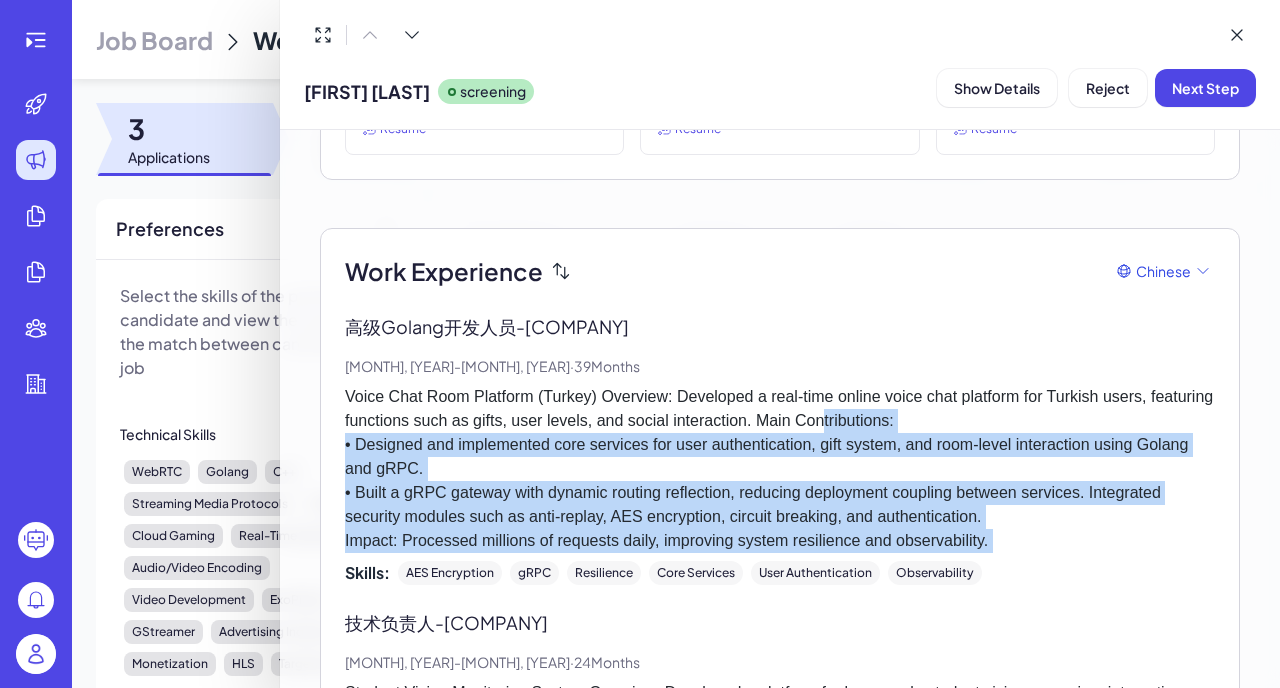 click on "Voice Chat Room Platform (Turkey) Overview: Developed a real-time online voice chat platform for Turkish users, featuring functions such as gifts, user levels, and social interaction. Main Contributions:
• Designed and implemented core services for user authentication, gift system, and room-level interaction using Golang and gRPC.
• Built a gRPC gateway with dynamic routing reflection, reducing deployment coupling between services. Integrated security modules such as anti-replay, AES encryption, circuit breaking, and authentication.
Impact: Processed millions of requests daily, improving system resilience and observability." at bounding box center [780, 469] 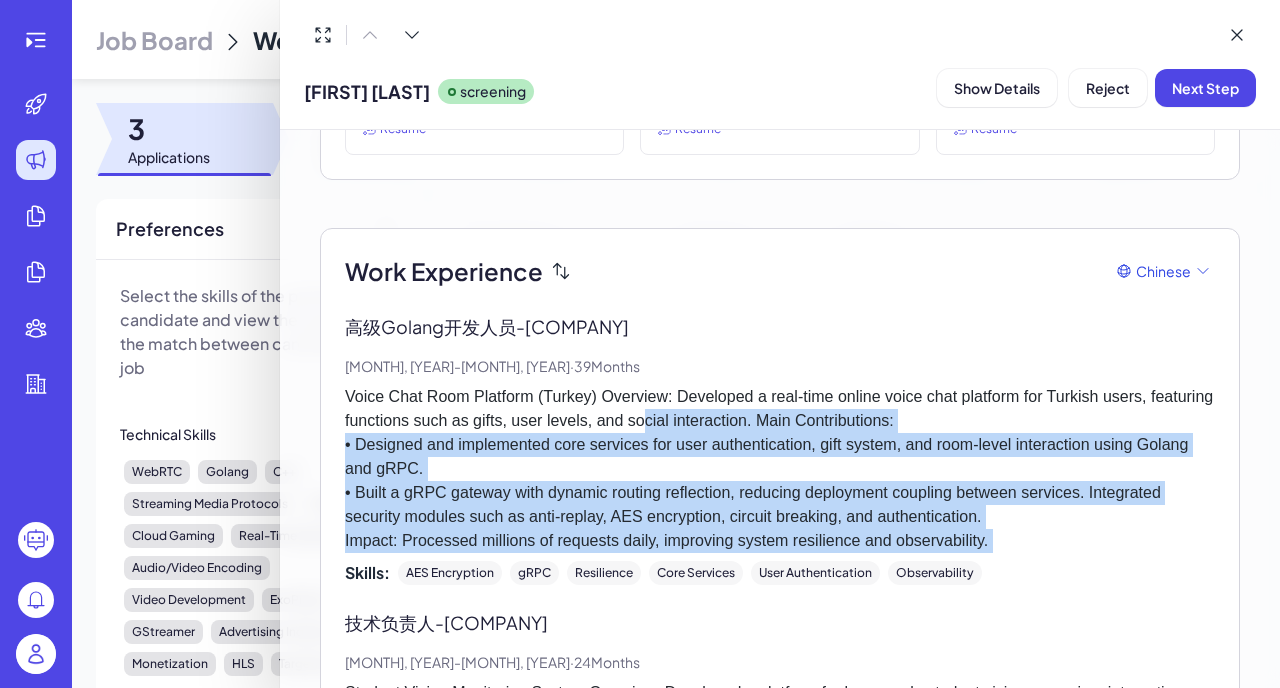 click on "Voice Chat Room Platform (Turkey) Overview: Developed a real-time online voice chat platform for Turkish users, featuring functions such as gifts, user levels, and social interaction. Main Contributions:
• Designed and implemented core services for user authentication, gift system, and room-level interaction using Golang and gRPC.
• Built a gRPC gateway with dynamic routing reflection, reducing deployment coupling between services. Integrated security modules such as anti-replay, AES encryption, circuit breaking, and authentication.
Impact: Processed millions of requests daily, improving system resilience and observability." at bounding box center (780, 469) 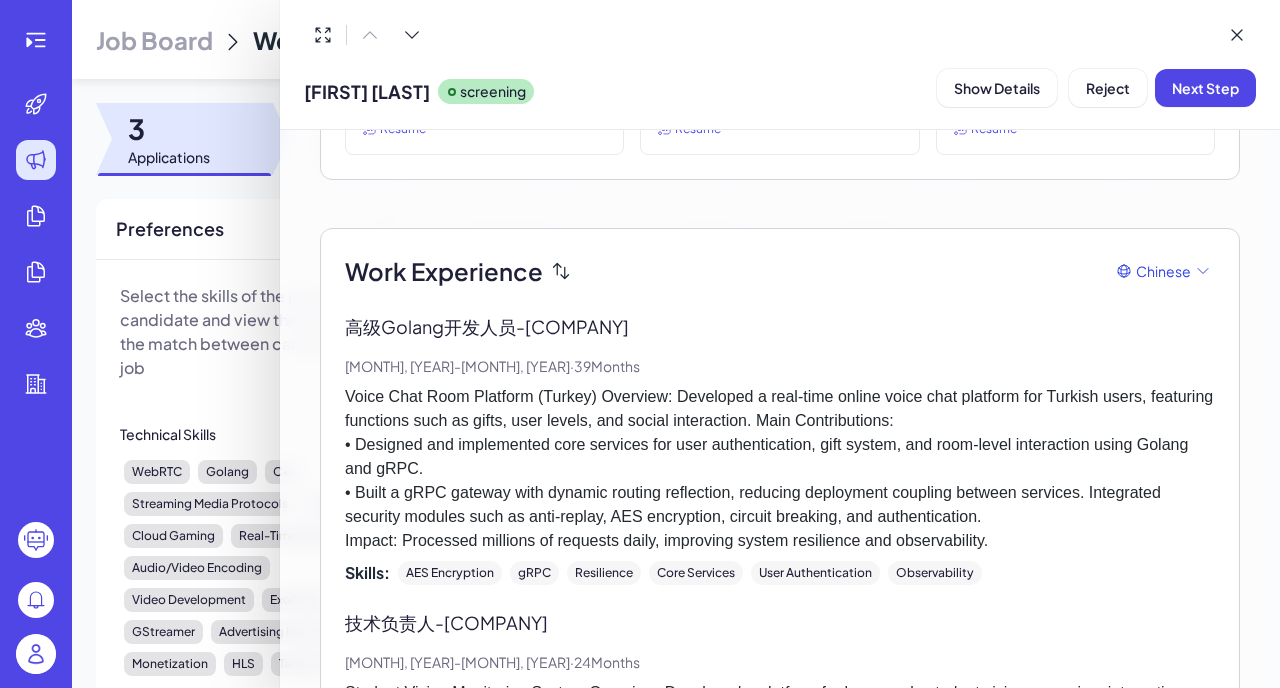 click on "Voice Chat Room Platform (Turkey) Overview: Developed a real-time online voice chat platform for Turkish users, featuring functions such as gifts, user levels, and social interaction. Main Contributions:
• Designed and implemented core services for user authentication, gift system, and room-level interaction using Golang and gRPC.
• Built a gRPC gateway with dynamic routing reflection, reducing deployment coupling between services. Integrated security modules such as anti-replay, AES encryption, circuit breaking, and authentication.
Impact: Processed millions of requests daily, improving system resilience and observability." at bounding box center [780, 469] 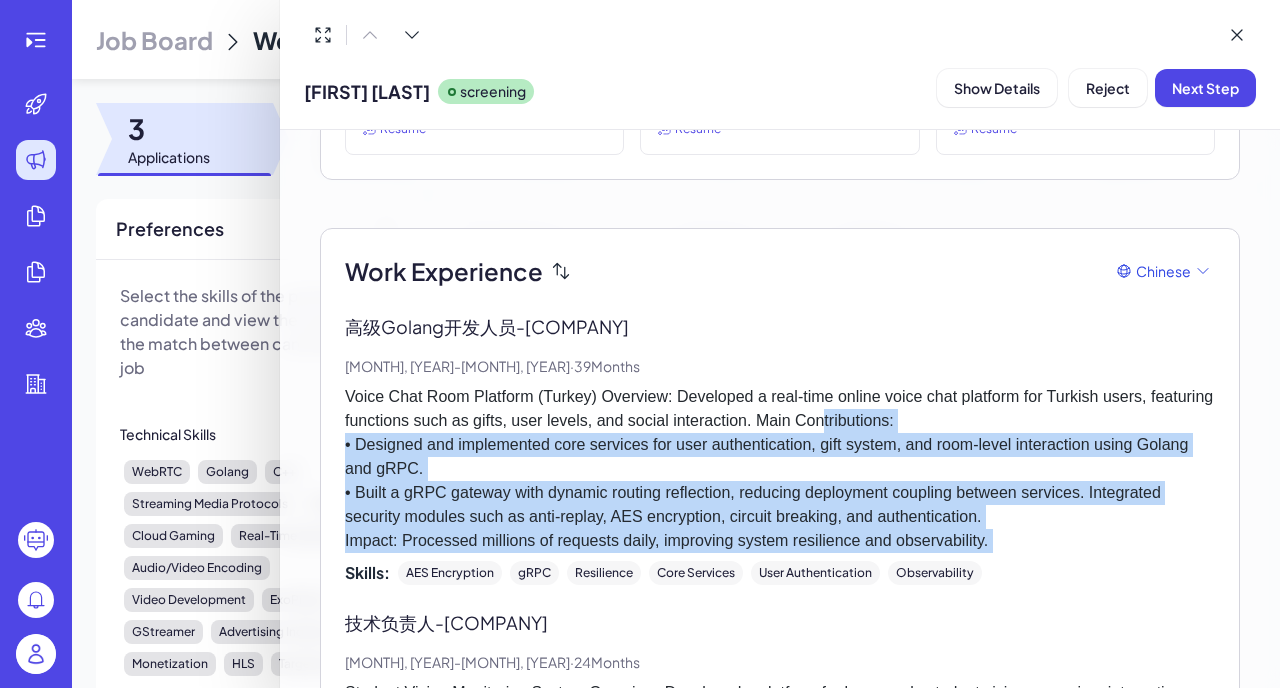 click on "Voice Chat Room Platform (Turkey) Overview: Developed a real-time online voice chat platform for Turkish users, featuring functions such as gifts, user levels, and social interaction. Main Contributions:
• Designed and implemented core services for user authentication, gift system, and room-level interaction using Golang and gRPC.
• Built a gRPC gateway with dynamic routing reflection, reducing deployment coupling between services. Integrated security modules such as anti-replay, AES encryption, circuit breaking, and authentication.
Impact: Processed millions of requests daily, improving system resilience and observability." at bounding box center [780, 469] 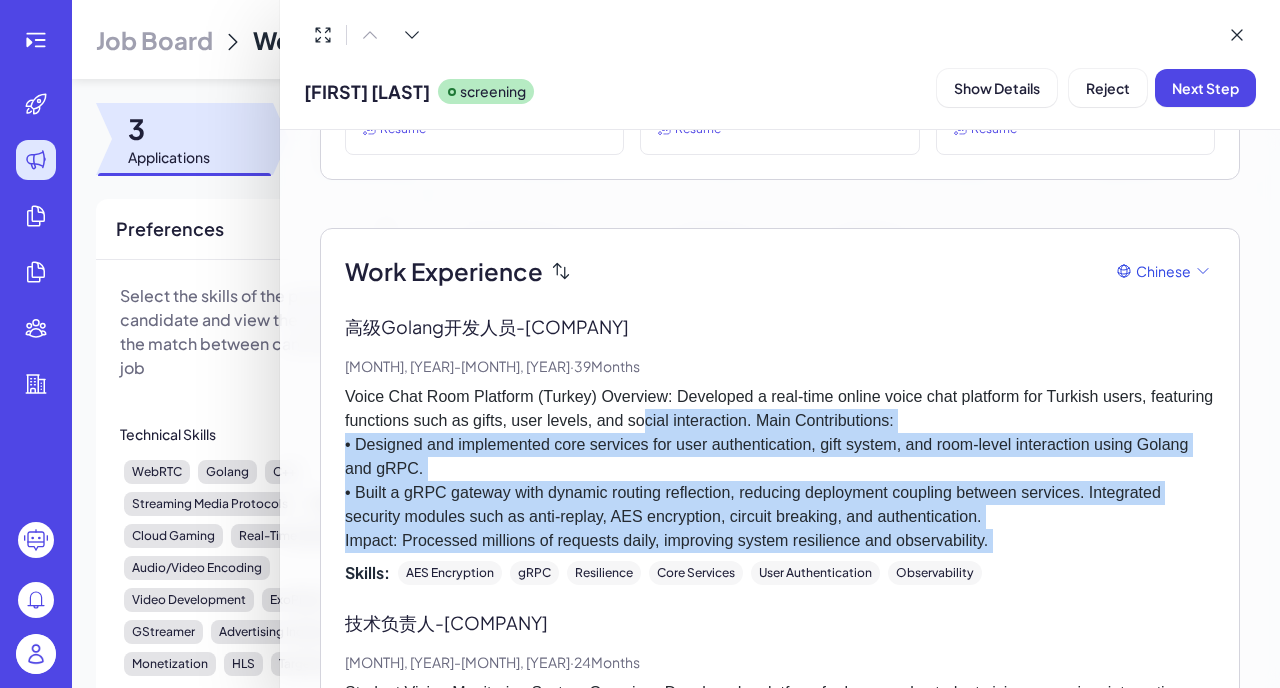 click on "Voice Chat Room Platform (Turkey) Overview: Developed a real-time online voice chat platform for Turkish users, featuring functions such as gifts, user levels, and social interaction. Main Contributions:
• Designed and implemented core services for user authentication, gift system, and room-level interaction using Golang and gRPC.
• Built a gRPC gateway with dynamic routing reflection, reducing deployment coupling between services. Integrated security modules such as anti-replay, AES encryption, circuit breaking, and authentication.
Impact: Processed millions of requests daily, improving system resilience and observability." at bounding box center [780, 469] 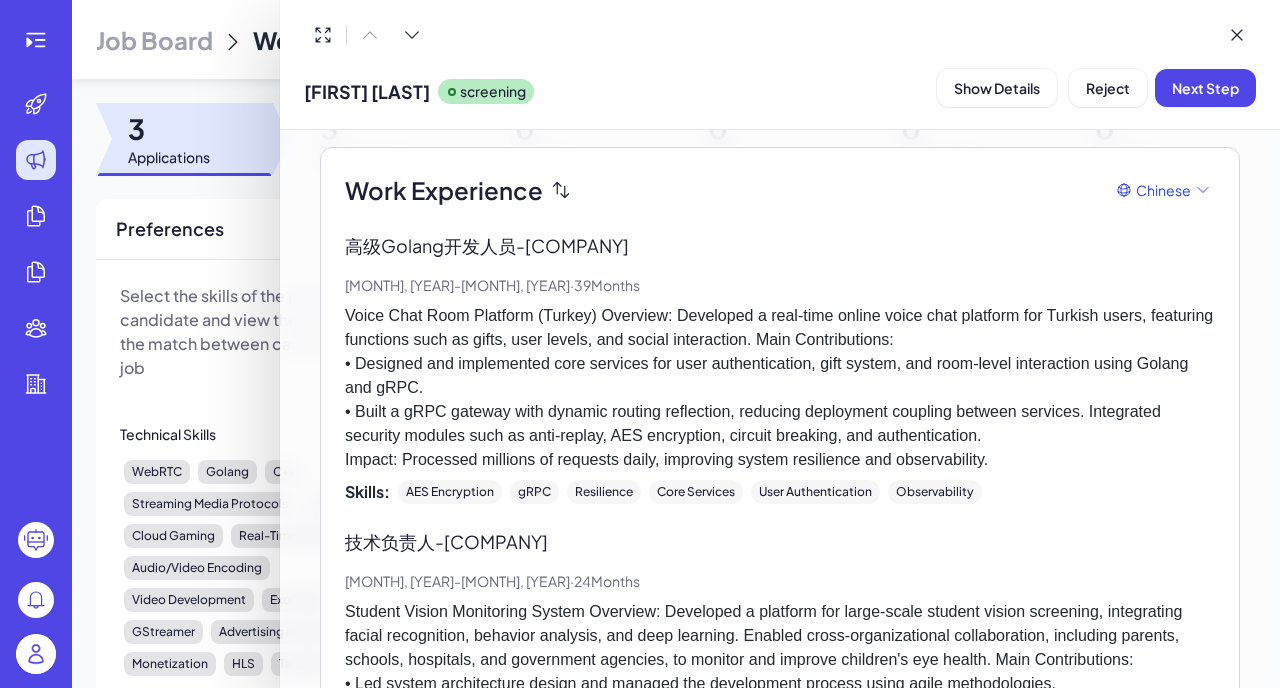 scroll, scrollTop: 600, scrollLeft: 0, axis: vertical 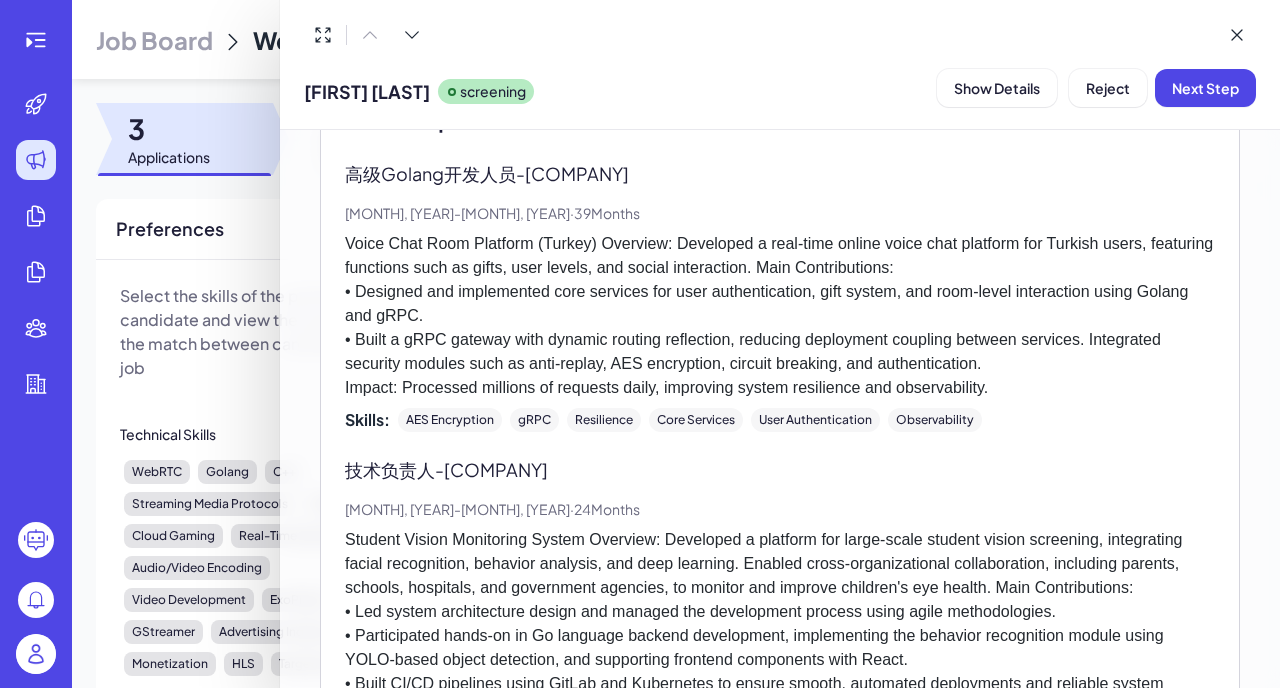 click on "Student Vision Monitoring System Overview: Developed a platform for large-scale student vision screening, integrating facial recognition, behavior analysis, and deep learning. Enabled cross-organizational collaboration, including parents, schools, hospitals, and government agencies, to monitor and improve children's eye health. Main Contributions:
• Led system architecture design and managed the development process using agile methodologies.
• Participated hands-on in Go language backend development, implementing the behavior recognition module using YOLO-based object detection, and supporting frontend components with React.
• Built CI/CD pipelines using GitLab and Kubernetes to ensure smooth, automated deployments and reliable system delivery.
Impact: Successfully screened over 100,000 students across multiple regions, reducing average screening time by 60%. Improved the accuracy and efficiency of behavior verification during tests through AI-driven monitoring." at bounding box center (780, 648) 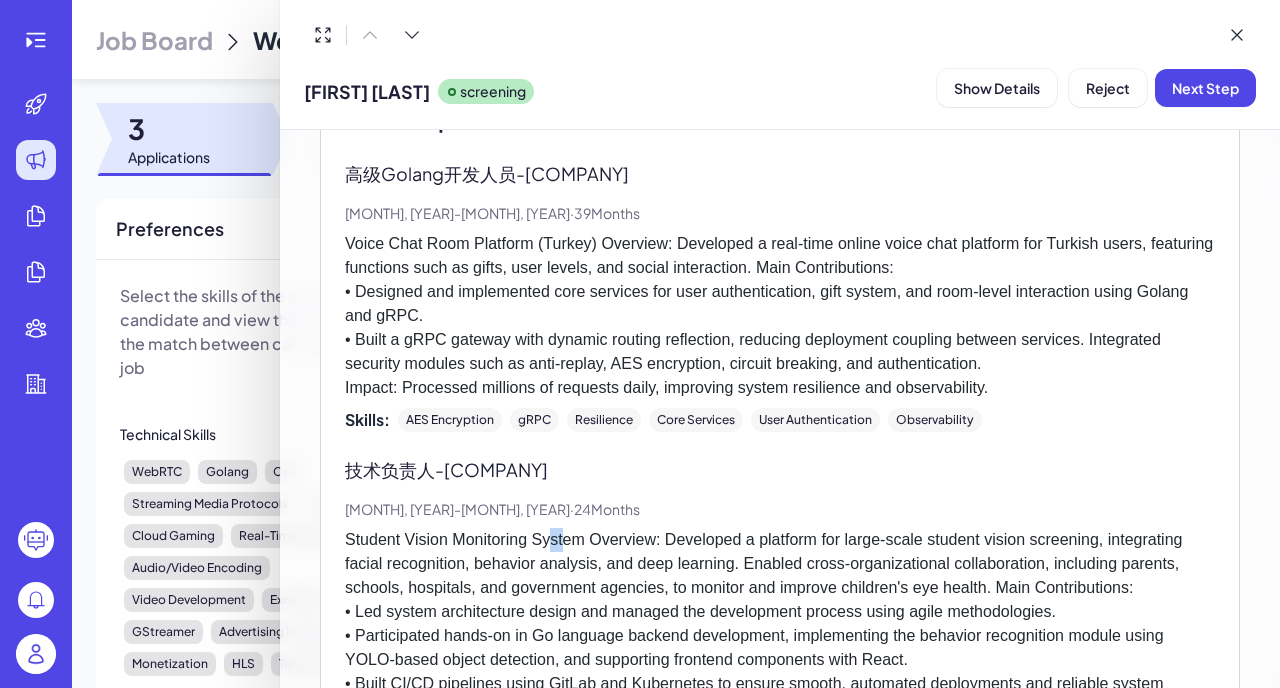 click on "Student Vision Monitoring System Overview: Developed a platform for large-scale student vision screening, integrating facial recognition, behavior analysis, and deep learning. Enabled cross-organizational collaboration, including parents, schools, hospitals, and government agencies, to monitor and improve children's eye health. Main Contributions:
• Led system architecture design and managed the development process using agile methodologies.
• Participated hands-on in Go language backend development, implementing the behavior recognition module using YOLO-based object detection, and supporting frontend components with React.
• Built CI/CD pipelines using GitLab and Kubernetes to ensure smooth, automated deployments and reliable system delivery.
Impact: Successfully screened over 100,000 students across multiple regions, reducing average screening time by 60%. Improved the accuracy and efficiency of behavior verification during tests through AI-driven monitoring." at bounding box center [780, 648] 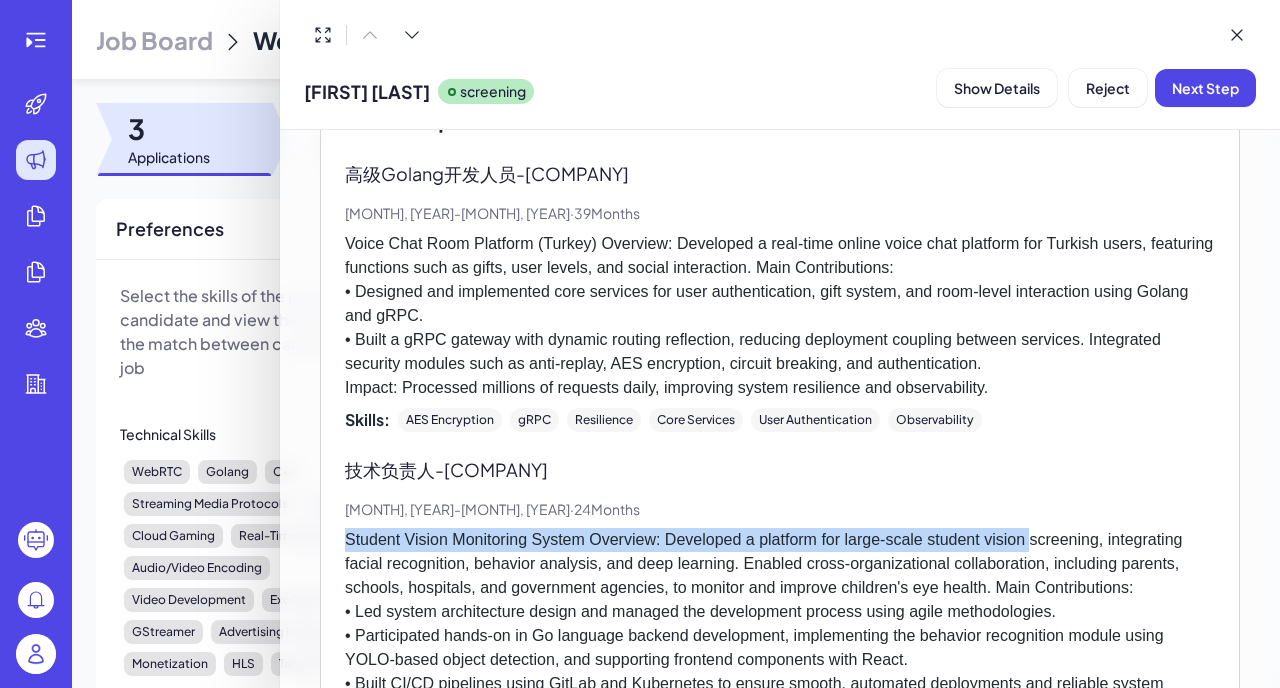 click on "Student Vision Monitoring System Overview: Developed a platform for large-scale student vision screening, integrating facial recognition, behavior analysis, and deep learning. Enabled cross-organizational collaboration, including parents, schools, hospitals, and government agencies, to monitor and improve children's eye health. Main Contributions:
• Led system architecture design and managed the development process using agile methodologies.
• Participated hands-on in Go language backend development, implementing the behavior recognition module using YOLO-based object detection, and supporting frontend components with React.
• Built CI/CD pipelines using GitLab and Kubernetes to ensure smooth, automated deployments and reliable system delivery.
Impact: Successfully screened over 100,000 students across multiple regions, reducing average screening time by 60%. Improved the accuracy and efficiency of behavior verification during tests through AI-driven monitoring." at bounding box center [780, 648] 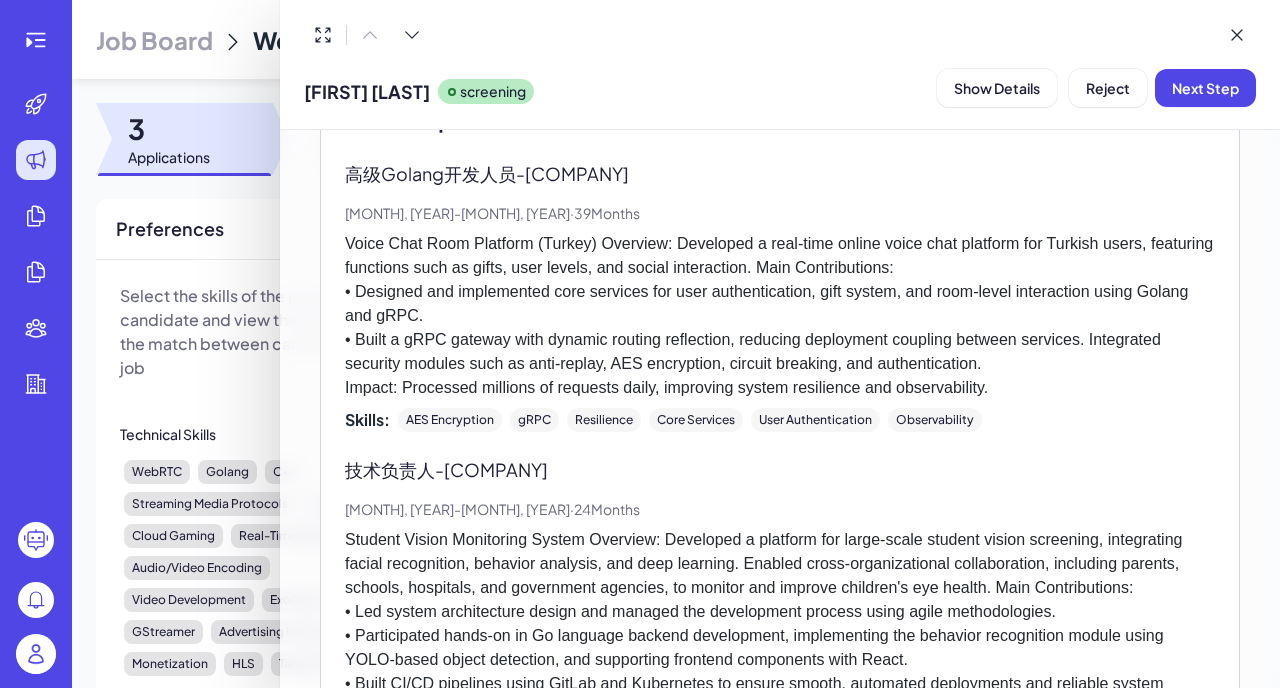 click on "Student Vision Monitoring System Overview: Developed a platform for large-scale student vision screening, integrating facial recognition, behavior analysis, and deep learning. Enabled cross-organizational collaboration, including parents, schools, hospitals, and government agencies, to monitor and improve children's eye health. Main Contributions:
• Led system architecture design and managed the development process using agile methodologies.
• Participated hands-on in Go language backend development, implementing the behavior recognition module using YOLO-based object detection, and supporting frontend components with React.
• Built CI/CD pipelines using GitLab and Kubernetes to ensure smooth, automated deployments and reliable system delivery.
Impact: Successfully screened over 100,000 students across multiple regions, reducing average screening time by 60%. Improved the accuracy and efficiency of behavior verification during tests through AI-driven monitoring." at bounding box center [780, 648] 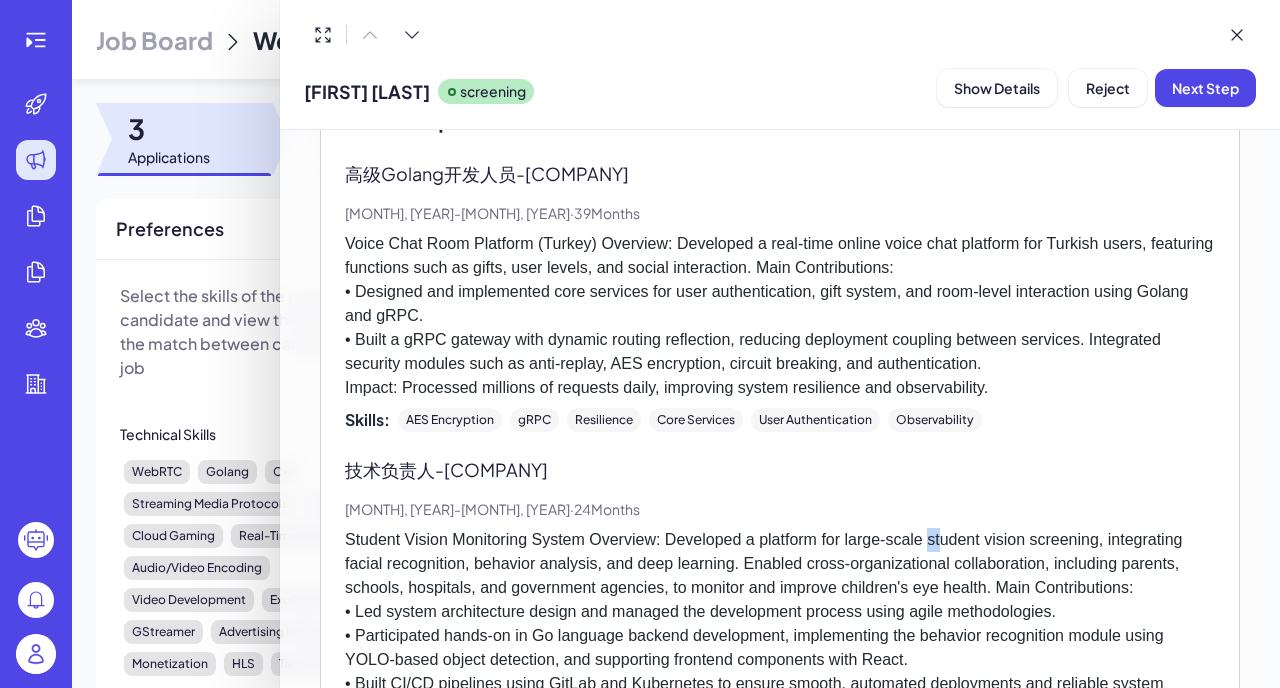 click on "Student Vision Monitoring System Overview: Developed a platform for large-scale student vision screening, integrating facial recognition, behavior analysis, and deep learning. Enabled cross-organizational collaboration, including parents, schools, hospitals, and government agencies, to monitor and improve children's eye health. Main Contributions:
• Led system architecture design and managed the development process using agile methodologies.
• Participated hands-on in Go language backend development, implementing the behavior recognition module using YOLO-based object detection, and supporting frontend components with React.
• Built CI/CD pipelines using GitLab and Kubernetes to ensure smooth, automated deployments and reliable system delivery.
Impact: Successfully screened over 100,000 students across multiple regions, reducing average screening time by 60%. Improved the accuracy and efficiency of behavior verification during tests through AI-driven monitoring." at bounding box center [780, 648] 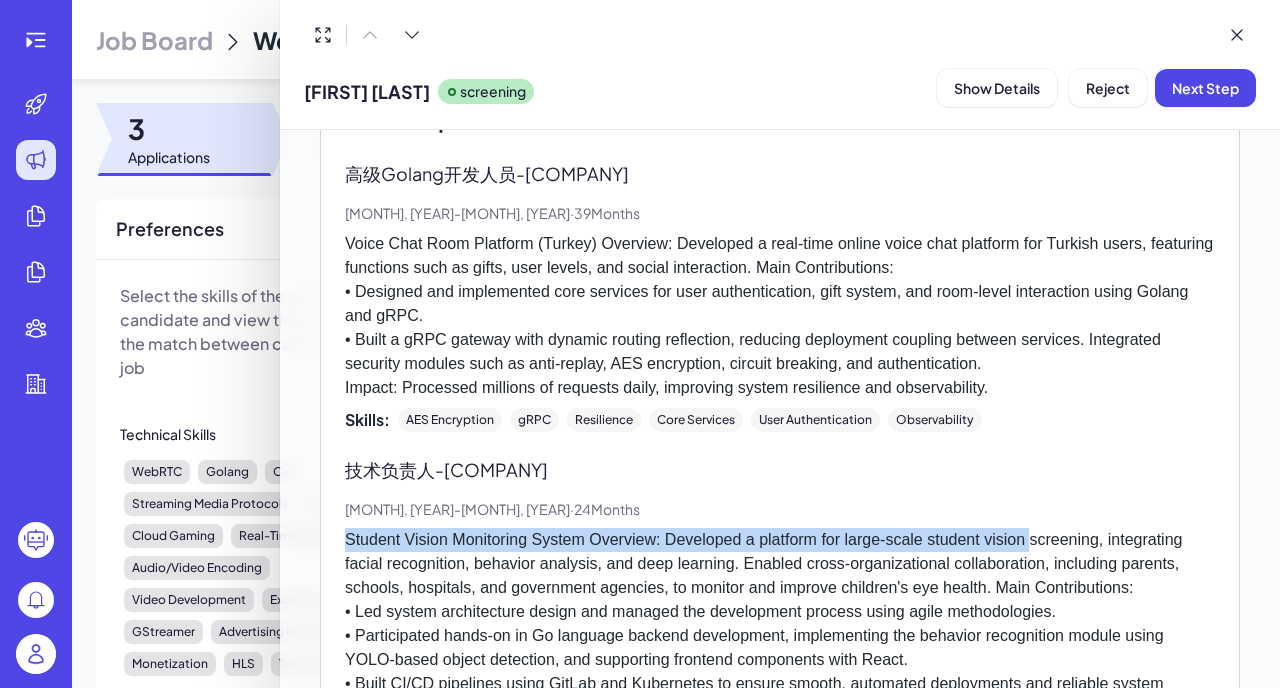 click on "Student Vision Monitoring System Overview: Developed a platform for large-scale student vision screening, integrating facial recognition, behavior analysis, and deep learning. Enabled cross-organizational collaboration, including parents, schools, hospitals, and government agencies, to monitor and improve children's eye health. Main Contributions:
• Led system architecture design and managed the development process using agile methodologies.
• Participated hands-on in Go language backend development, implementing the behavior recognition module using YOLO-based object detection, and supporting frontend components with React.
• Built CI/CD pipelines using GitLab and Kubernetes to ensure smooth, automated deployments and reliable system delivery.
Impact: Successfully screened over 100,000 students across multiple regions, reducing average screening time by 60%. Improved the accuracy and efficiency of behavior verification during tests through AI-driven monitoring." at bounding box center [780, 648] 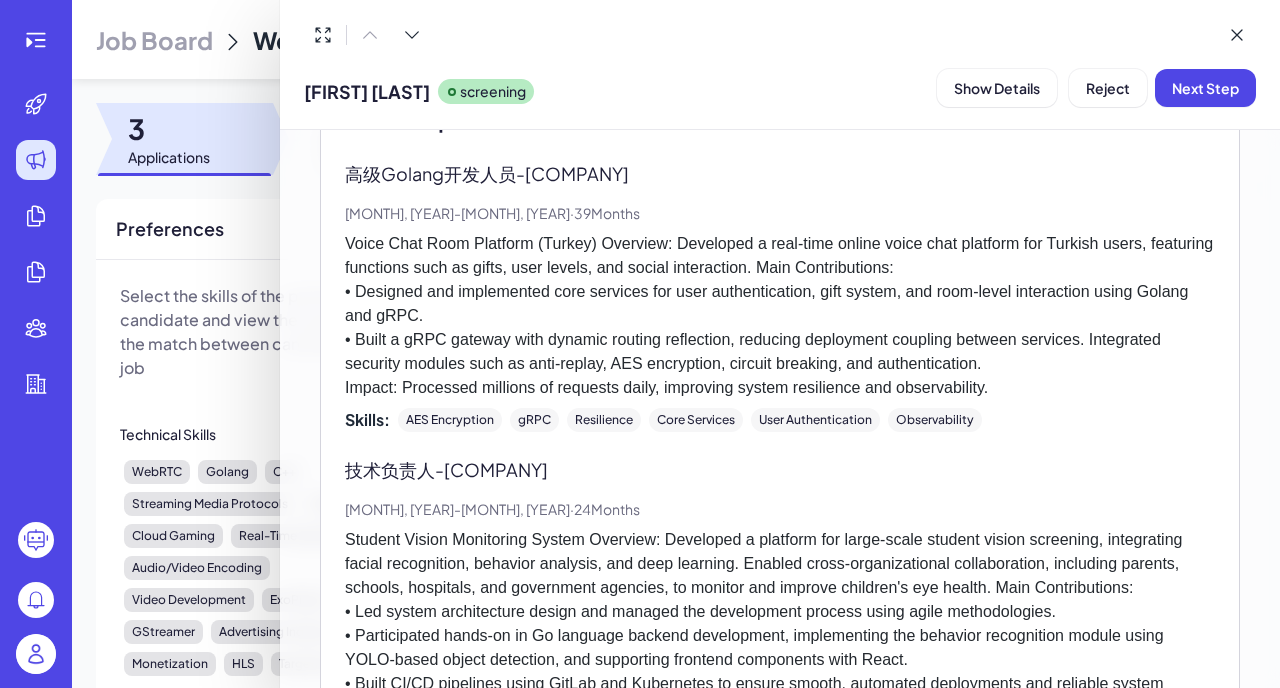 click on "Student Vision Monitoring System Overview: Developed a platform for large-scale student vision screening, integrating facial recognition, behavior analysis, and deep learning. Enabled cross-organizational collaboration, including parents, schools, hospitals, and government agencies, to monitor and improve children's eye health. Main Contributions:
• Led system architecture design and managed the development process using agile methodologies.
• Participated hands-on in Go language backend development, implementing the behavior recognition module using YOLO-based object detection, and supporting frontend components with React.
• Built CI/CD pipelines using GitLab and Kubernetes to ensure smooth, automated deployments and reliable system delivery.
Impact: Successfully screened over 100,000 students across multiple regions, reducing average screening time by 60%. Improved the accuracy and efficiency of behavior verification during tests through AI-driven monitoring." at bounding box center (780, 648) 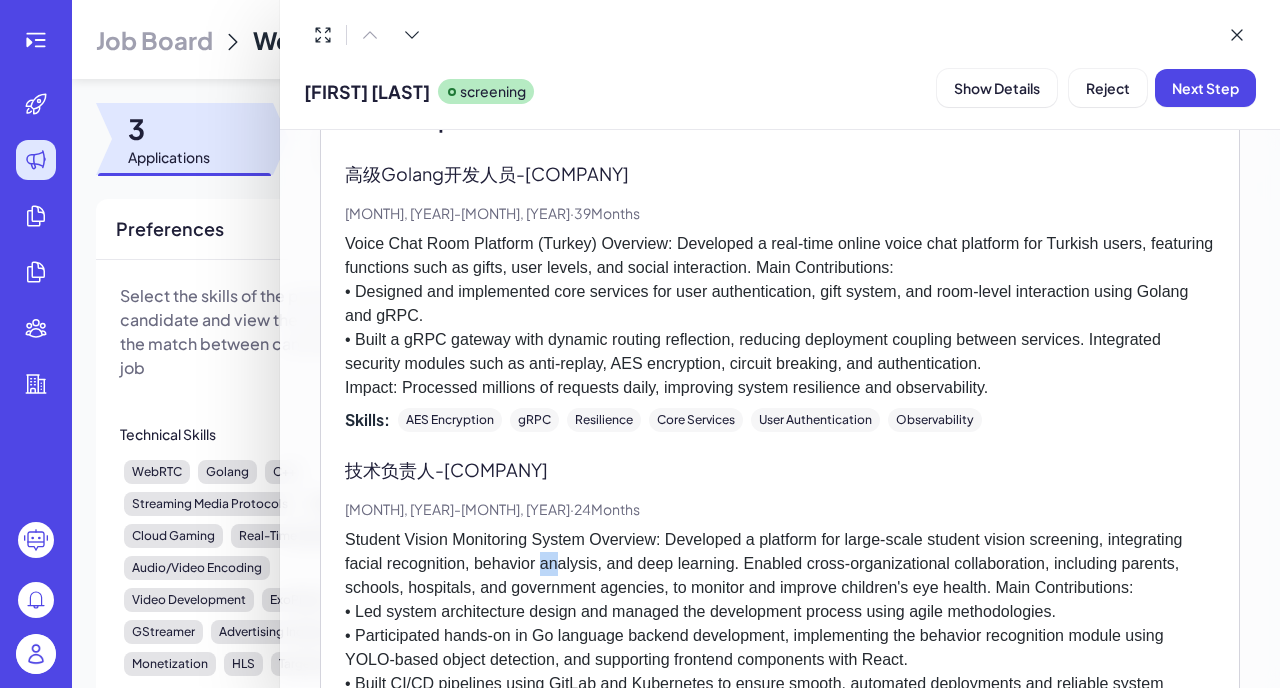 click on "Student Vision Monitoring System Overview: Developed a platform for large-scale student vision screening, integrating facial recognition, behavior analysis, and deep learning. Enabled cross-organizational collaboration, including parents, schools, hospitals, and government agencies, to monitor and improve children's eye health. Main Contributions:
• Led system architecture design and managed the development process using agile methodologies.
• Participated hands-on in Go language backend development, implementing the behavior recognition module using YOLO-based object detection, and supporting frontend components with React.
• Built CI/CD pipelines using GitLab and Kubernetes to ensure smooth, automated deployments and reliable system delivery.
Impact: Successfully screened over 100,000 students across multiple regions, reducing average screening time by 60%. Improved the accuracy and efficiency of behavior verification during tests through AI-driven monitoring." at bounding box center [780, 648] 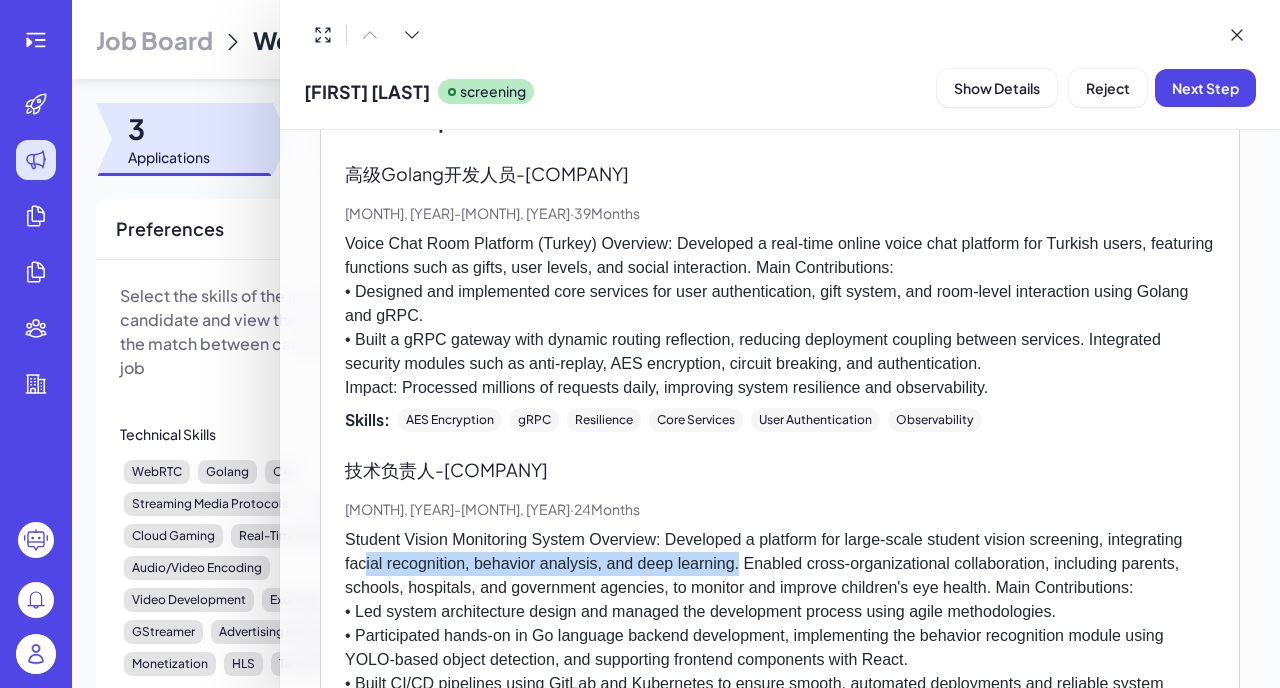 click on "Student Vision Monitoring System Overview: Developed a platform for large-scale student vision screening, integrating facial recognition, behavior analysis, and deep learning. Enabled cross-organizational collaboration, including parents, schools, hospitals, and government agencies, to monitor and improve children's eye health. Main Contributions:
• Led system architecture design and managed the development process using agile methodologies.
• Participated hands-on in Go language backend development, implementing the behavior recognition module using YOLO-based object detection, and supporting frontend components with React.
• Built CI/CD pipelines using GitLab and Kubernetes to ensure smooth, automated deployments and reliable system delivery.
Impact: Successfully screened over 100,000 students across multiple regions, reducing average screening time by 60%. Improved the accuracy and efficiency of behavior verification during tests through AI-driven monitoring." at bounding box center [780, 648] 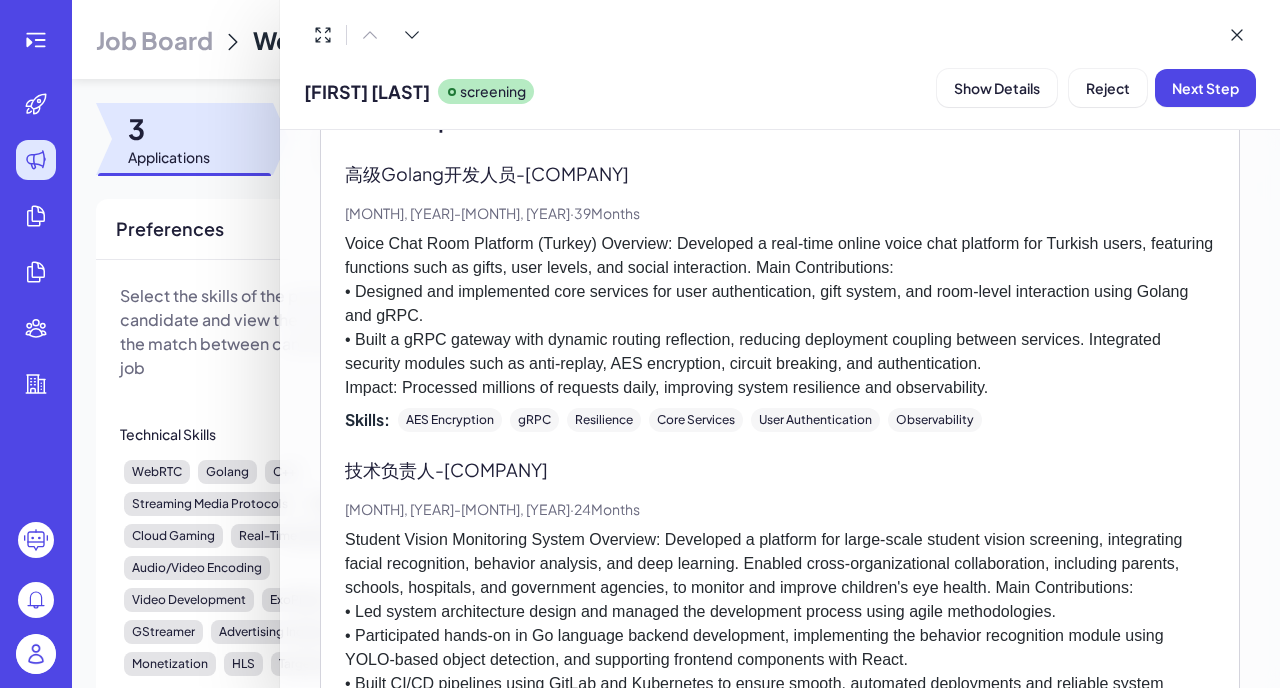 click on "Student Vision Monitoring System Overview: Developed a platform for large-scale student vision screening, integrating facial recognition, behavior analysis, and deep learning. Enabled cross-organizational collaboration, including parents, schools, hospitals, and government agencies, to monitor and improve children's eye health. Main Contributions:
• Led system architecture design and managed the development process using agile methodologies.
• Participated hands-on in Go language backend development, implementing the behavior recognition module using YOLO-based object detection, and supporting frontend components with React.
• Built CI/CD pipelines using GitLab and Kubernetes to ensure smooth, automated deployments and reliable system delivery.
Impact: Successfully screened over 100,000 students across multiple regions, reducing average screening time by 60%. Improved the accuracy and efficiency of behavior verification during tests through AI-driven monitoring." at bounding box center [780, 648] 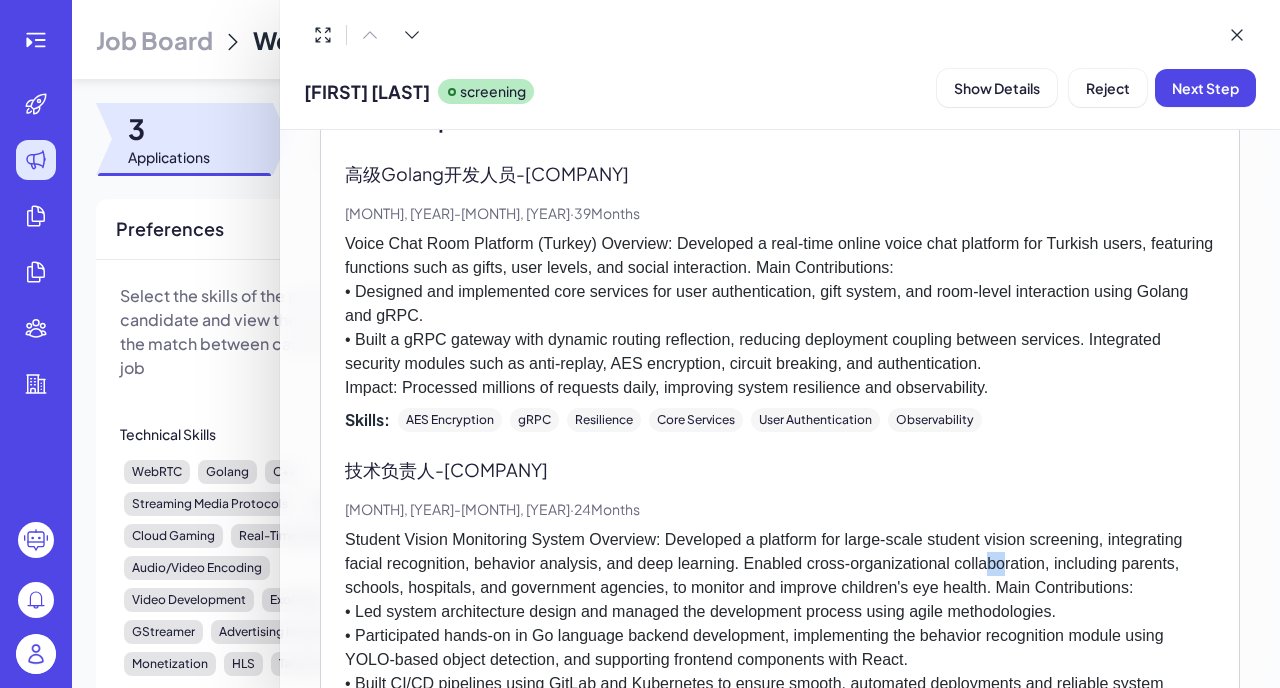 click on "Student Vision Monitoring System Overview: Developed a platform for large-scale student vision screening, integrating facial recognition, behavior analysis, and deep learning. Enabled cross-organizational collaboration, including parents, schools, hospitals, and government agencies, to monitor and improve children's eye health. Main Contributions:
• Led system architecture design and managed the development process using agile methodologies.
• Participated hands-on in Go language backend development, implementing the behavior recognition module using YOLO-based object detection, and supporting frontend components with React.
• Built CI/CD pipelines using GitLab and Kubernetes to ensure smooth, automated deployments and reliable system delivery.
Impact: Successfully screened over 100,000 students across multiple regions, reducing average screening time by 60%. Improved the accuracy and efficiency of behavior verification during tests through AI-driven monitoring." at bounding box center [780, 648] 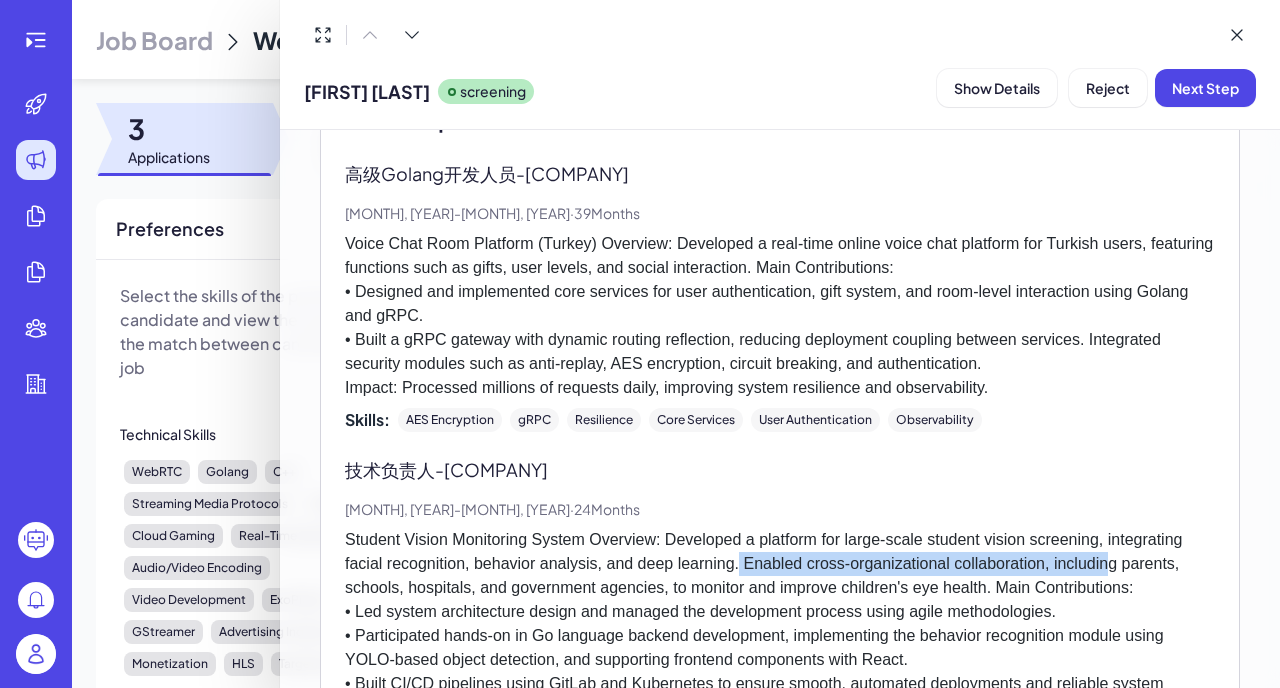 click on "Student Vision Monitoring System Overview: Developed a platform for large-scale student vision screening, integrating facial recognition, behavior analysis, and deep learning. Enabled cross-organizational collaboration, including parents, schools, hospitals, and government agencies, to monitor and improve children's eye health. Main Contributions:
• Led system architecture design and managed the development process using agile methodologies.
• Participated hands-on in Go language backend development, implementing the behavior recognition module using YOLO-based object detection, and supporting frontend components with React.
• Built CI/CD pipelines using GitLab and Kubernetes to ensure smooth, automated deployments and reliable system delivery.
Impact: Successfully screened over 100,000 students across multiple regions, reducing average screening time by 60%. Improved the accuracy and efficiency of behavior verification during tests through AI-driven monitoring." at bounding box center [780, 648] 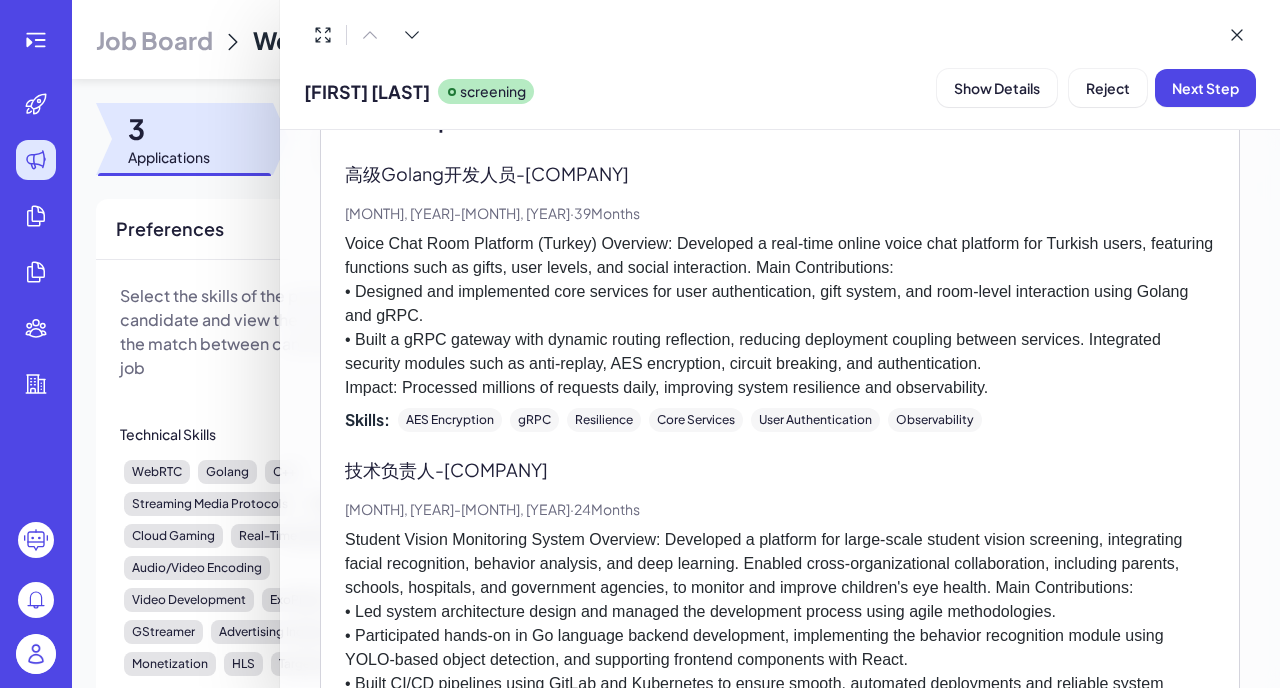 click on "Student Vision Monitoring System Overview: Developed a platform for large-scale student vision screening, integrating facial recognition, behavior analysis, and deep learning. Enabled cross-organizational collaboration, including parents, schools, hospitals, and government agencies, to monitor and improve children's eye health. Main Contributions:
• Led system architecture design and managed the development process using agile methodologies.
• Participated hands-on in Go language backend development, implementing the behavior recognition module using YOLO-based object detection, and supporting frontend components with React.
• Built CI/CD pipelines using GitLab and Kubernetes to ensure smooth, automated deployments and reliable system delivery.
Impact: Successfully screened over 100,000 students across multiple regions, reducing average screening time by 60%. Improved the accuracy and efficiency of behavior verification during tests through AI-driven monitoring." at bounding box center [780, 648] 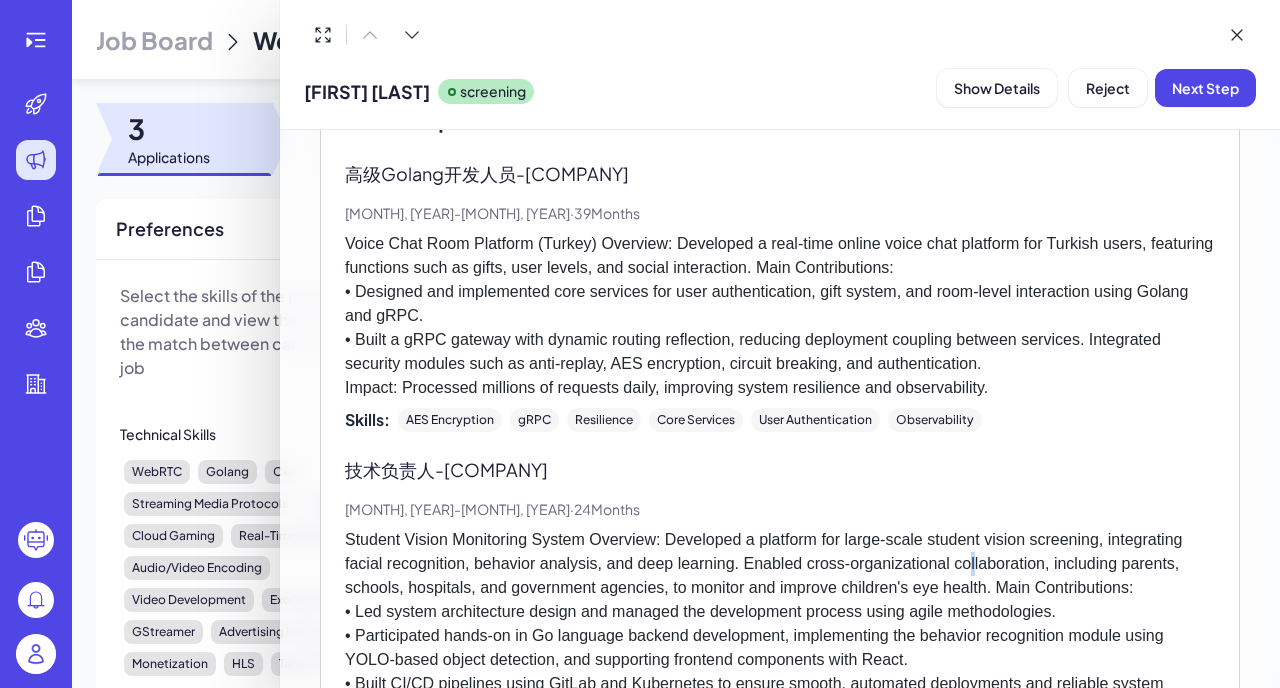 click on "Student Vision Monitoring System Overview: Developed a platform for large-scale student vision screening, integrating facial recognition, behavior analysis, and deep learning. Enabled cross-organizational collaboration, including parents, schools, hospitals, and government agencies, to monitor and improve children's eye health. Main Contributions:
• Led system architecture design and managed the development process using agile methodologies.
• Participated hands-on in Go language backend development, implementing the behavior recognition module using YOLO-based object detection, and supporting frontend components with React.
• Built CI/CD pipelines using GitLab and Kubernetes to ensure smooth, automated deployments and reliable system delivery.
Impact: Successfully screened over 100,000 students across multiple regions, reducing average screening time by 60%. Improved the accuracy and efficiency of behavior verification during tests through AI-driven monitoring." at bounding box center (780, 648) 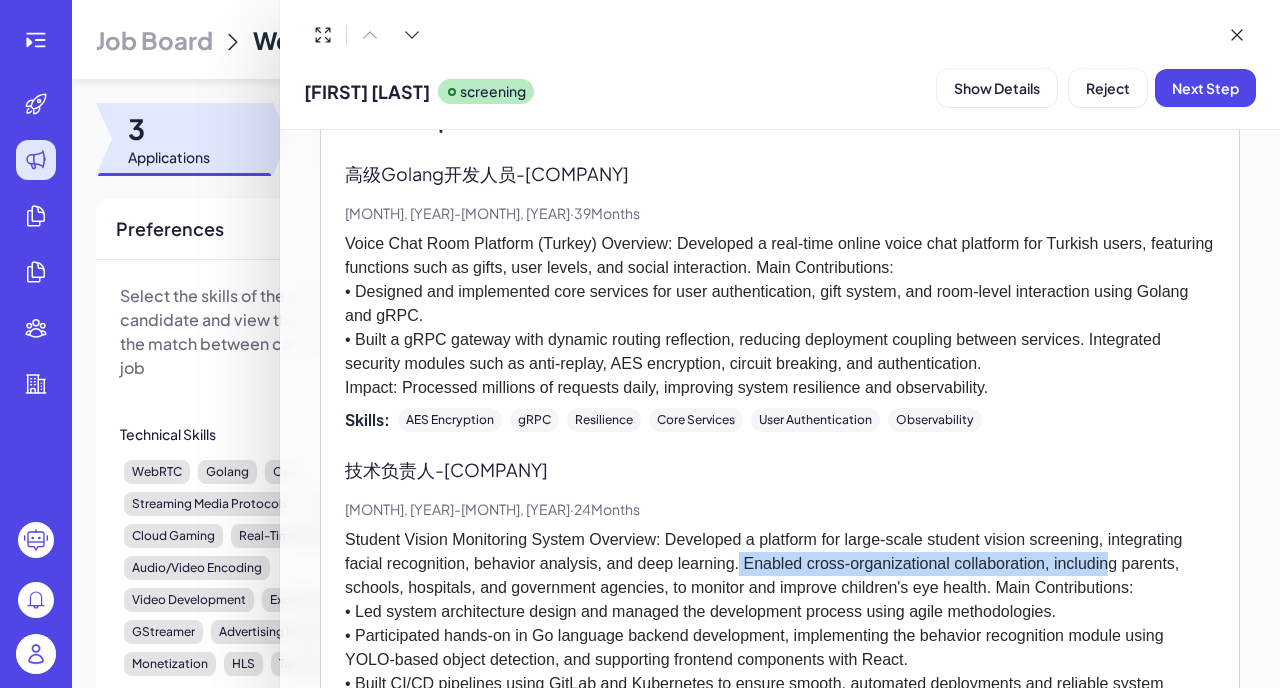 click on "Student Vision Monitoring System Overview: Developed a platform for large-scale student vision screening, integrating facial recognition, behavior analysis, and deep learning. Enabled cross-organizational collaboration, including parents, schools, hospitals, and government agencies, to monitor and improve children's eye health. Main Contributions:
• Led system architecture design and managed the development process using agile methodologies.
• Participated hands-on in Go language backend development, implementing the behavior recognition module using YOLO-based object detection, and supporting frontend components with React.
• Built CI/CD pipelines using GitLab and Kubernetes to ensure smooth, automated deployments and reliable system delivery.
Impact: Successfully screened over 100,000 students across multiple regions, reducing average screening time by 60%. Improved the accuracy and efficiency of behavior verification during tests through AI-driven monitoring." at bounding box center [780, 648] 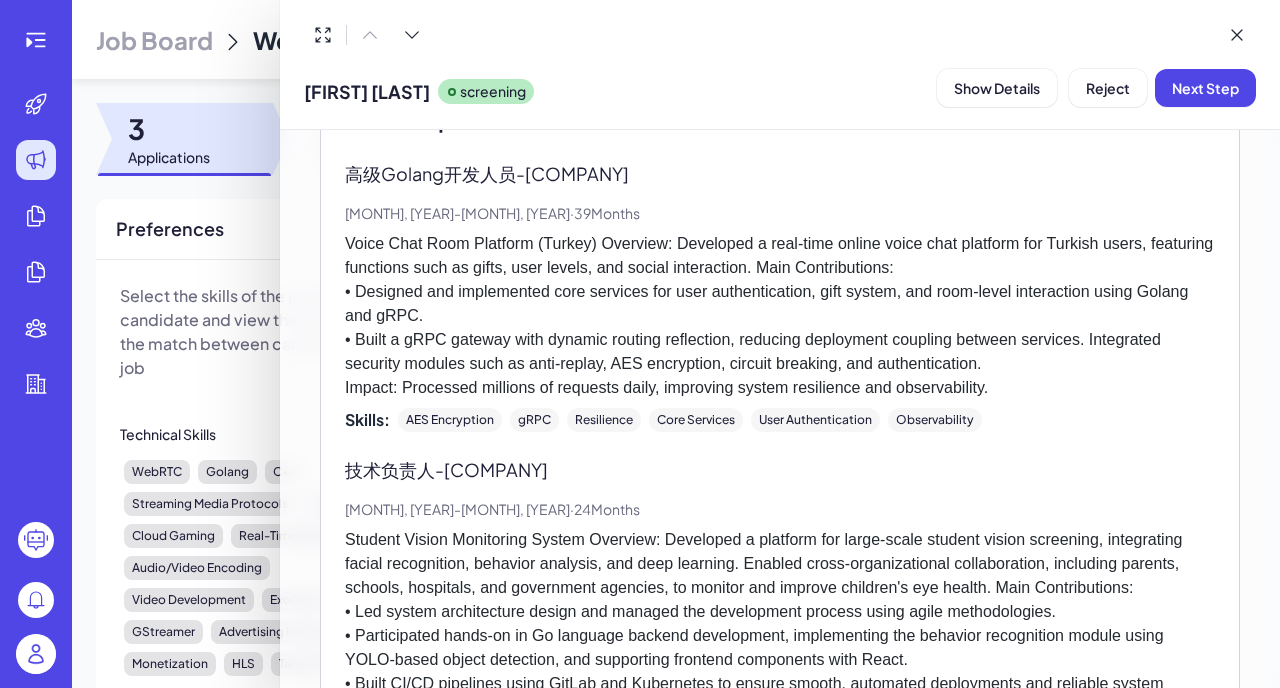 click on "Student Vision Monitoring System Overview: Developed a platform for large-scale student vision screening, integrating facial recognition, behavior analysis, and deep learning. Enabled cross-organizational collaboration, including parents, schools, hospitals, and government agencies, to monitor and improve children's eye health. Main Contributions:
• Led system architecture design and managed the development process using agile methodologies.
• Participated hands-on in Go language backend development, implementing the behavior recognition module using YOLO-based object detection, and supporting frontend components with React.
• Built CI/CD pipelines using GitLab and Kubernetes to ensure smooth, automated deployments and reliable system delivery.
Impact: Successfully screened over 100,000 students across multiple regions, reducing average screening time by 60%. Improved the accuracy and efficiency of behavior verification during tests through AI-driven monitoring." at bounding box center (780, 648) 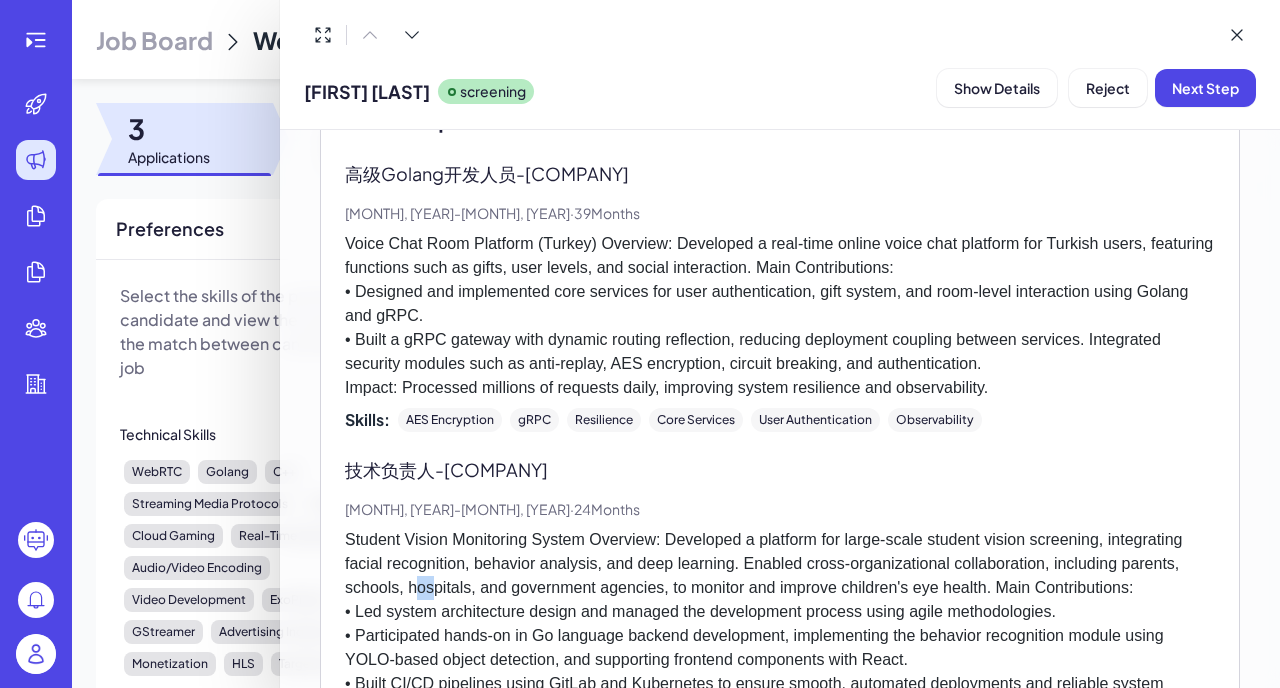 click on "Student Vision Monitoring System Overview: Developed a platform for large-scale student vision screening, integrating facial recognition, behavior analysis, and deep learning. Enabled cross-organizational collaboration, including parents, schools, hospitals, and government agencies, to monitor and improve children's eye health. Main Contributions:
• Led system architecture design and managed the development process using agile methodologies.
• Participated hands-on in Go language backend development, implementing the behavior recognition module using YOLO-based object detection, and supporting frontend components with React.
• Built CI/CD pipelines using GitLab and Kubernetes to ensure smooth, automated deployments and reliable system delivery.
Impact: Successfully screened over 100,000 students across multiple regions, reducing average screening time by 60%. Improved the accuracy and efficiency of behavior verification during tests through AI-driven monitoring." at bounding box center (780, 648) 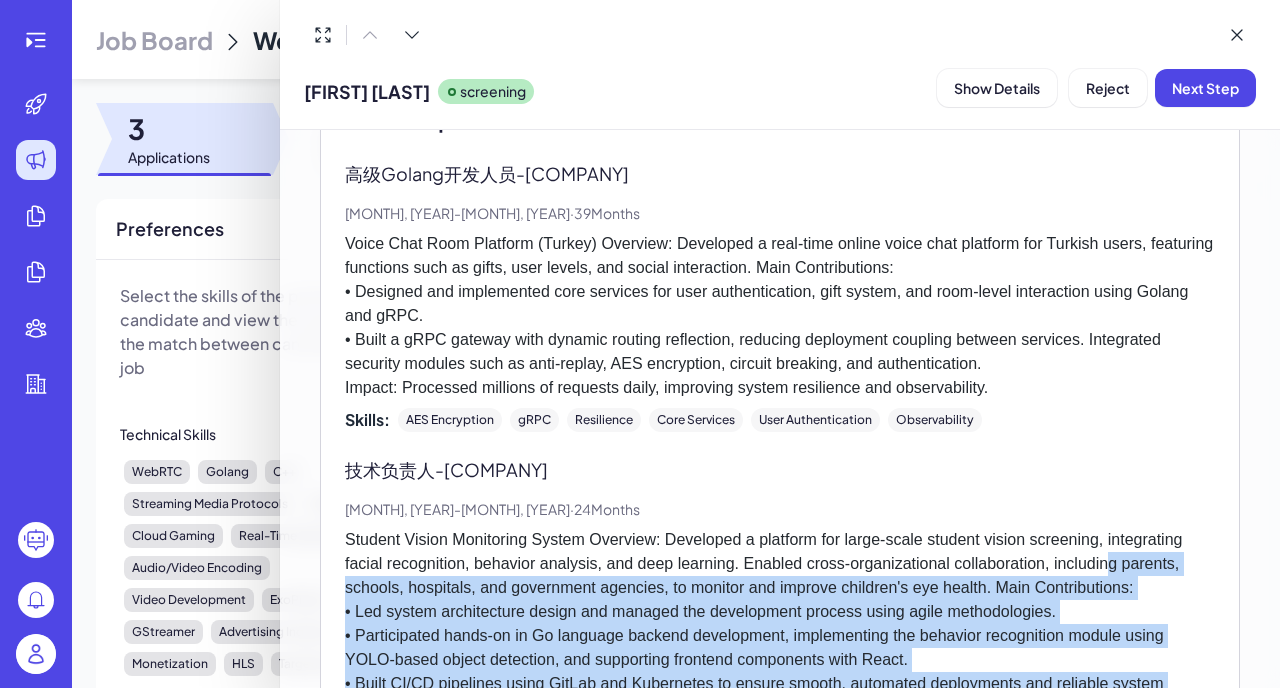 click on "Student Vision Monitoring System Overview: Developed a platform for large-scale student vision screening, integrating facial recognition, behavior analysis, and deep learning. Enabled cross-organizational collaboration, including parents, schools, hospitals, and government agencies, to monitor and improve children's eye health. Main Contributions:
• Led system architecture design and managed the development process using agile methodologies.
• Participated hands-on in Go language backend development, implementing the behavior recognition module using YOLO-based object detection, and supporting frontend components with React.
• Built CI/CD pipelines using GitLab and Kubernetes to ensure smooth, automated deployments and reliable system delivery.
Impact: Successfully screened over 100,000 students across multiple regions, reducing average screening time by 60%. Improved the accuracy and efficiency of behavior verification during tests through AI-driven monitoring." at bounding box center [780, 648] 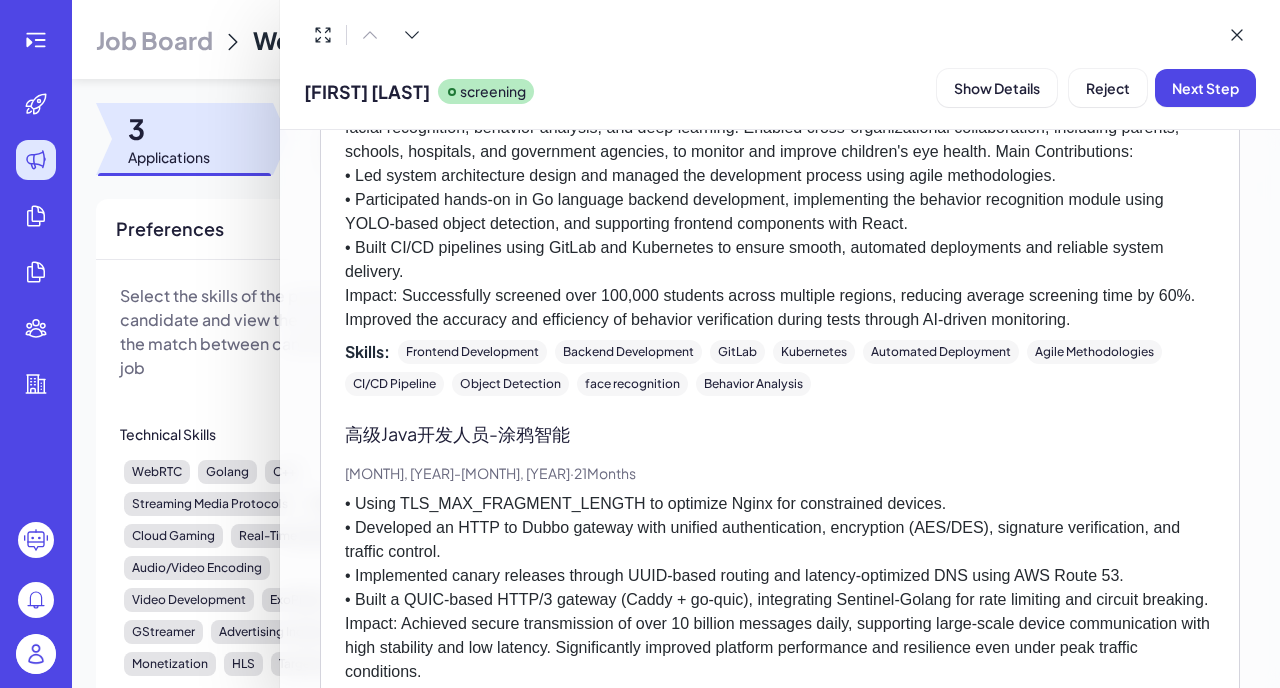scroll, scrollTop: 1045, scrollLeft: 0, axis: vertical 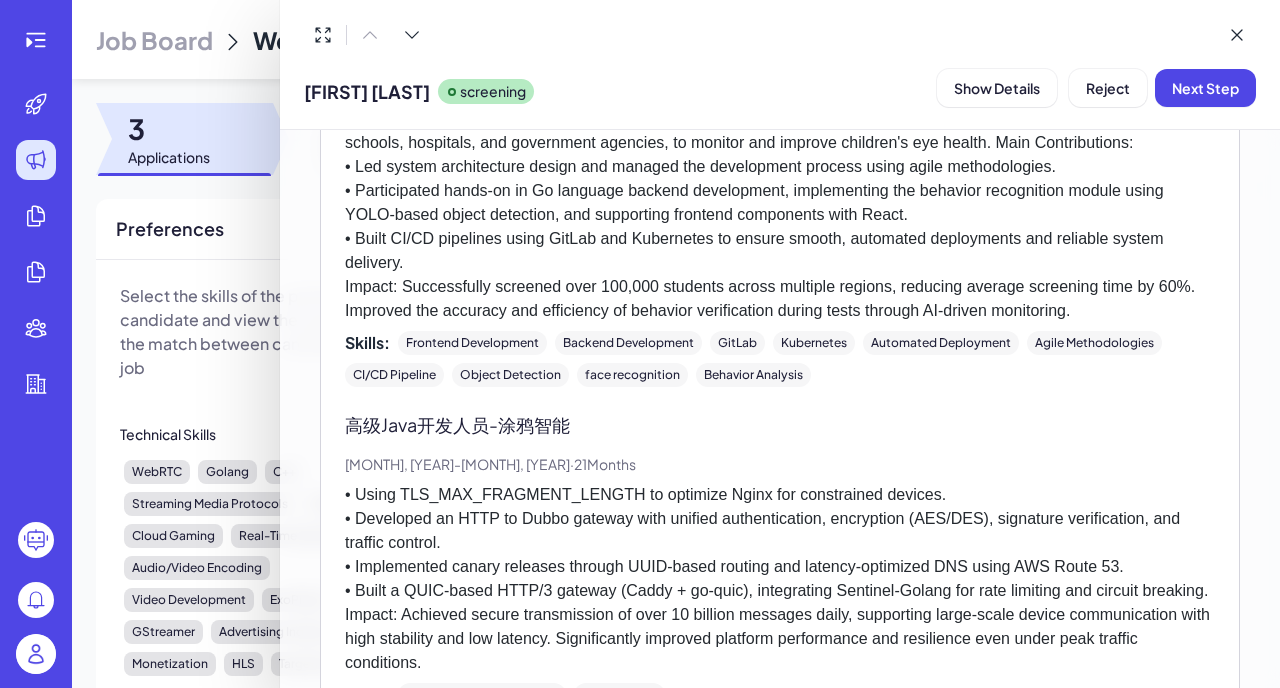 click on "• Using TLS_MAX_FRAGMENT_LENGTH to optimize Nginx for constrained devices.
• Developed an HTTP to Dubbo gateway with unified authentication, encryption (AES/DES), signature verification, and traffic control.
• Implemented canary releases through UUID-based routing and latency-optimized DNS using AWS Route 53.
• Built a QUIC-based HTTP/3 gateway (Caddy + go-quic), integrating Sentinel-Golang for rate limiting and circuit breaking. Impact: Achieved secure transmission of over 10 billion messages daily, supporting large-scale device communication with high stability and low latency. Significantly improved platform performance and resilience even under peak traffic conditions." at bounding box center (780, 579) 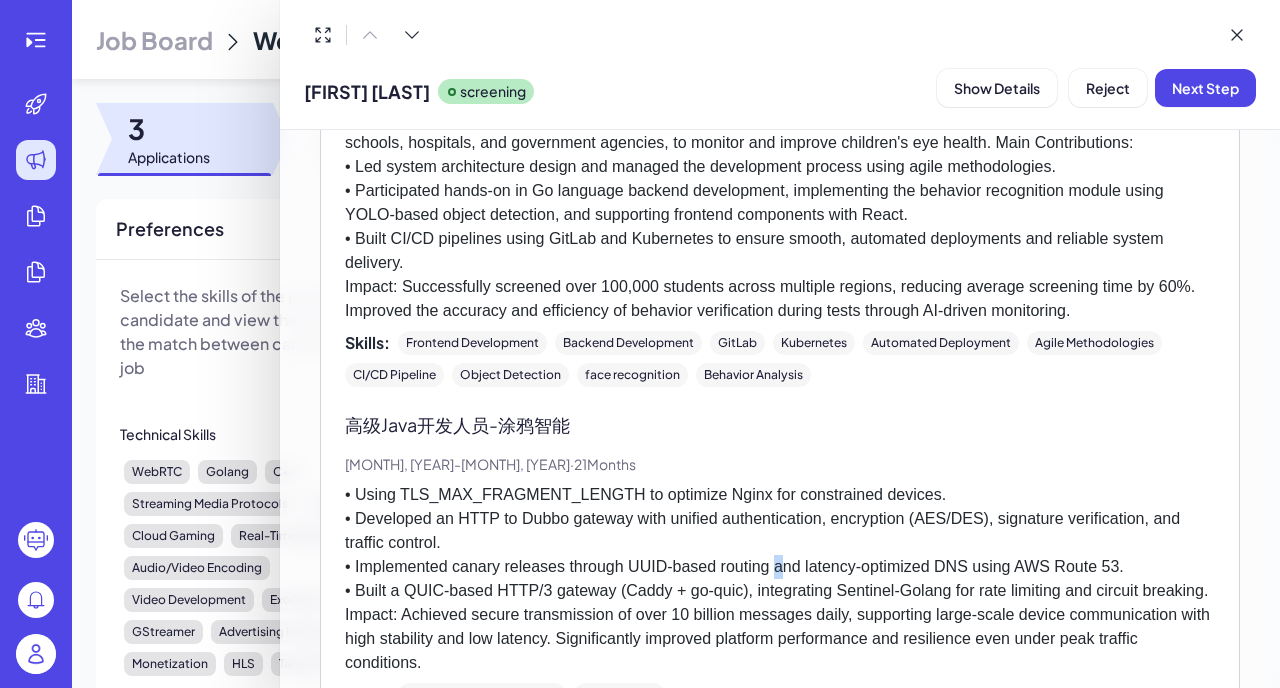 click on "• Using TLS_MAX_FRAGMENT_LENGTH to optimize Nginx for constrained devices.
• Developed an HTTP to Dubbo gateway with unified authentication, encryption (AES/DES), signature verification, and traffic control.
• Implemented canary releases through UUID-based routing and latency-optimized DNS using AWS Route 53.
• Built a QUIC-based HTTP/3 gateway (Caddy + go-quic), integrating Sentinel-Golang for rate limiting and circuit breaking. Impact: Achieved secure transmission of over 10 billion messages daily, supporting large-scale device communication with high stability and low latency. Significantly improved platform performance and resilience even under peak traffic conditions." at bounding box center [780, 579] 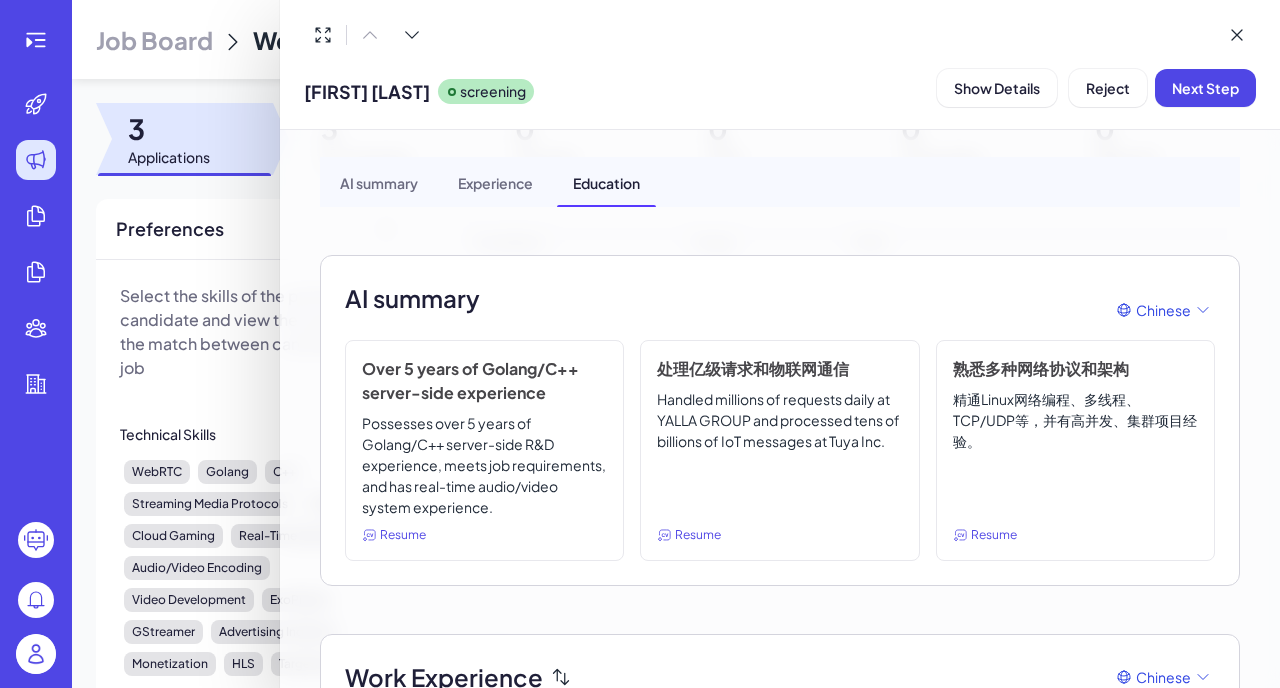 scroll, scrollTop: 0, scrollLeft: 0, axis: both 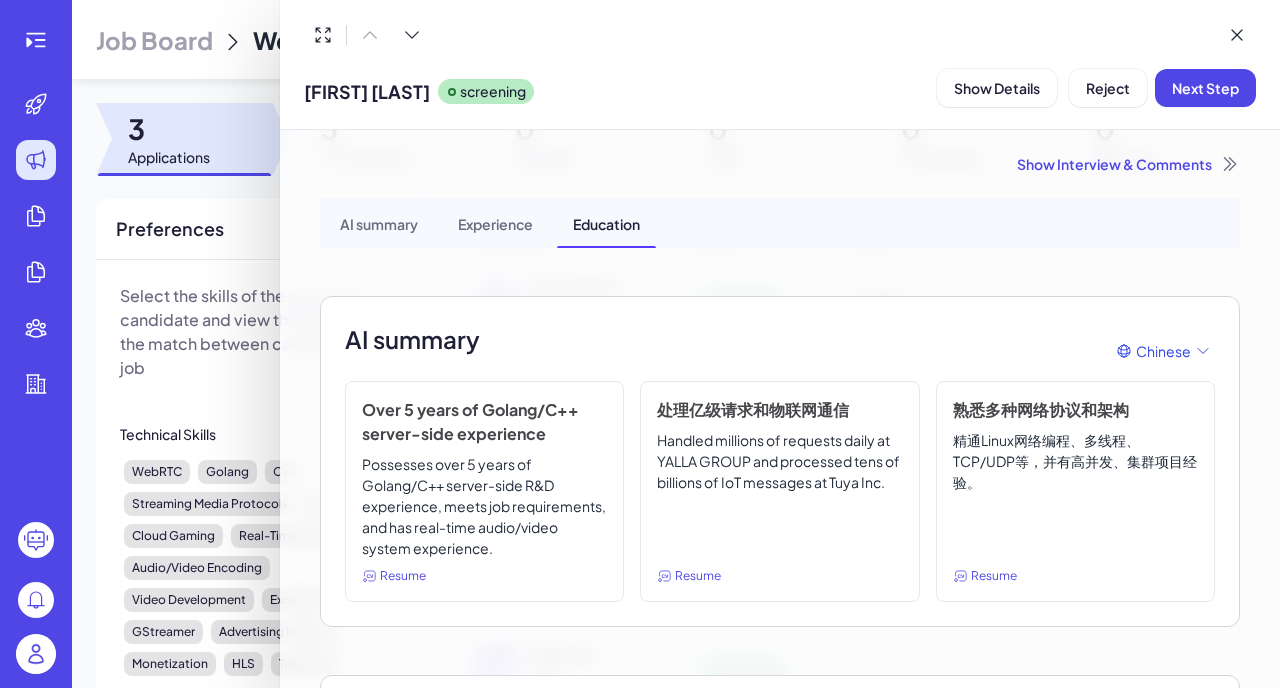 click at bounding box center (640, 344) 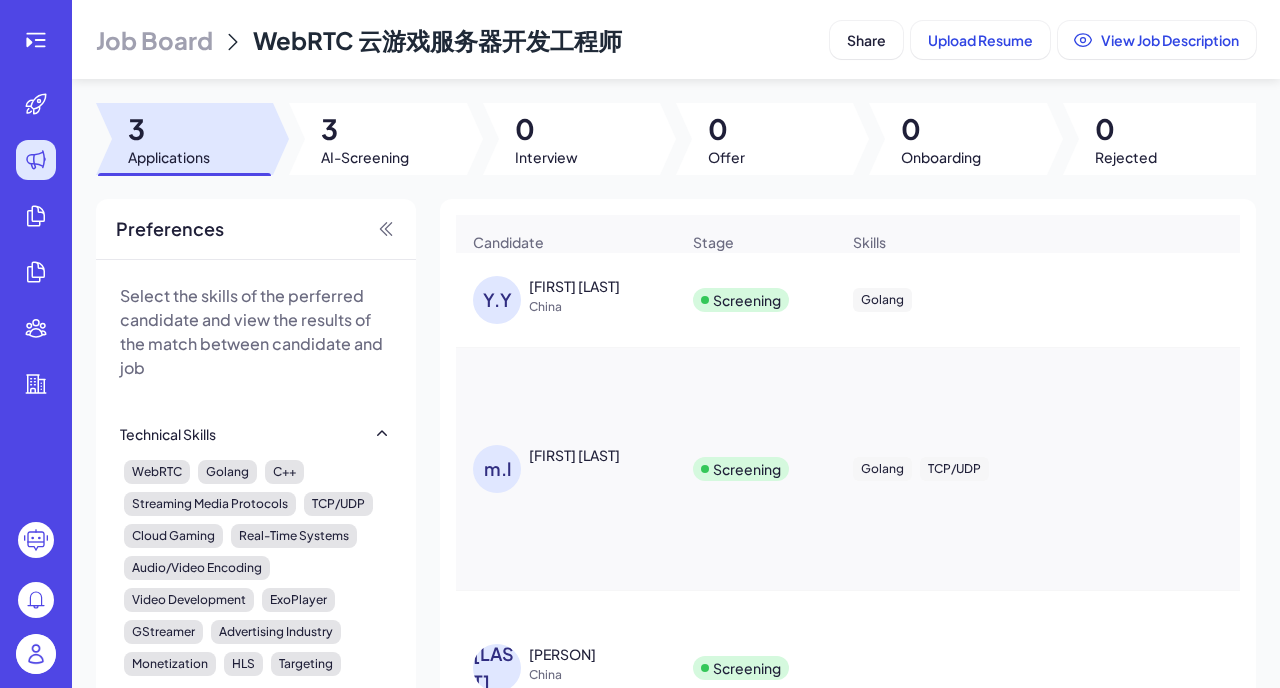 click on "Job Board" at bounding box center [154, 40] 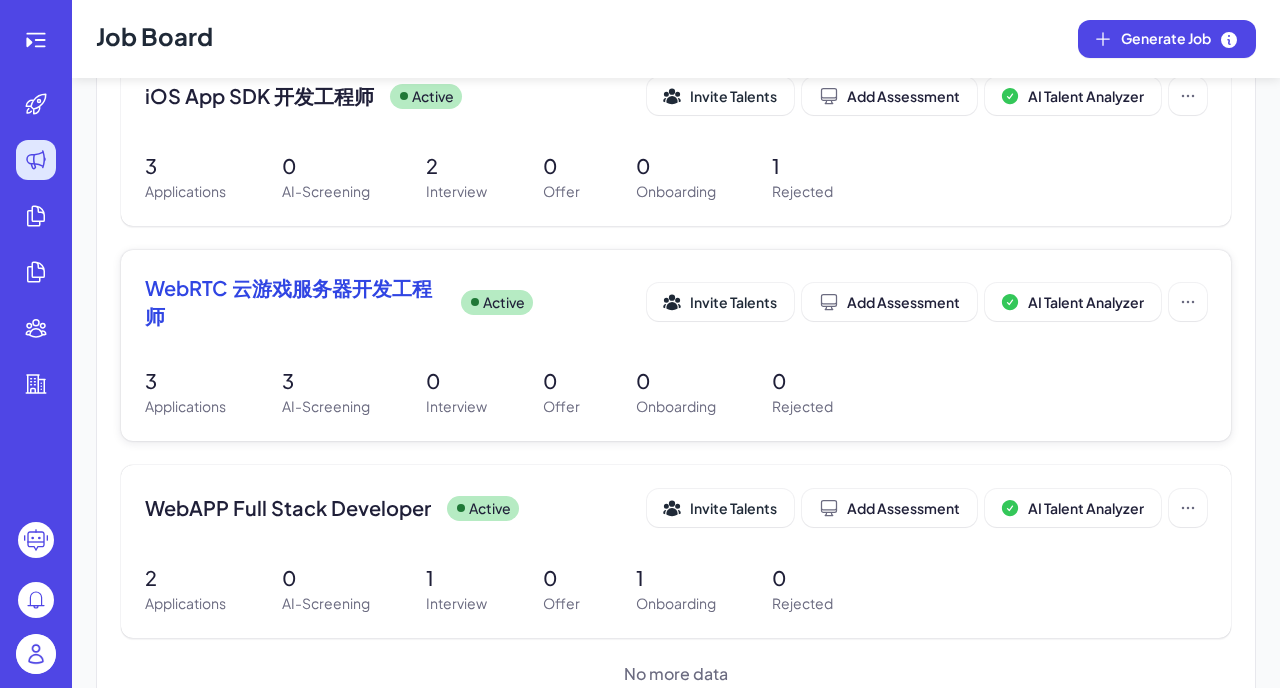 scroll, scrollTop: 240, scrollLeft: 0, axis: vertical 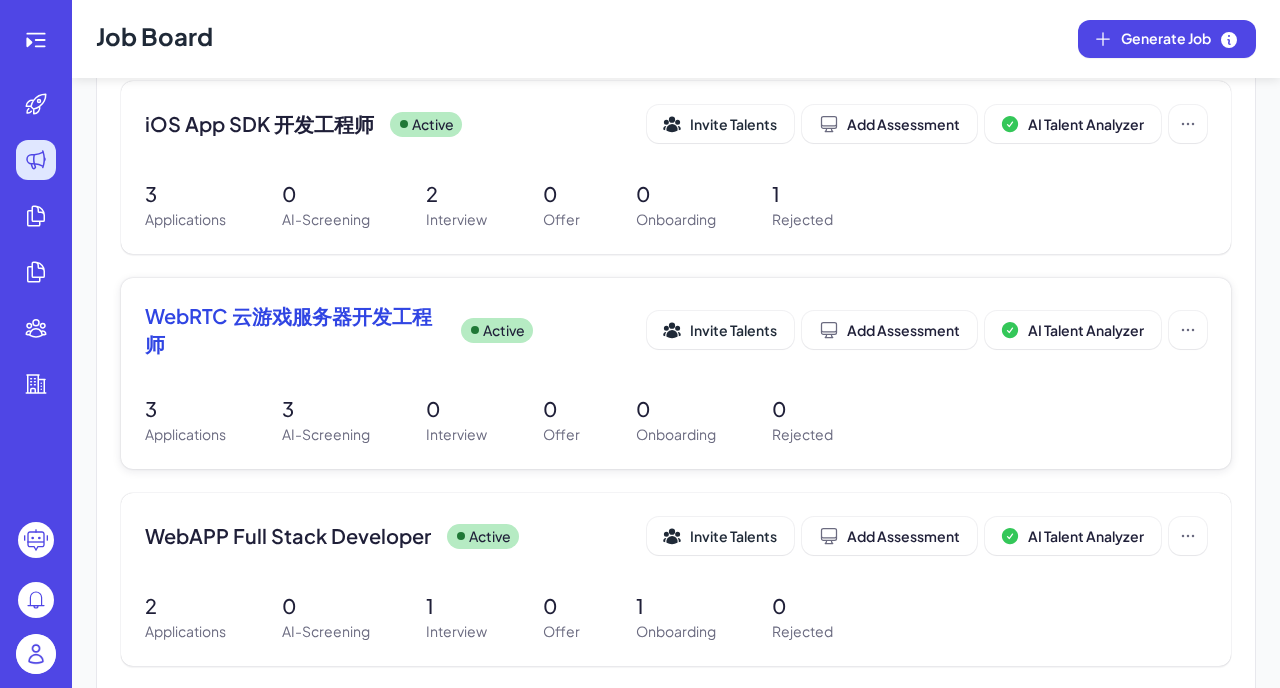 click on "WebRTC 云游戏服务器开发工程师" at bounding box center (295, 330) 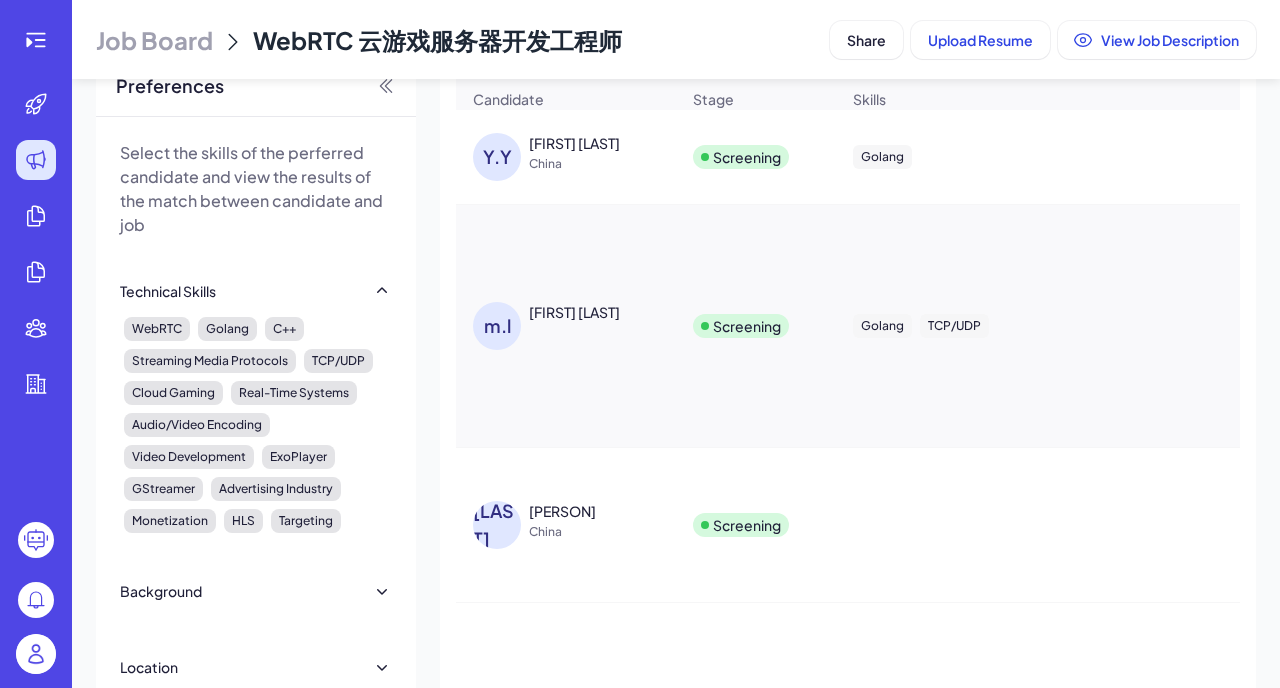scroll, scrollTop: 195, scrollLeft: 0, axis: vertical 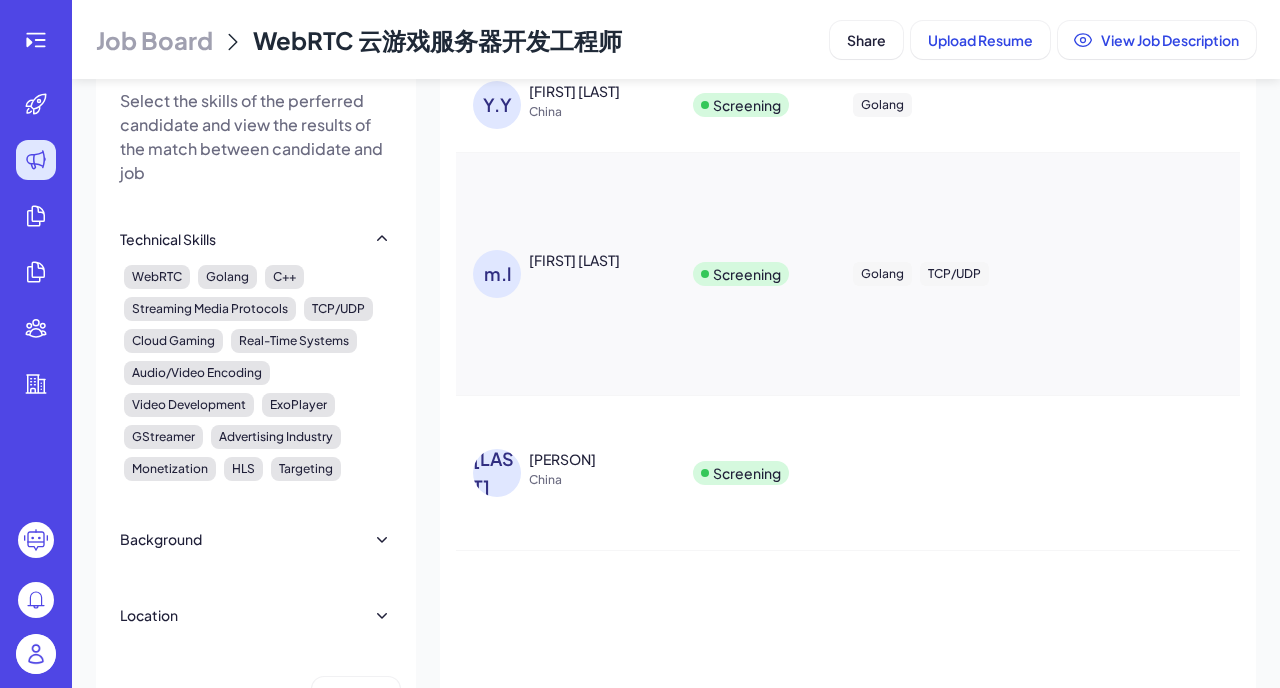 click on "[FIRST] [LAST]" at bounding box center [576, 274] 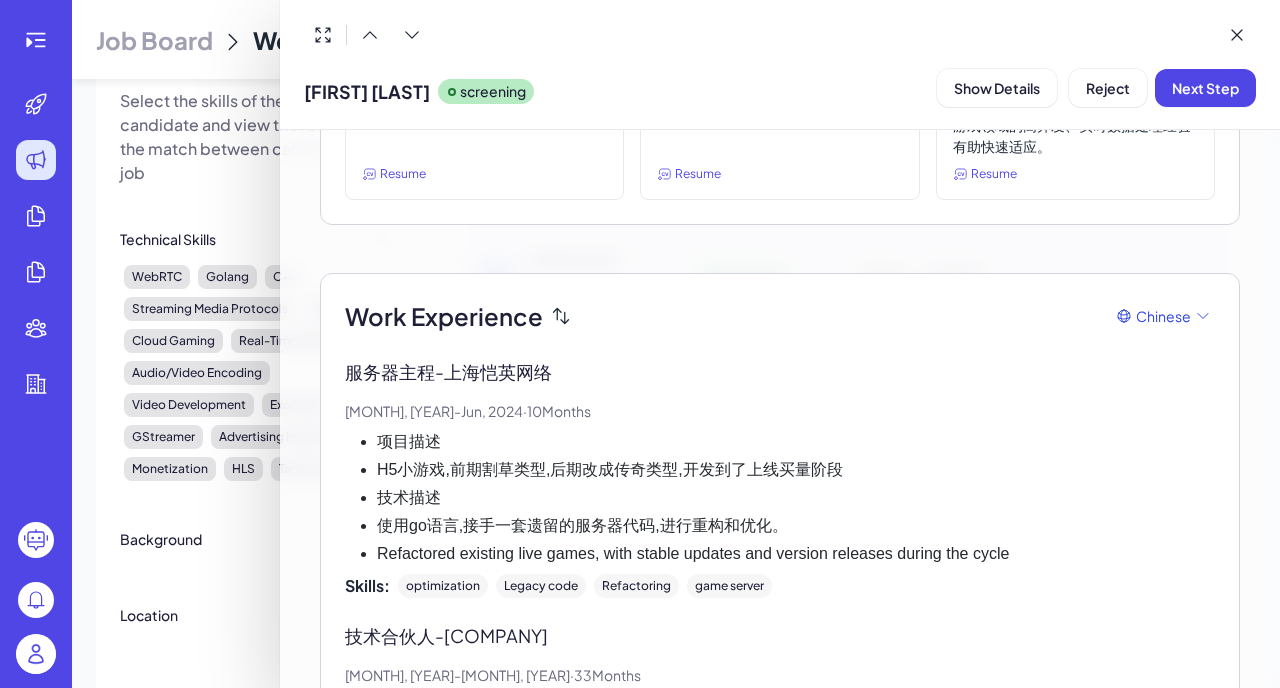 scroll, scrollTop: 0, scrollLeft: 0, axis: both 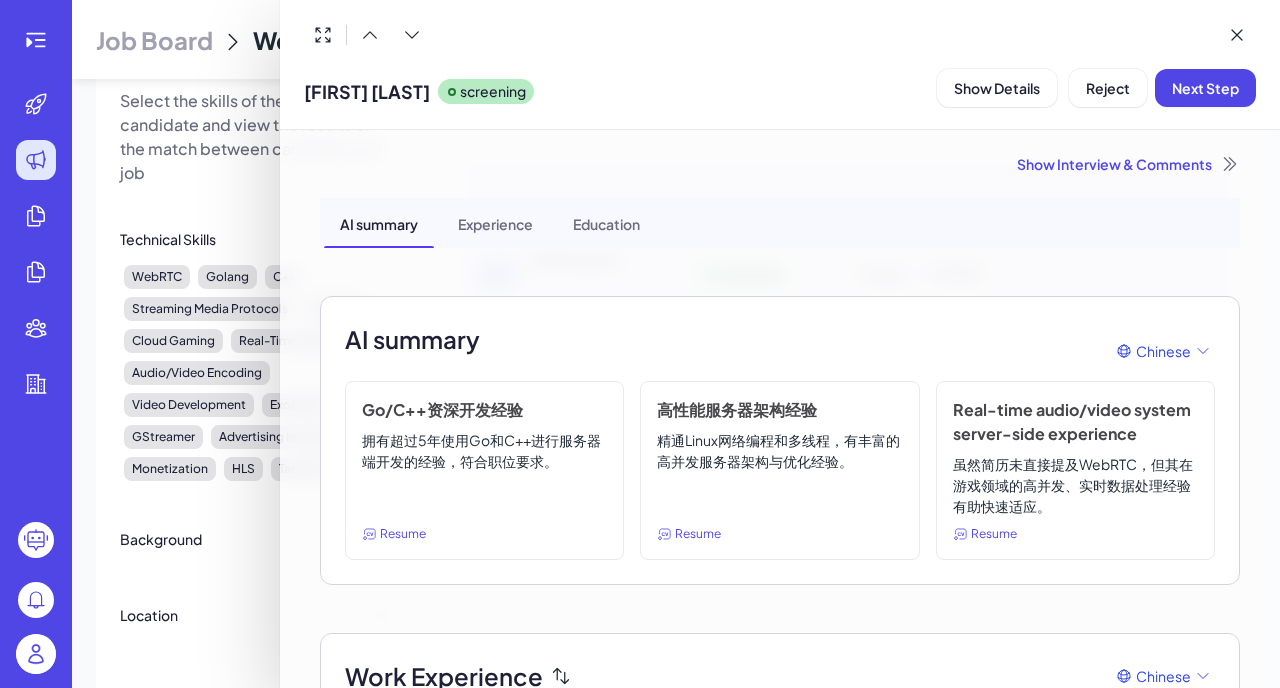 click at bounding box center [640, 344] 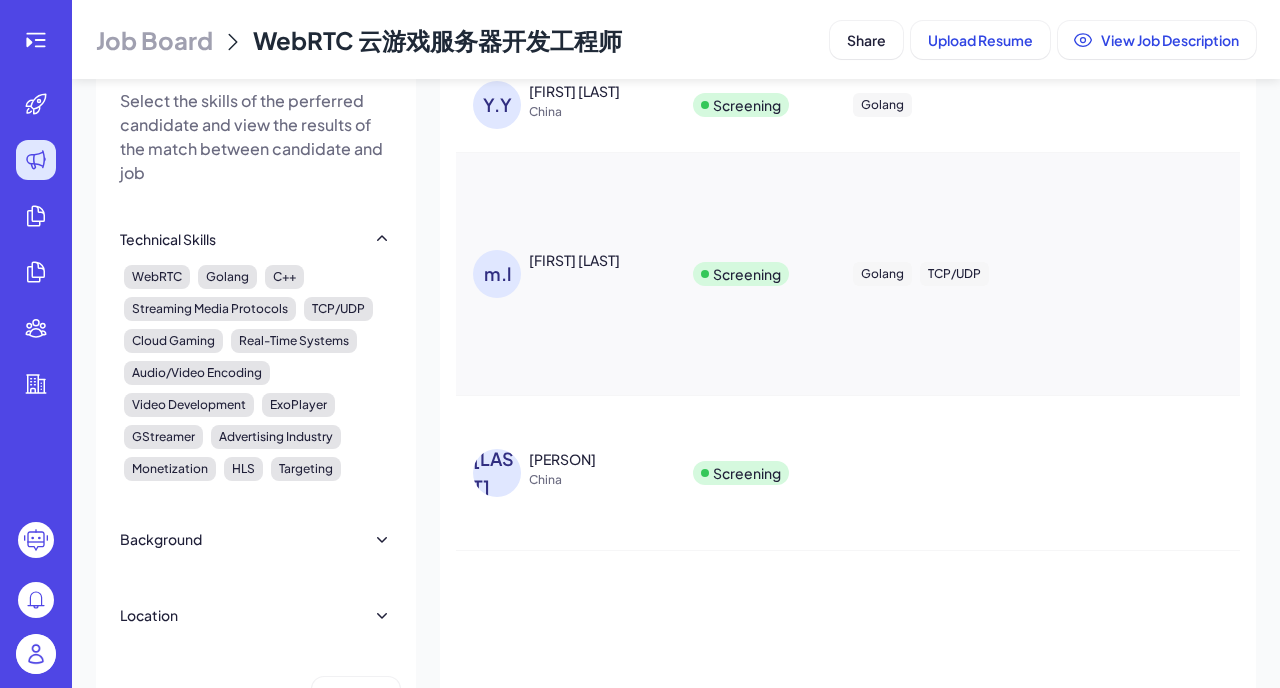 scroll, scrollTop: 77, scrollLeft: 0, axis: vertical 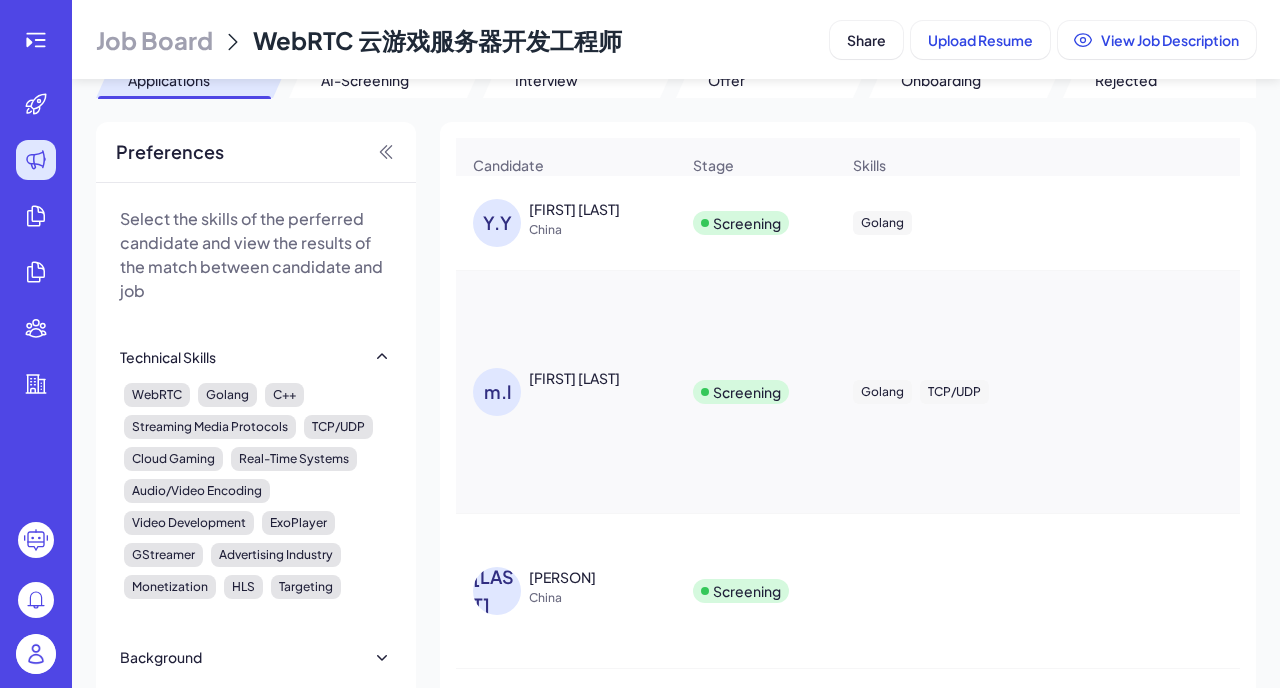click on "Y.Y" at bounding box center [501, 223] 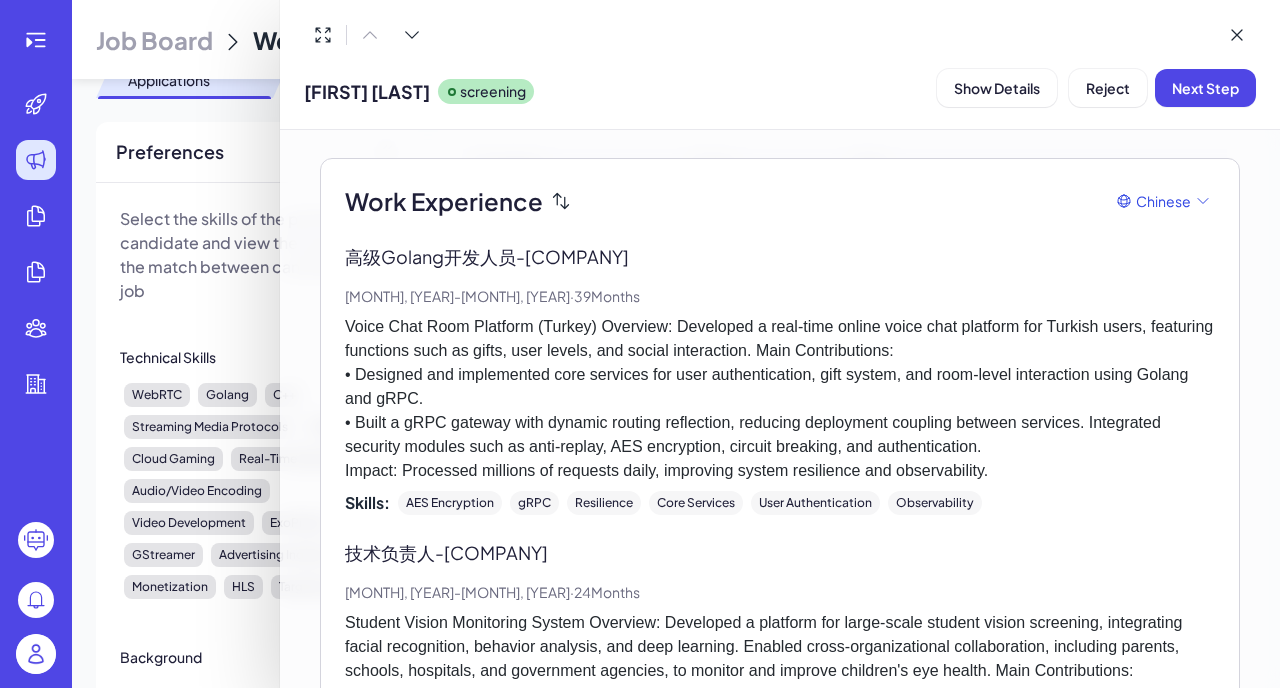 scroll, scrollTop: 511, scrollLeft: 0, axis: vertical 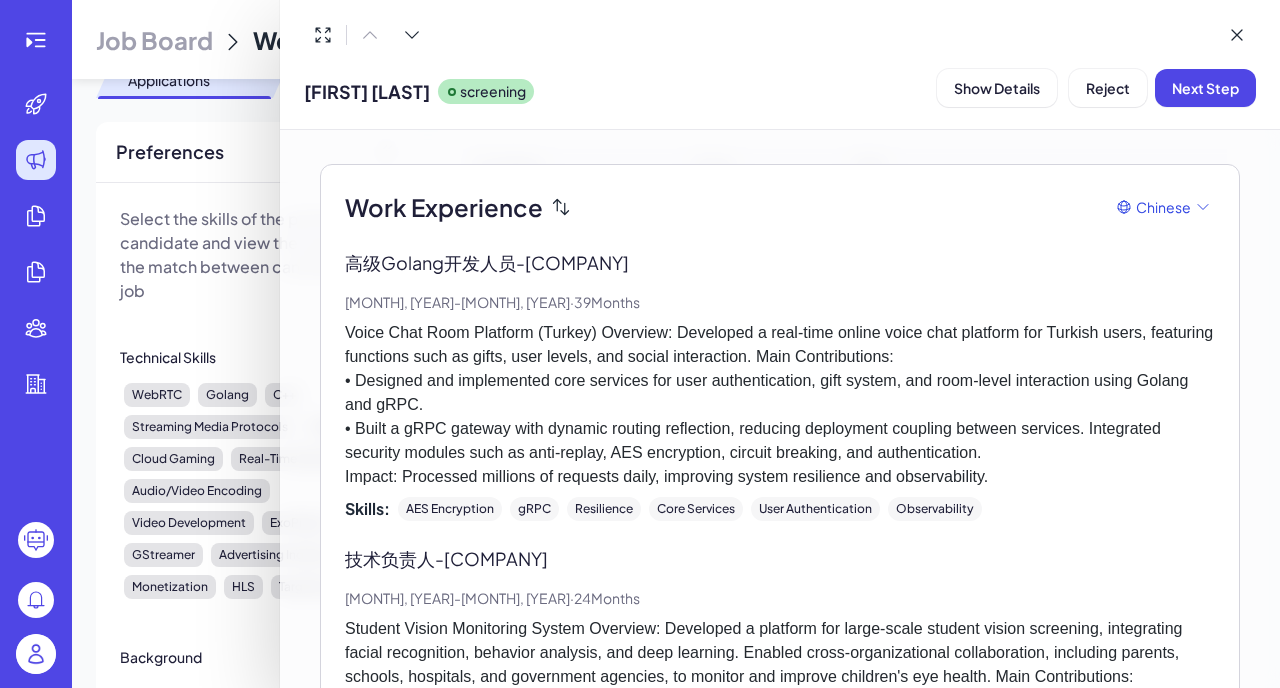 click at bounding box center (640, 344) 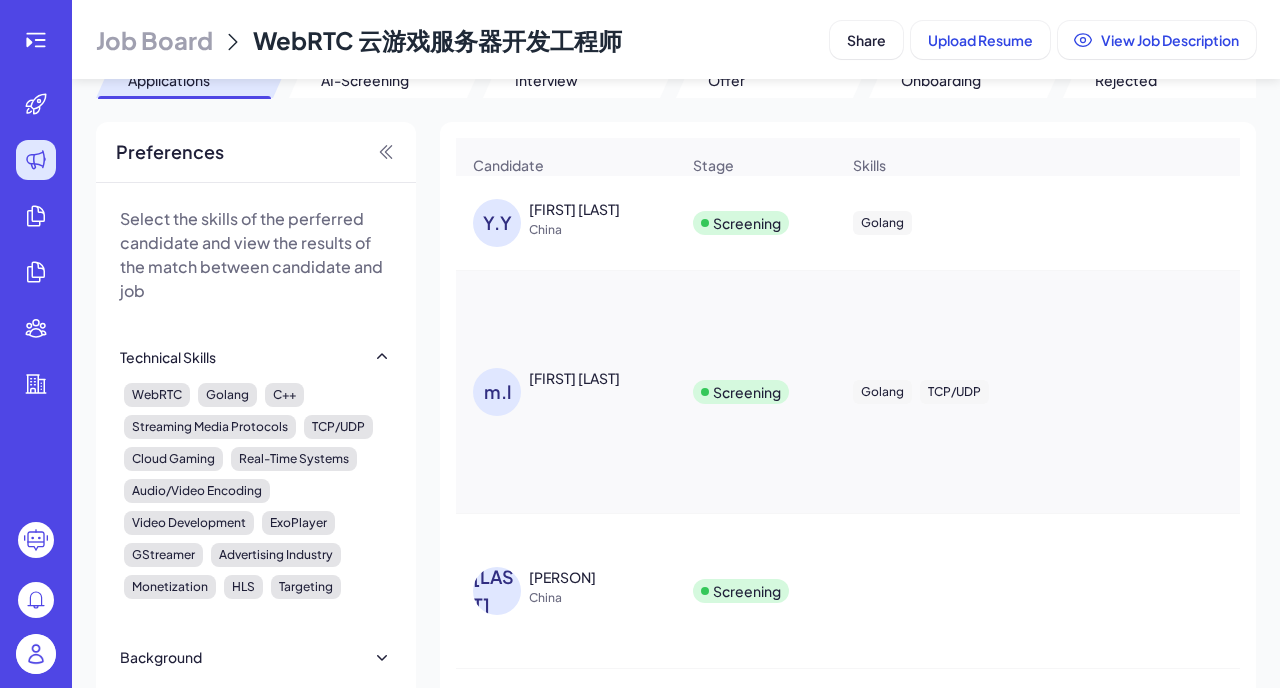scroll, scrollTop: 0, scrollLeft: 0, axis: both 